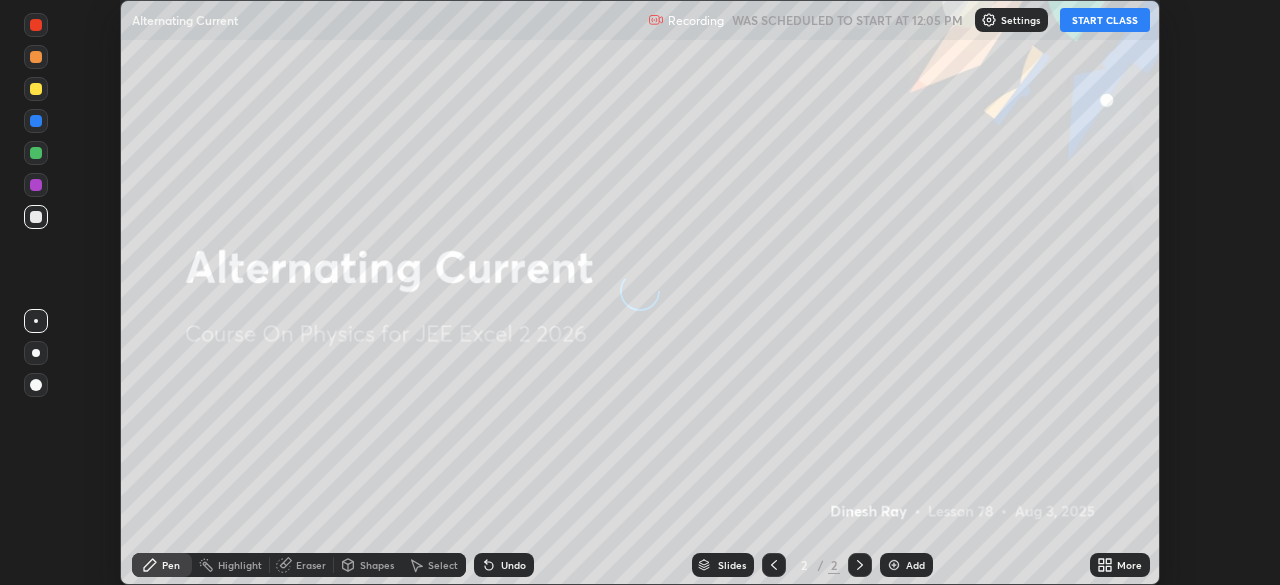 scroll, scrollTop: 0, scrollLeft: 0, axis: both 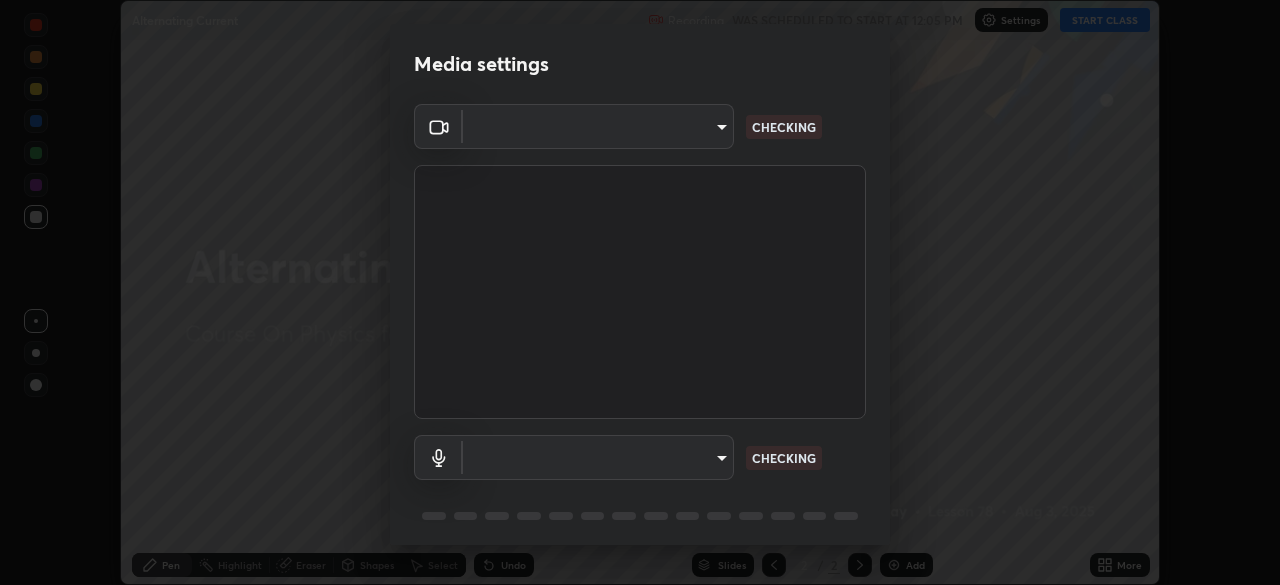 type on "[HASH]" 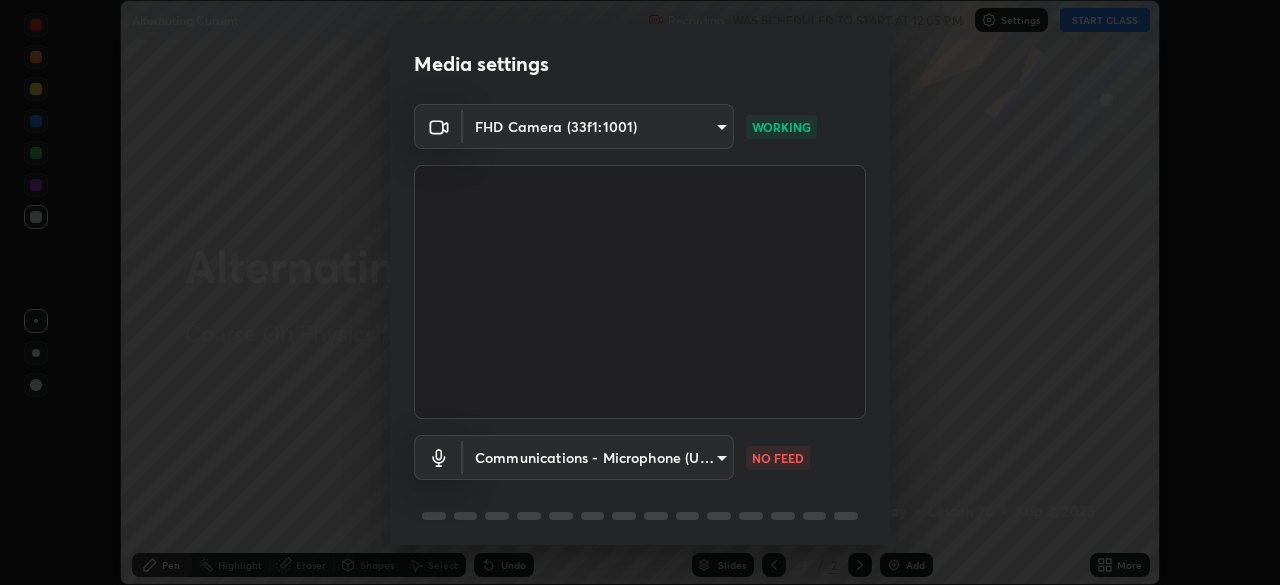click on "Erase all Alternating Current Recording WAS SCHEDULED TO START AT  12:05 PM Settings START CLASS Setting up your live class Alternating Current • L78 of Course On Physics for JEE Excel 2 2026 [PERSON] Pen Highlight Eraser Shapes Select Undo Slides 2 / 2 Add More No doubts shared Encourage your learners to ask a doubt for better clarity Report an issue Reason for reporting Buffering Chat not working Audio - Video sync issue Educator video quality low ​ Attach an image Report Media settings FHD Camera (33f1:1001) [HASH] WORKING Communications - Microphone (USB PnP Sound Device) communications NO FEED 1 / 5 Next" at bounding box center (640, 292) 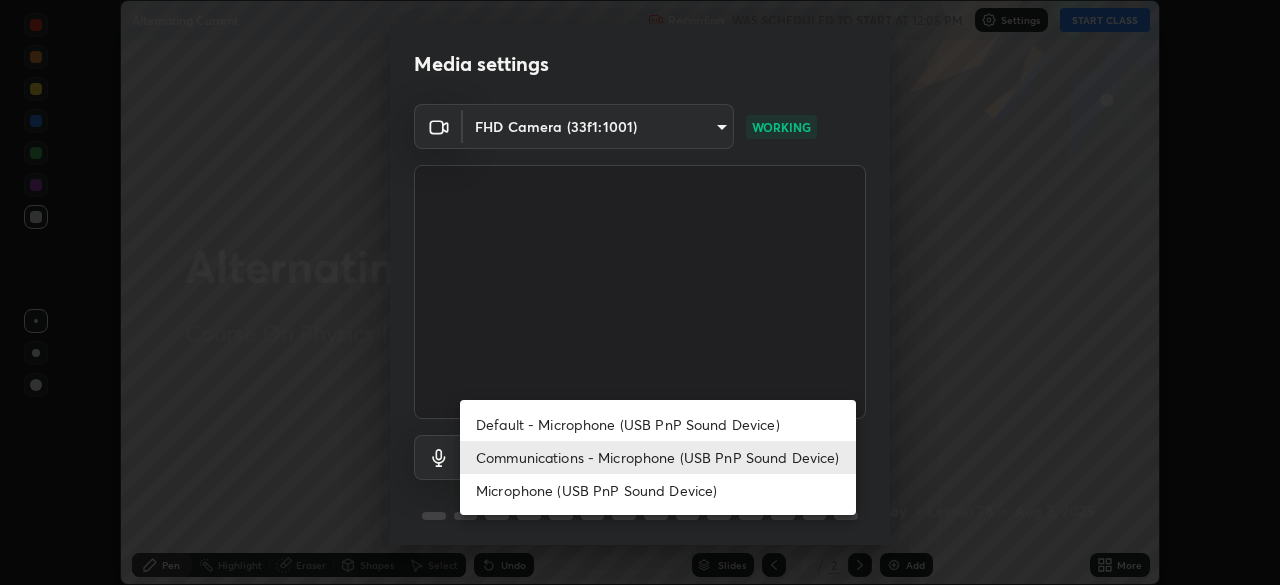 click on "Default - Microphone (USB PnP Sound Device)" at bounding box center [658, 424] 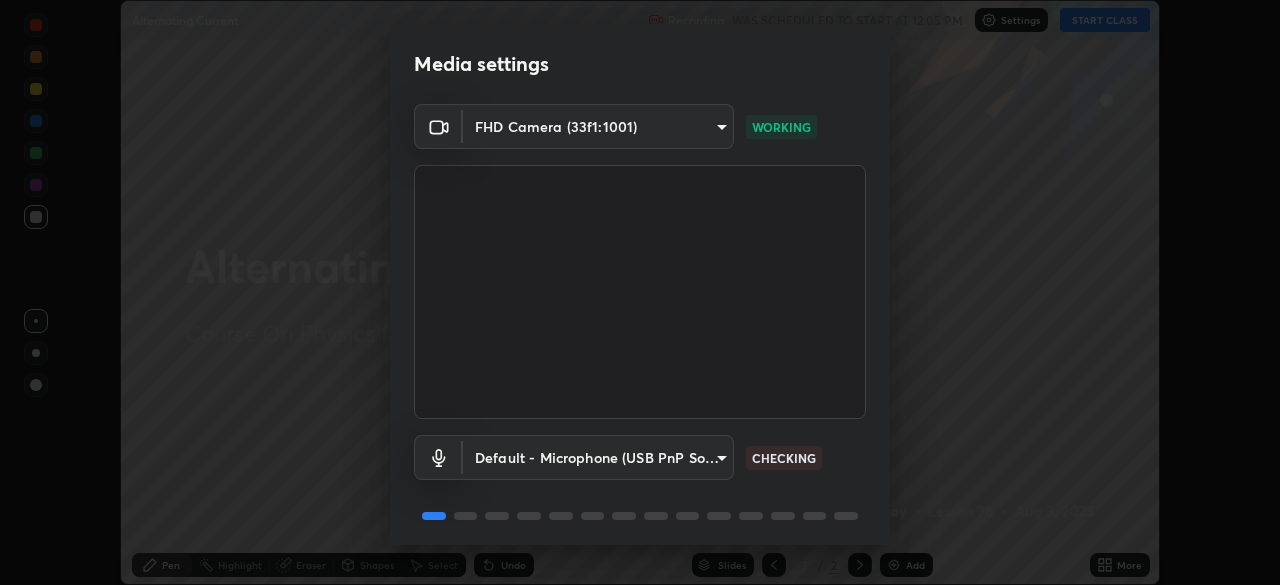 scroll, scrollTop: 71, scrollLeft: 0, axis: vertical 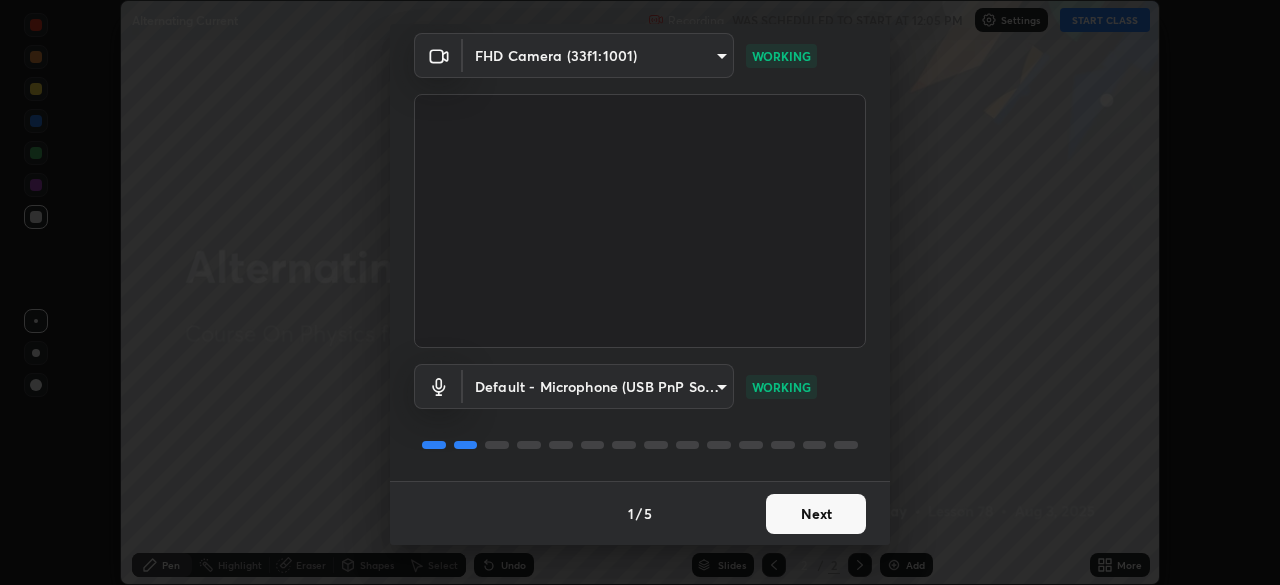 click on "Next" at bounding box center (816, 514) 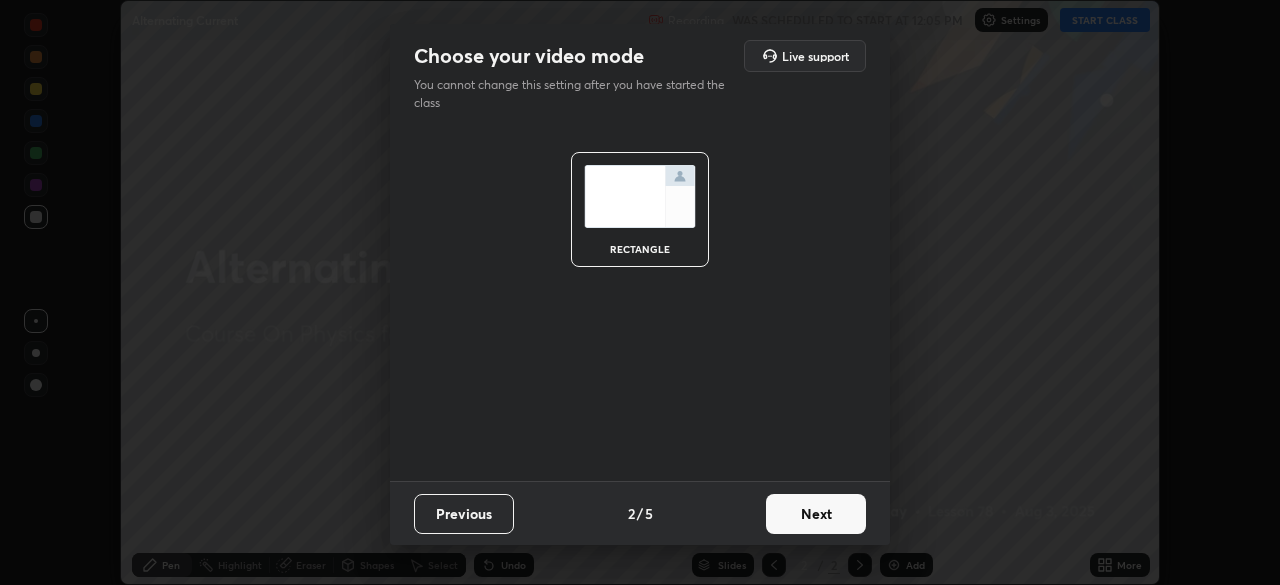 scroll, scrollTop: 0, scrollLeft: 0, axis: both 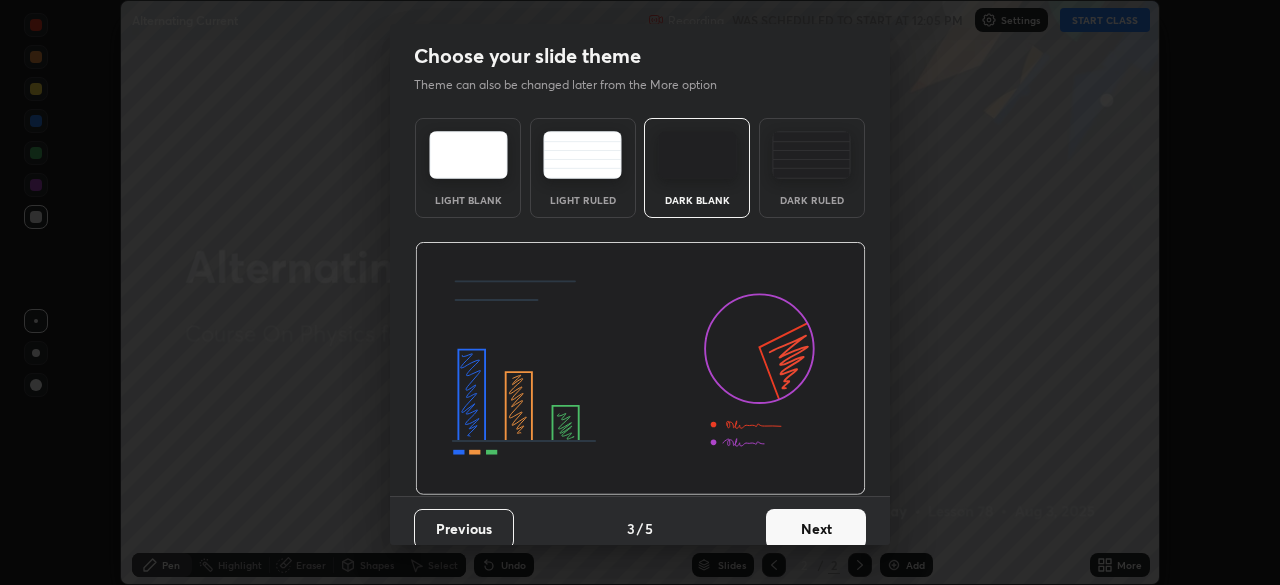 click on "Next" at bounding box center [816, 529] 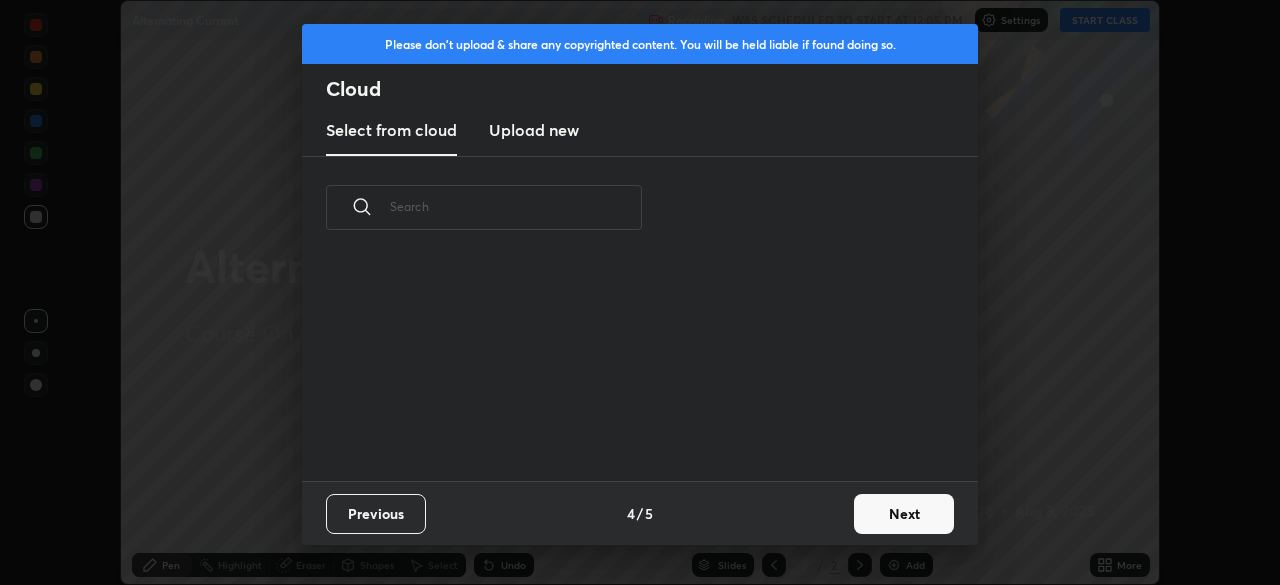 click on "Next" at bounding box center (904, 514) 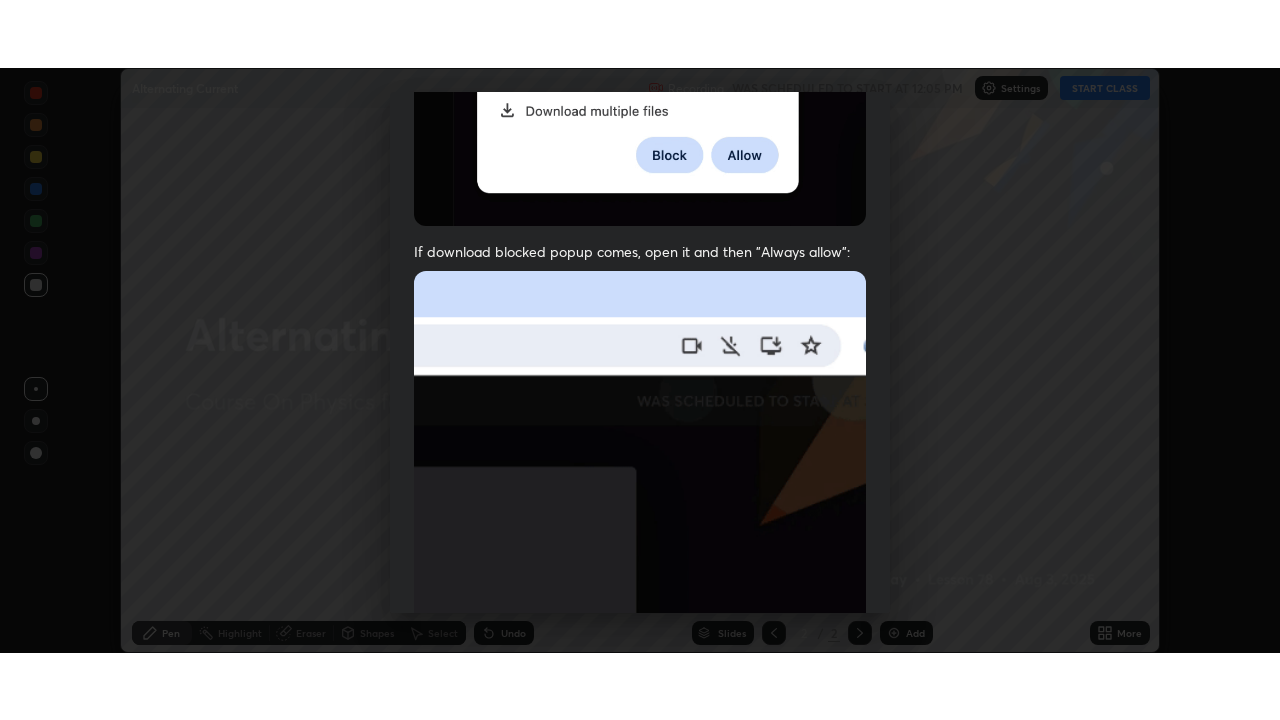 scroll, scrollTop: 479, scrollLeft: 0, axis: vertical 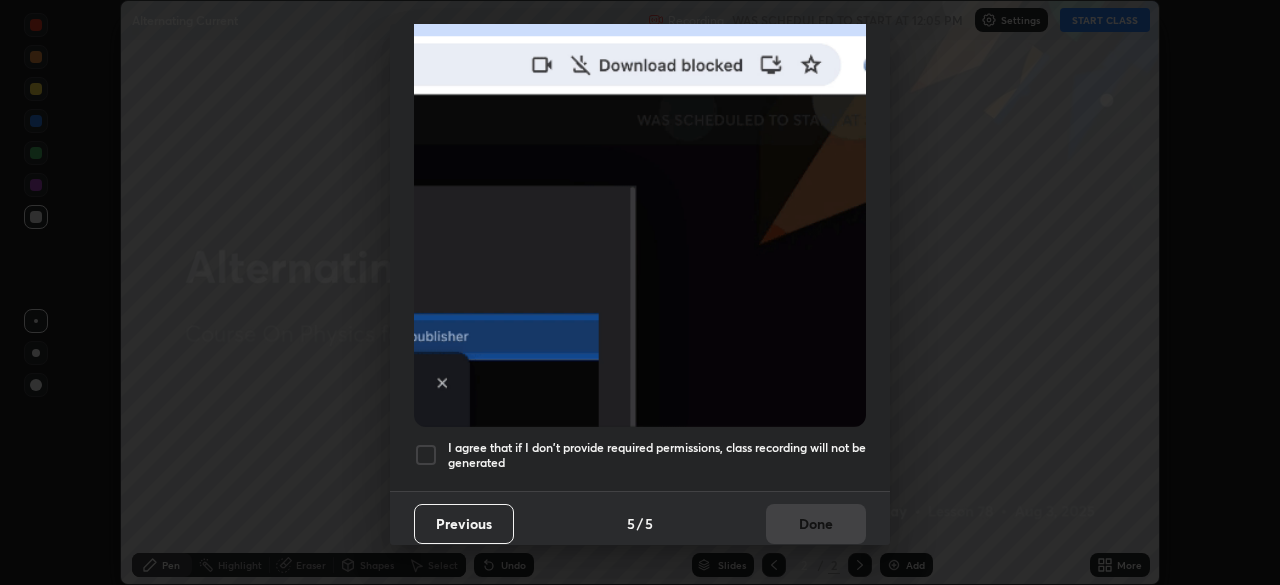 click at bounding box center (426, 455) 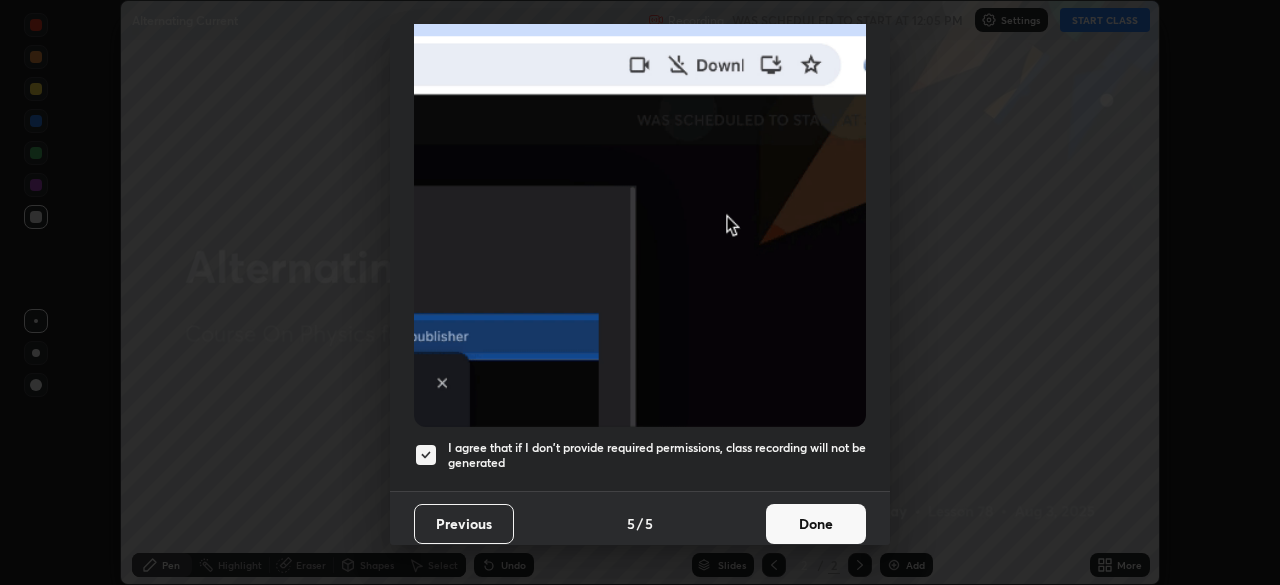 click on "Done" at bounding box center (816, 524) 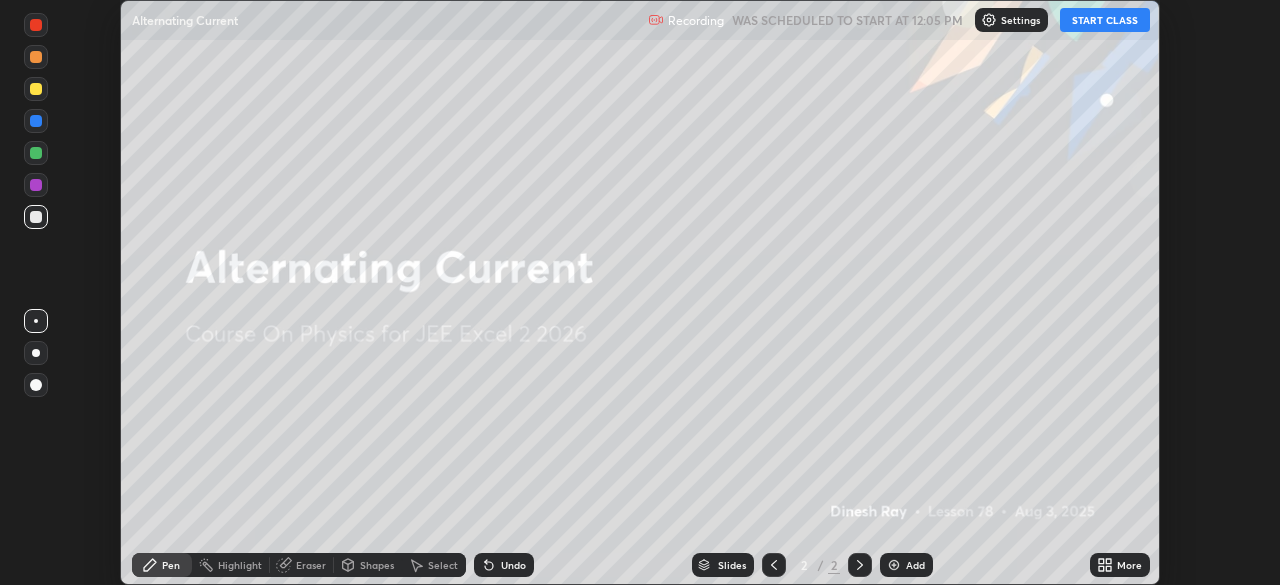 click 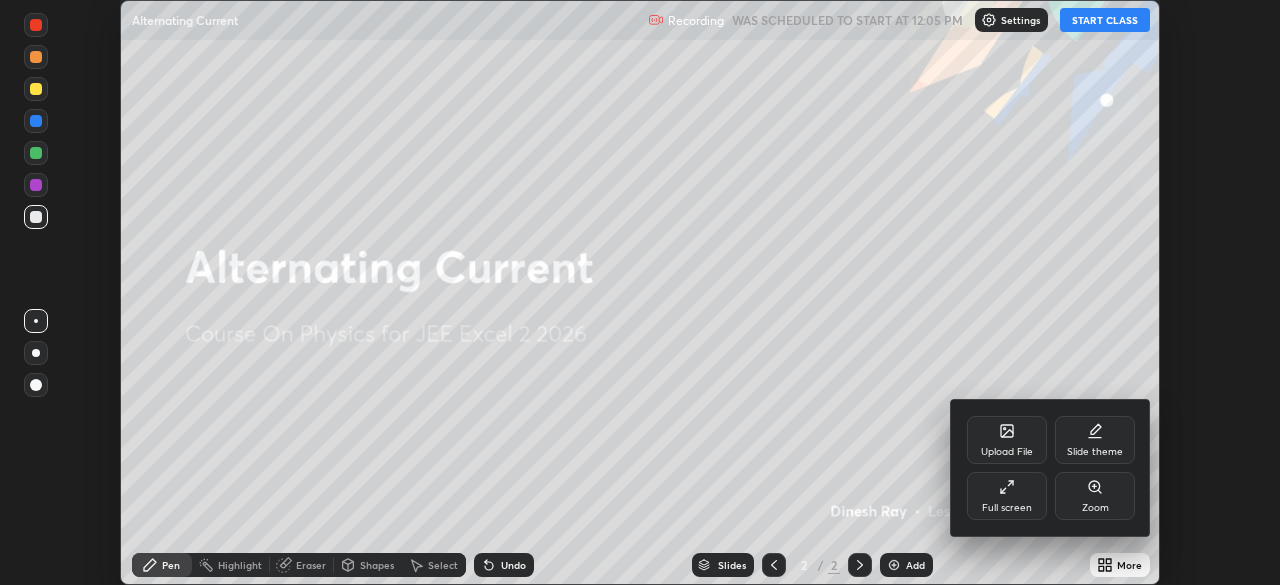 click on "Full screen" at bounding box center (1007, 496) 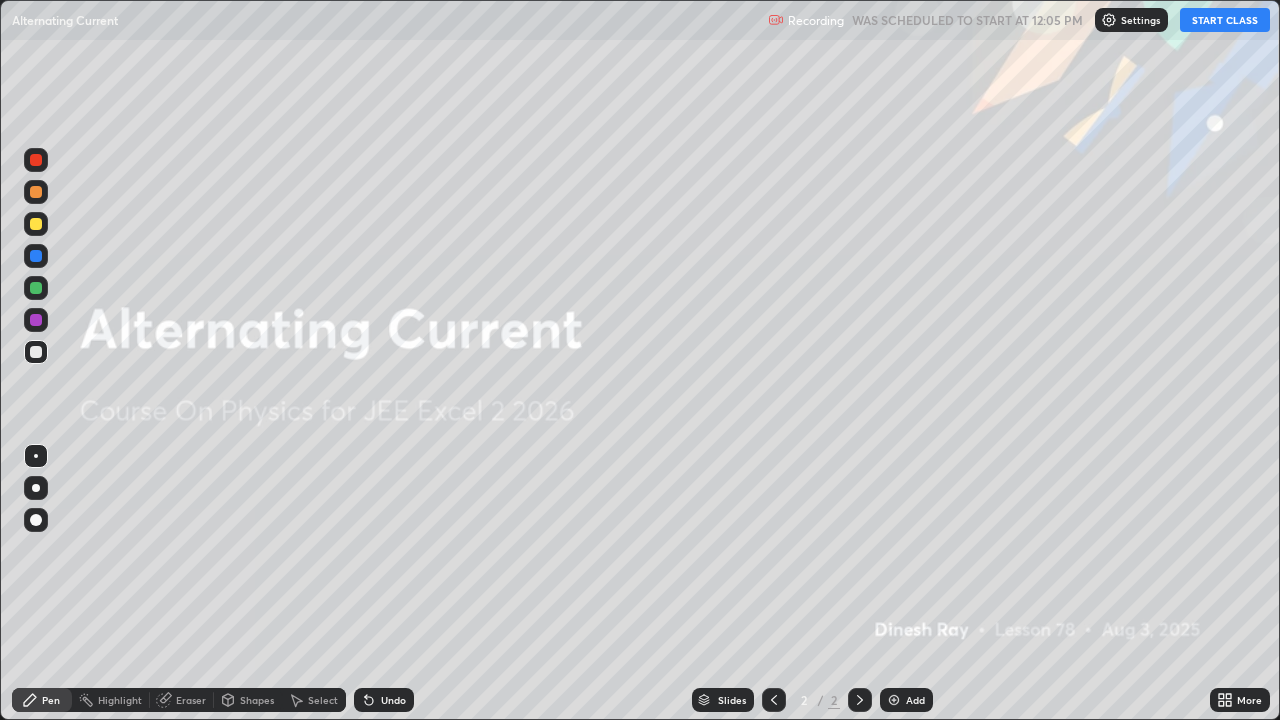 scroll, scrollTop: 99280, scrollLeft: 98720, axis: both 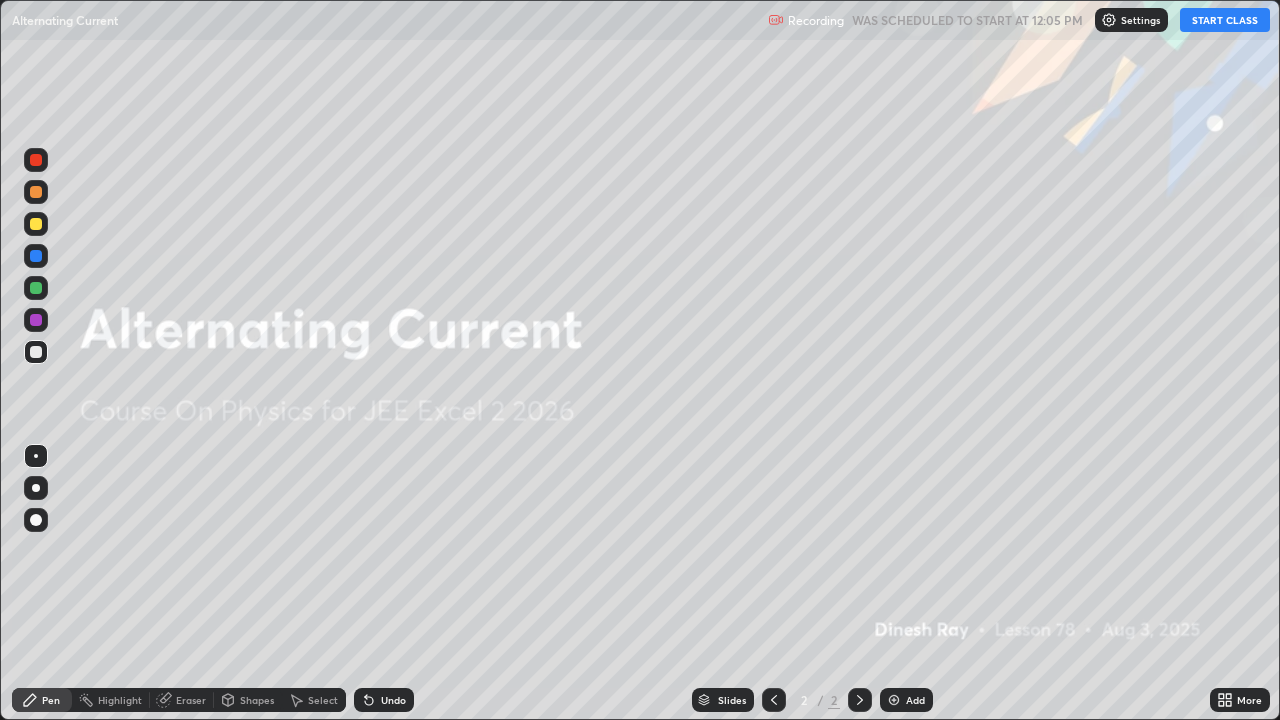 click on "START CLASS" at bounding box center [1225, 20] 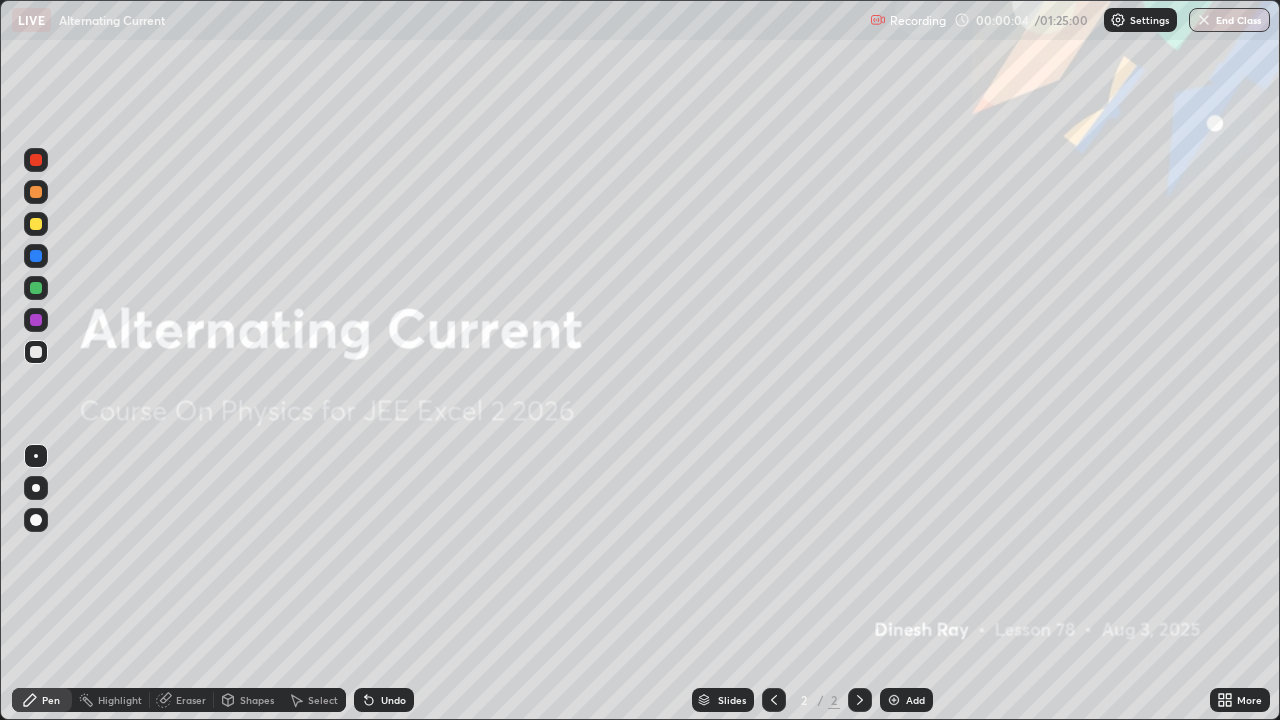 click on "Pen" at bounding box center (51, 700) 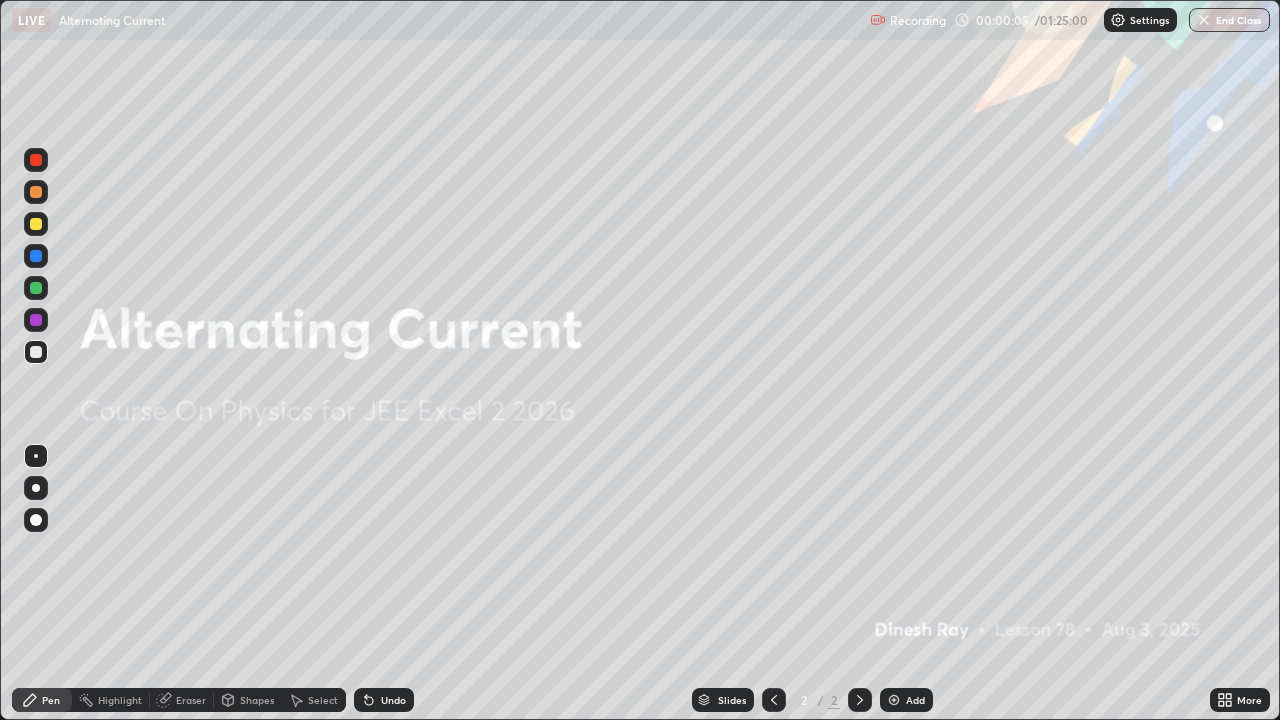 click at bounding box center (36, 488) 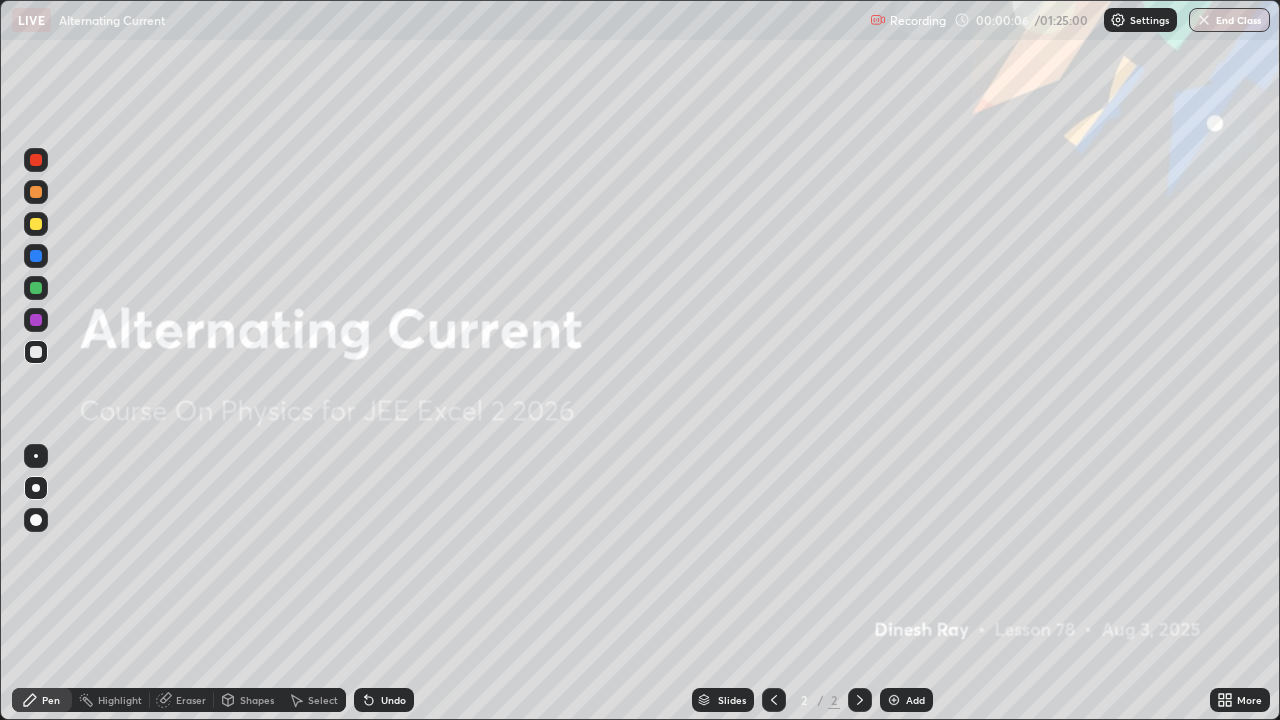 click at bounding box center [36, 224] 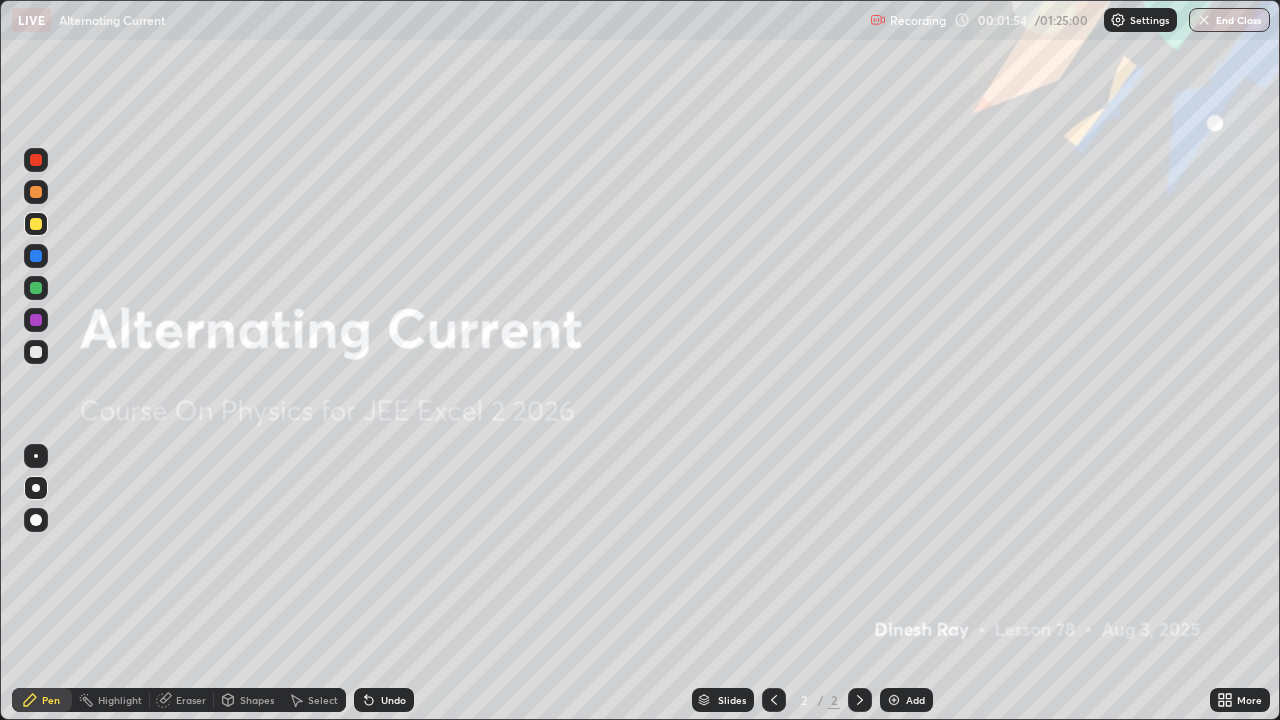 click on "Add" at bounding box center [915, 700] 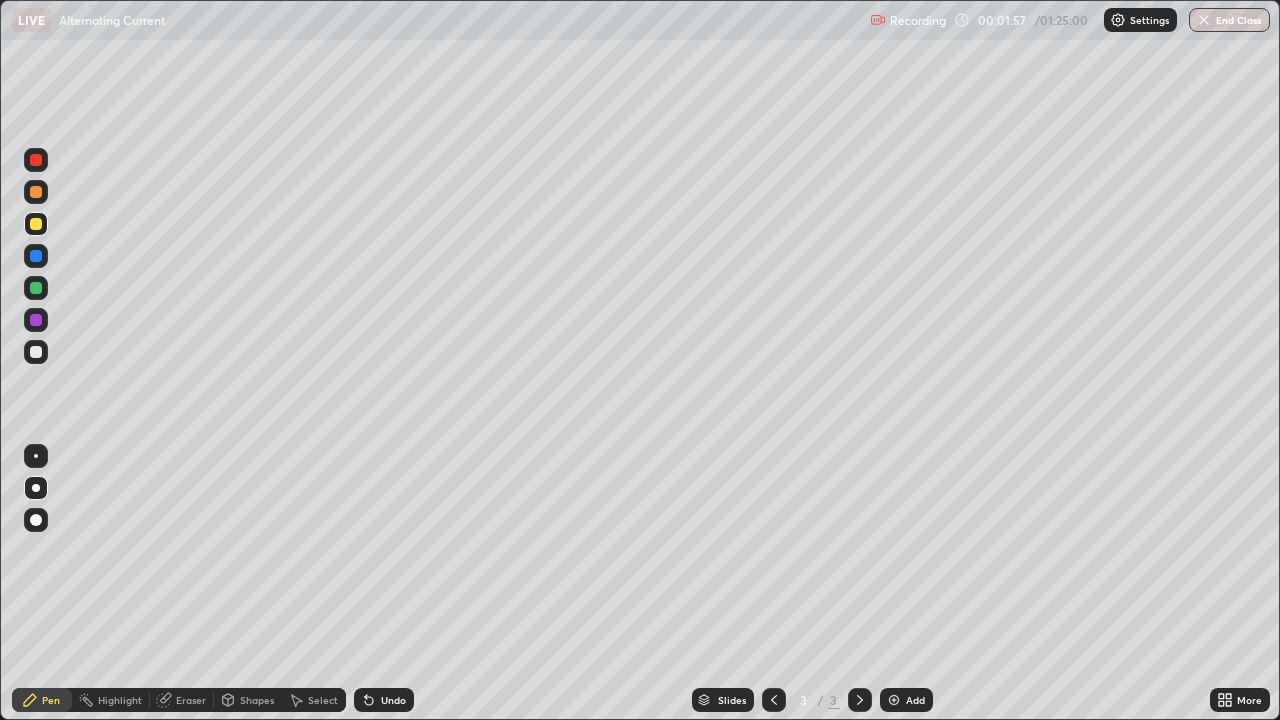 click at bounding box center (36, 224) 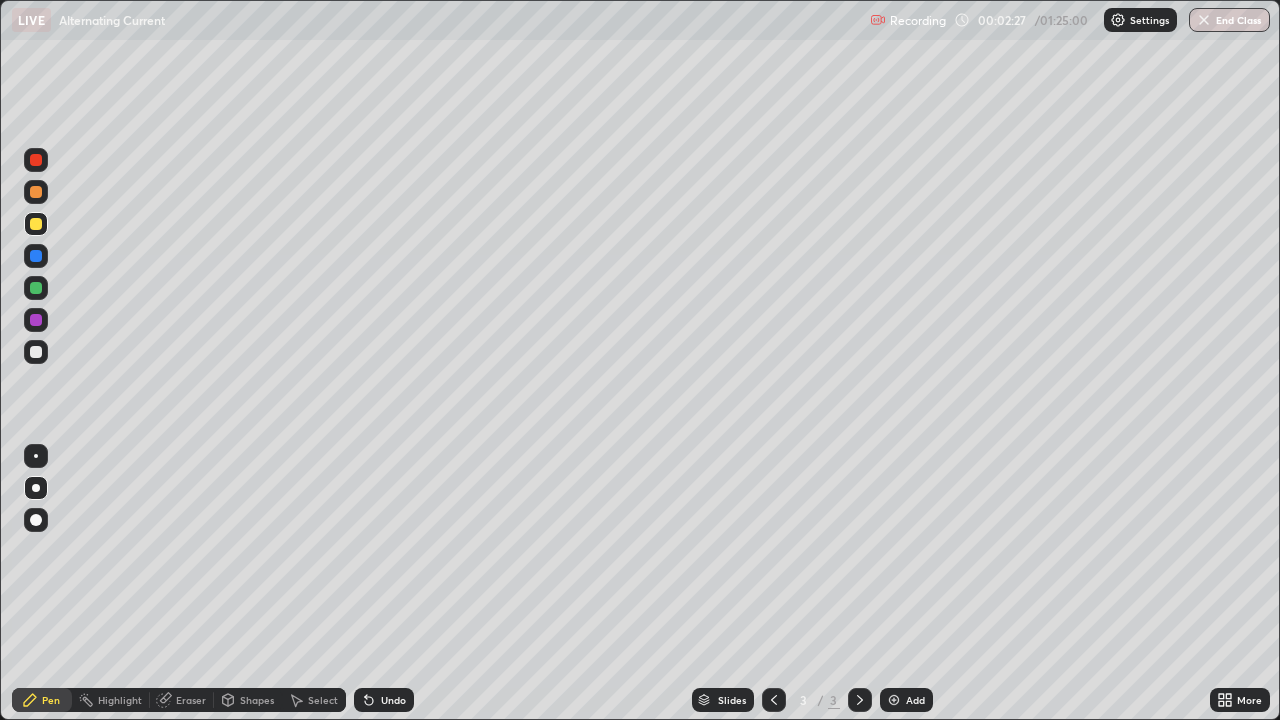 click at bounding box center [36, 224] 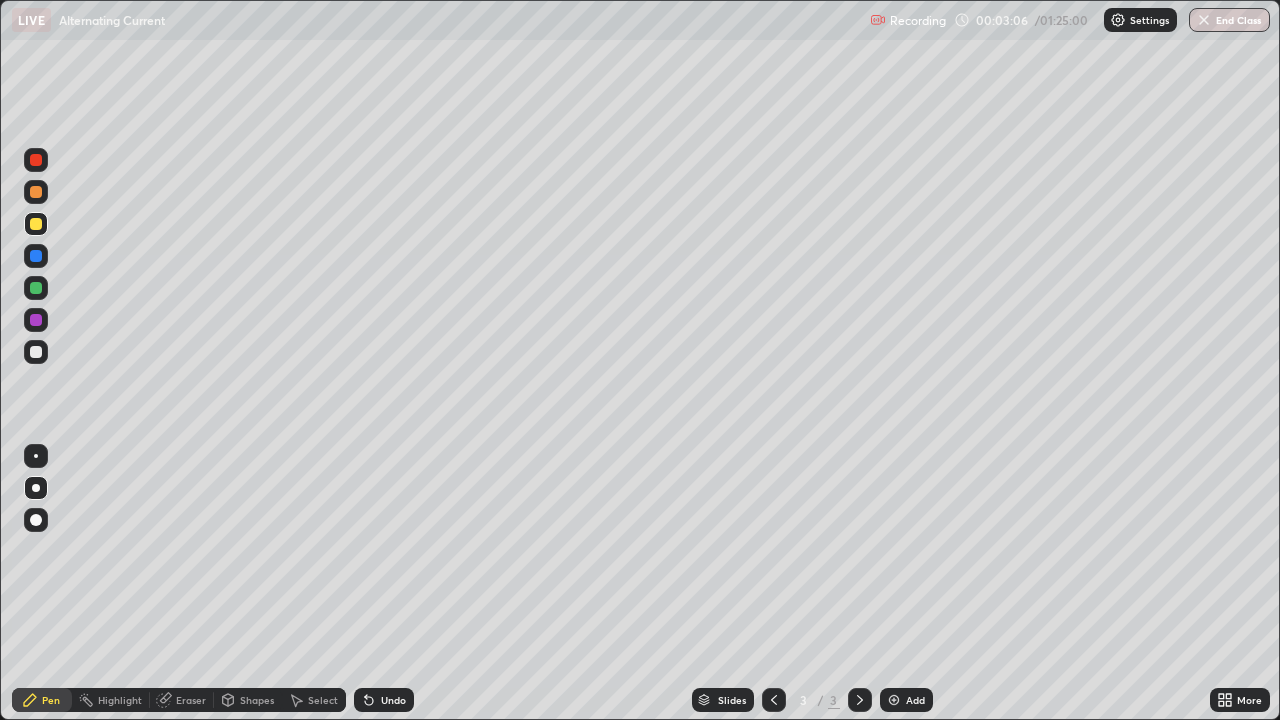 click at bounding box center [36, 352] 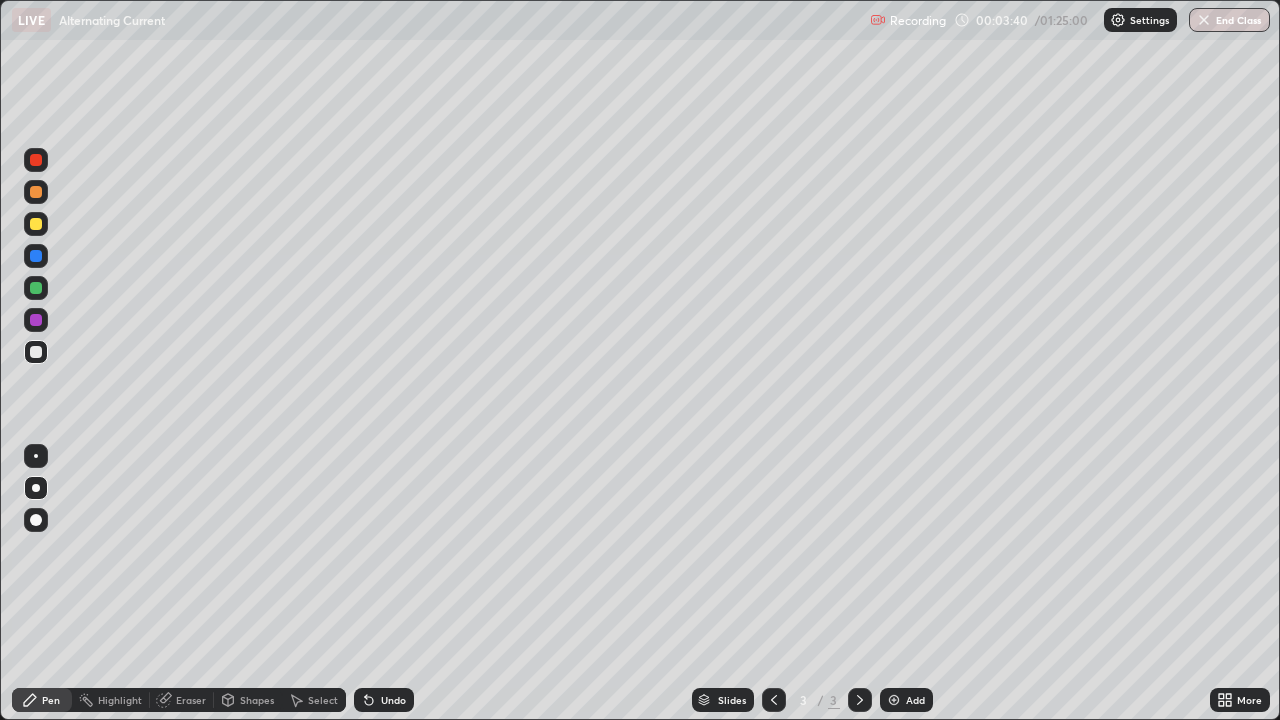 click on "Undo" at bounding box center (393, 700) 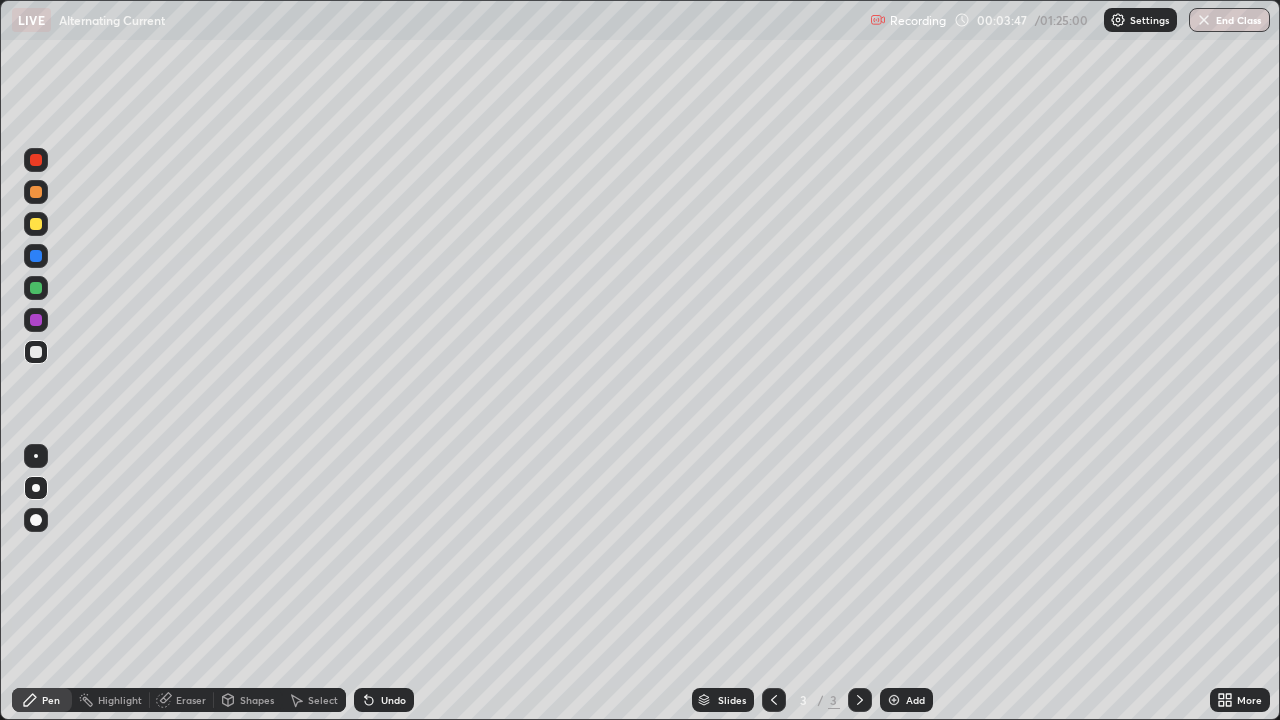 click on "Undo" at bounding box center [393, 700] 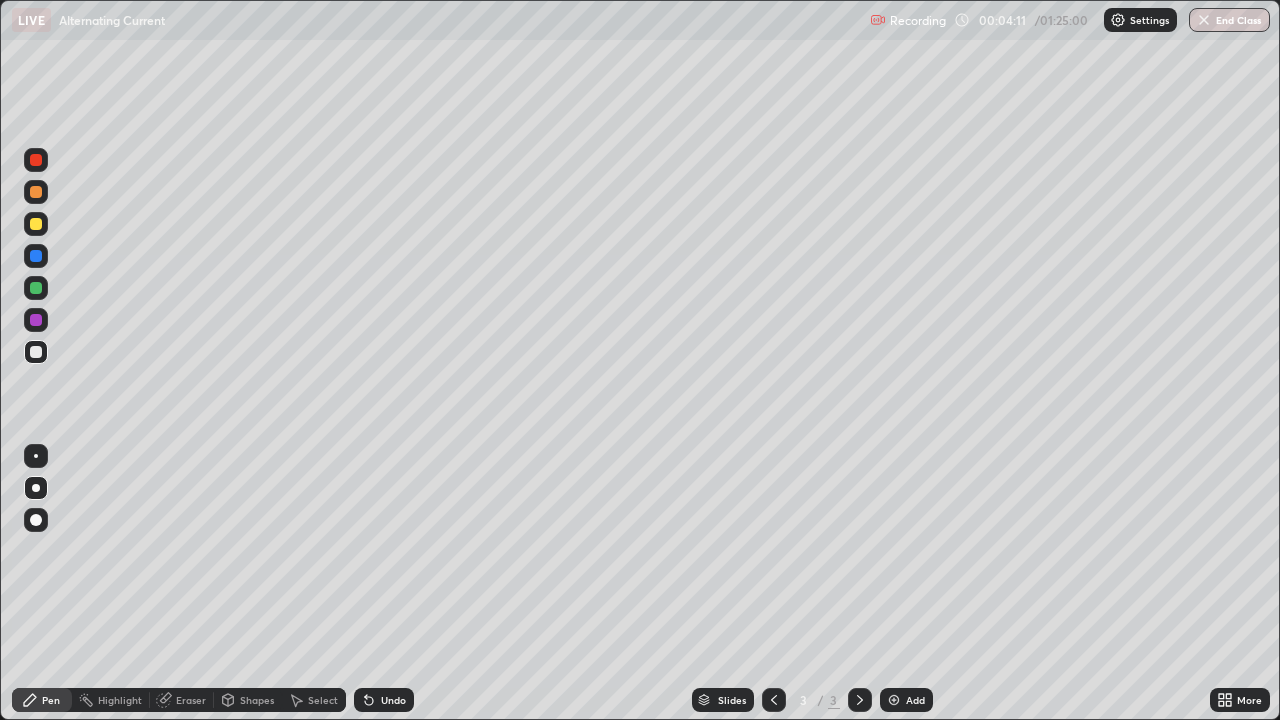 click at bounding box center [36, 224] 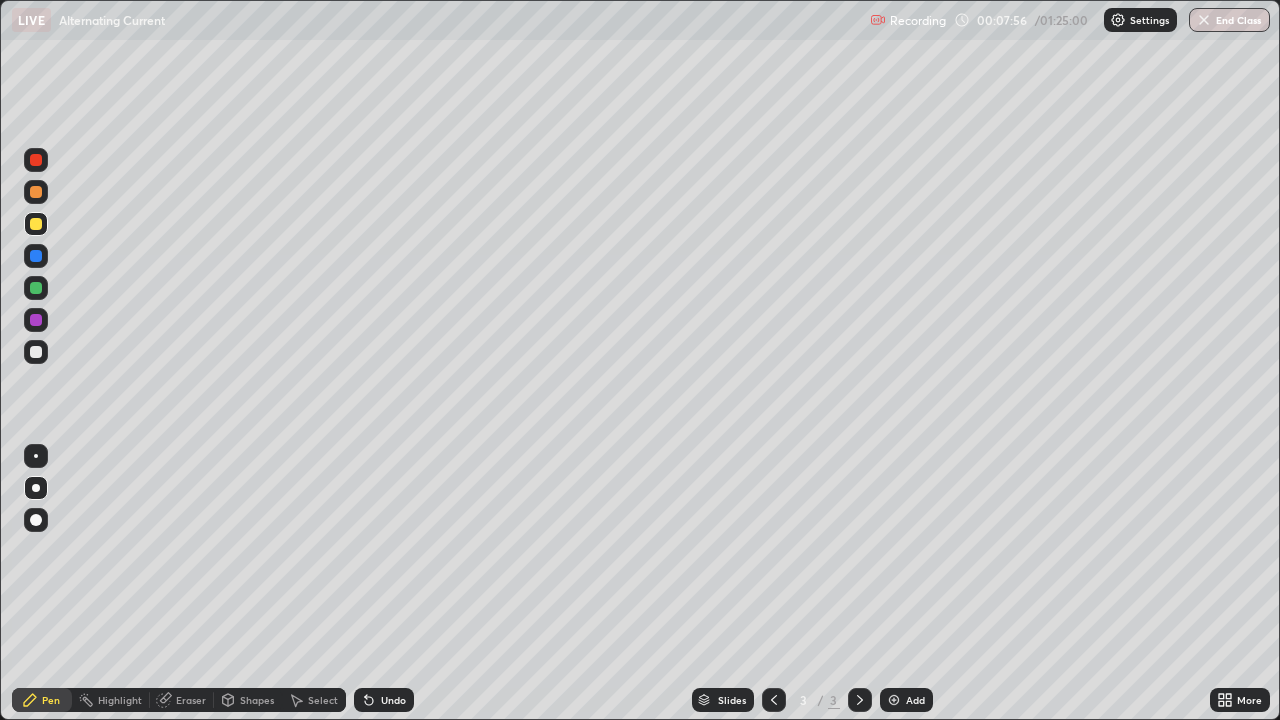 click on "Add" at bounding box center (915, 700) 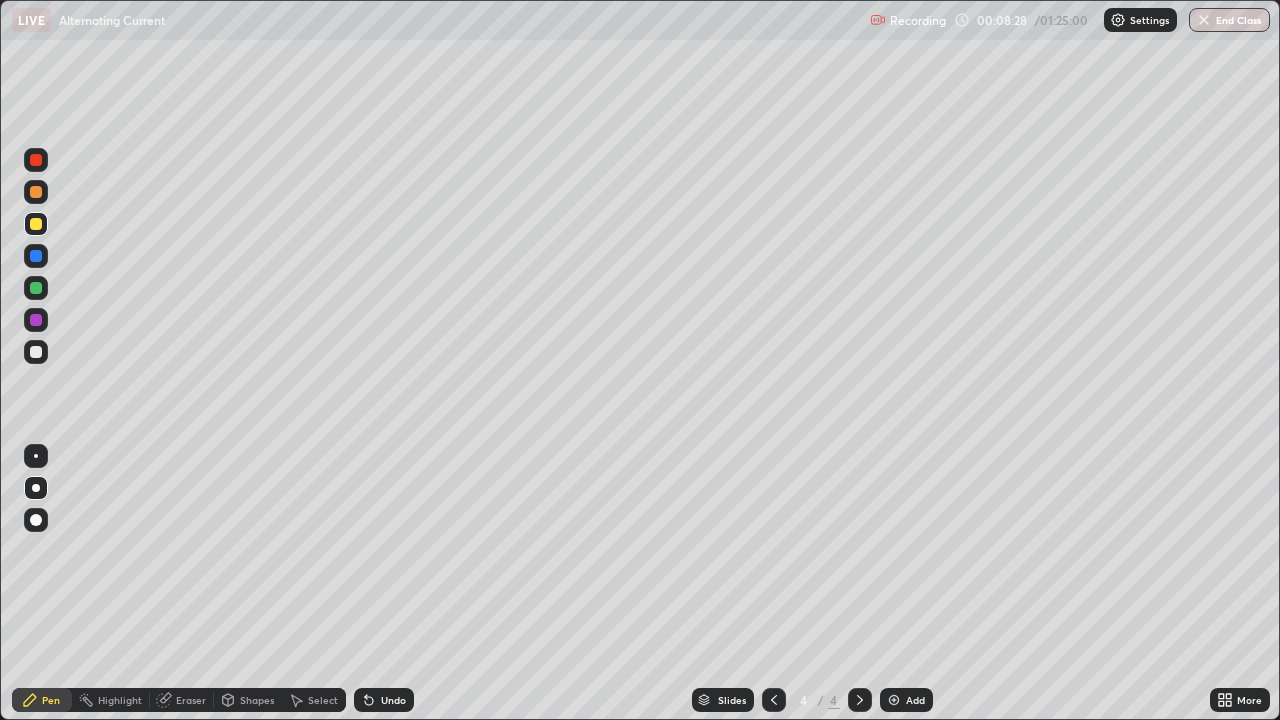 click at bounding box center (36, 256) 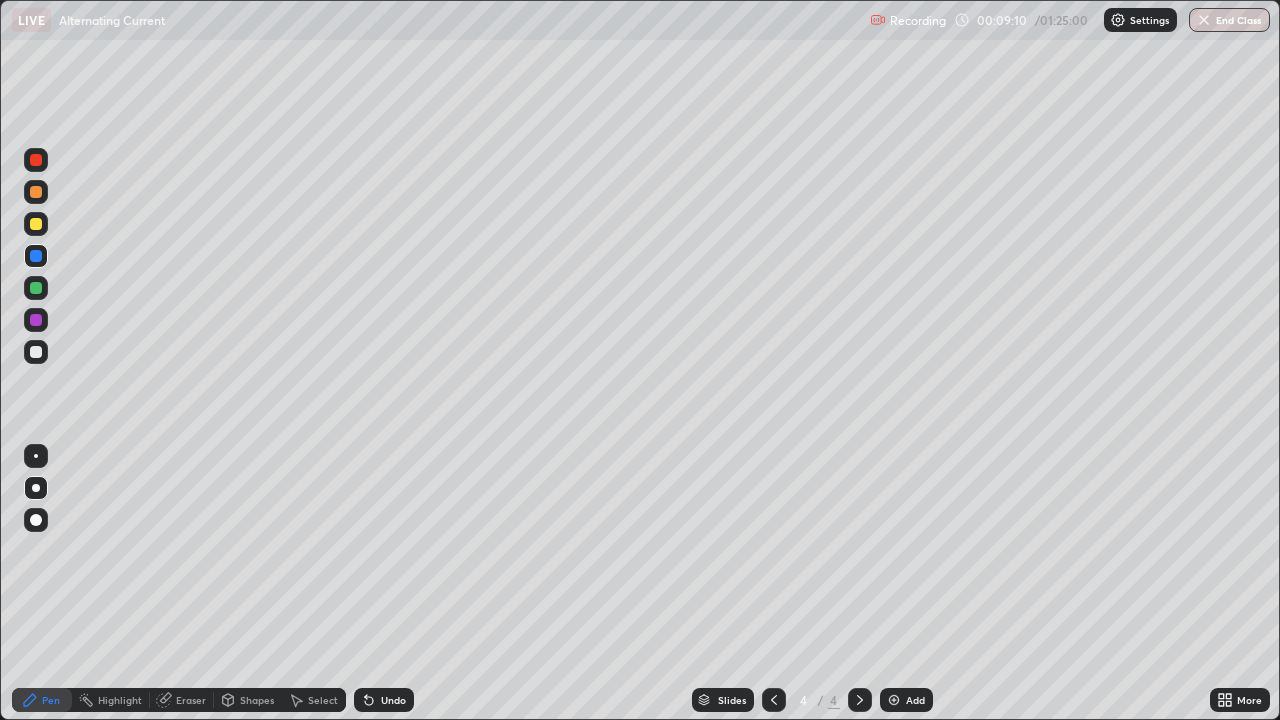 click at bounding box center (36, 224) 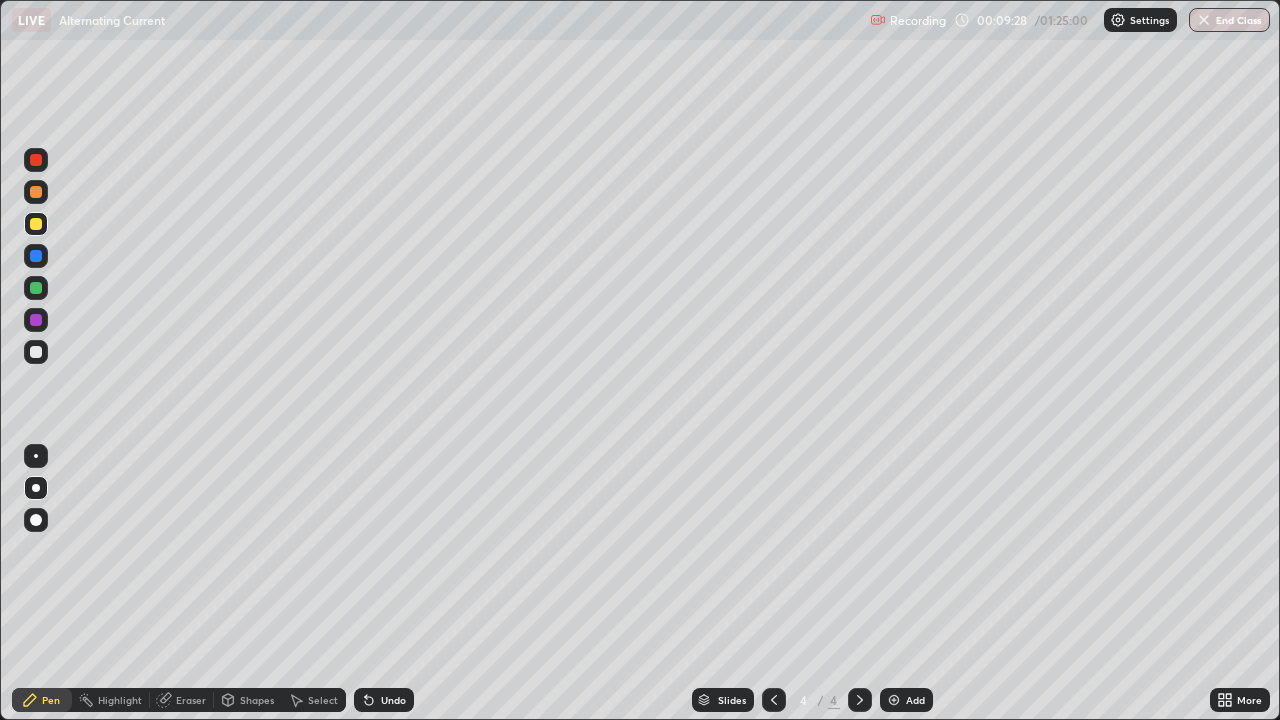 click at bounding box center [36, 352] 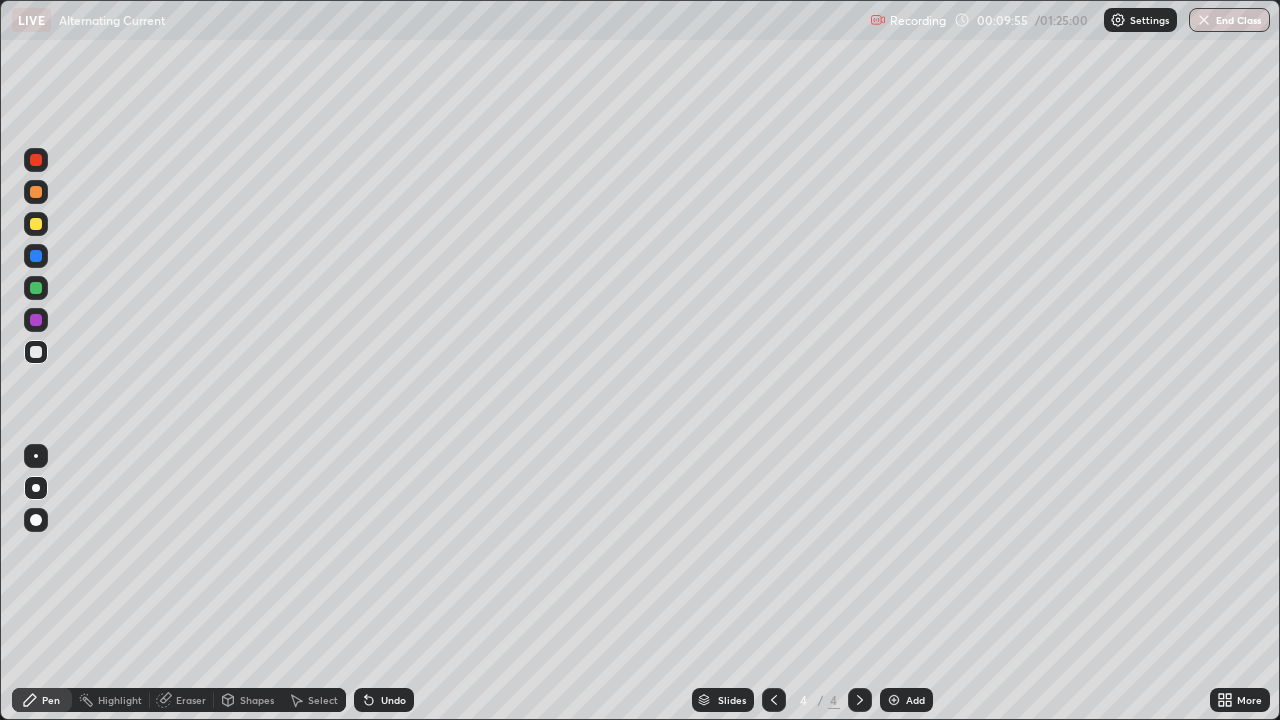 click on "Undo" at bounding box center [393, 700] 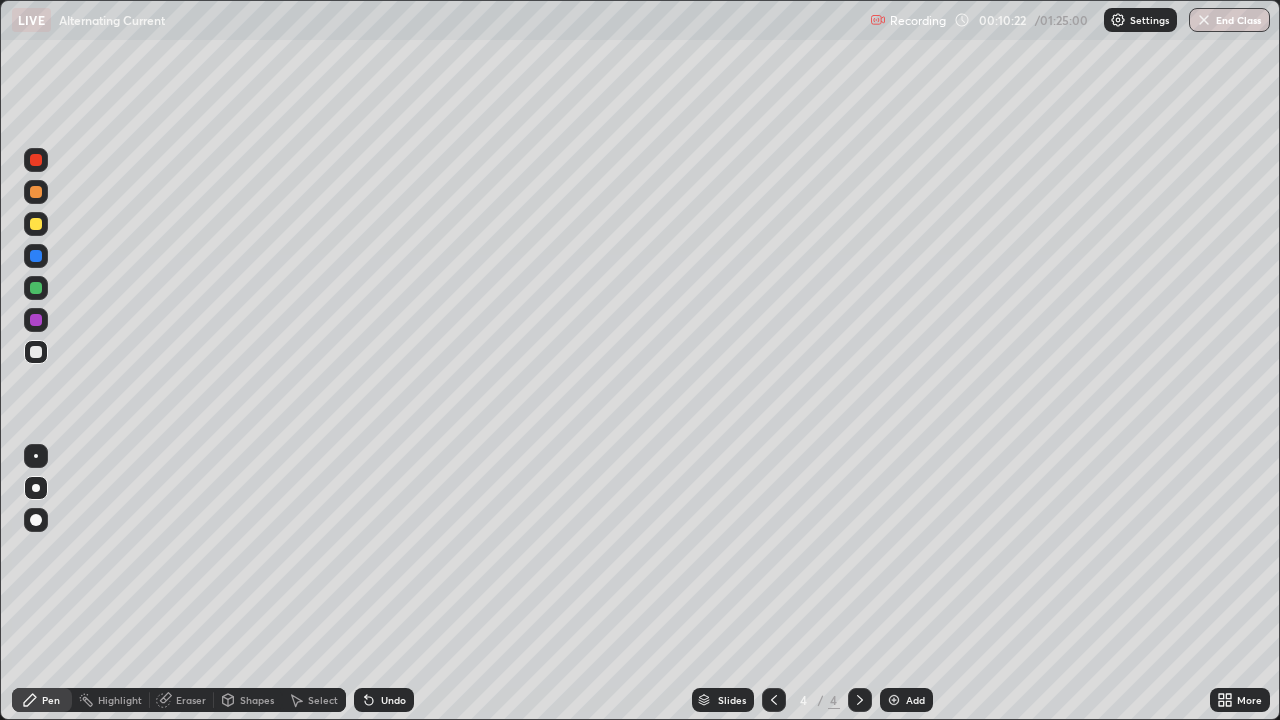 click on "Undo" at bounding box center [384, 700] 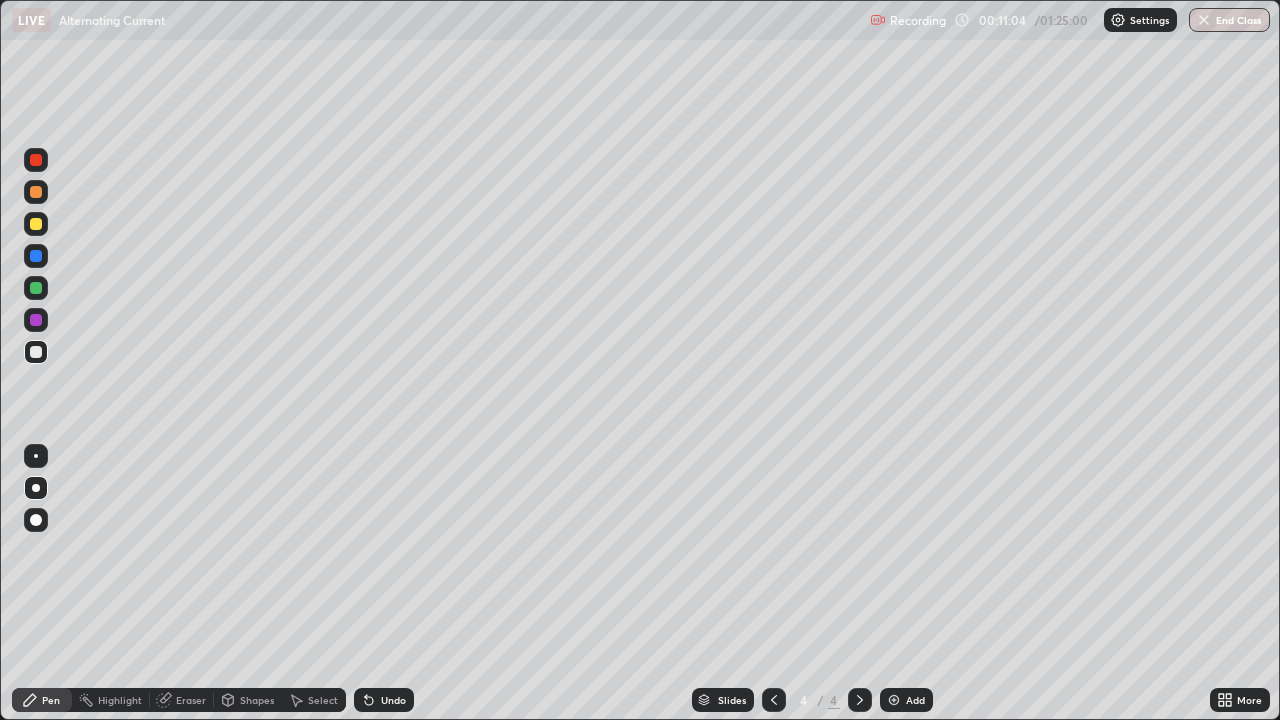 click on "Add" at bounding box center [906, 700] 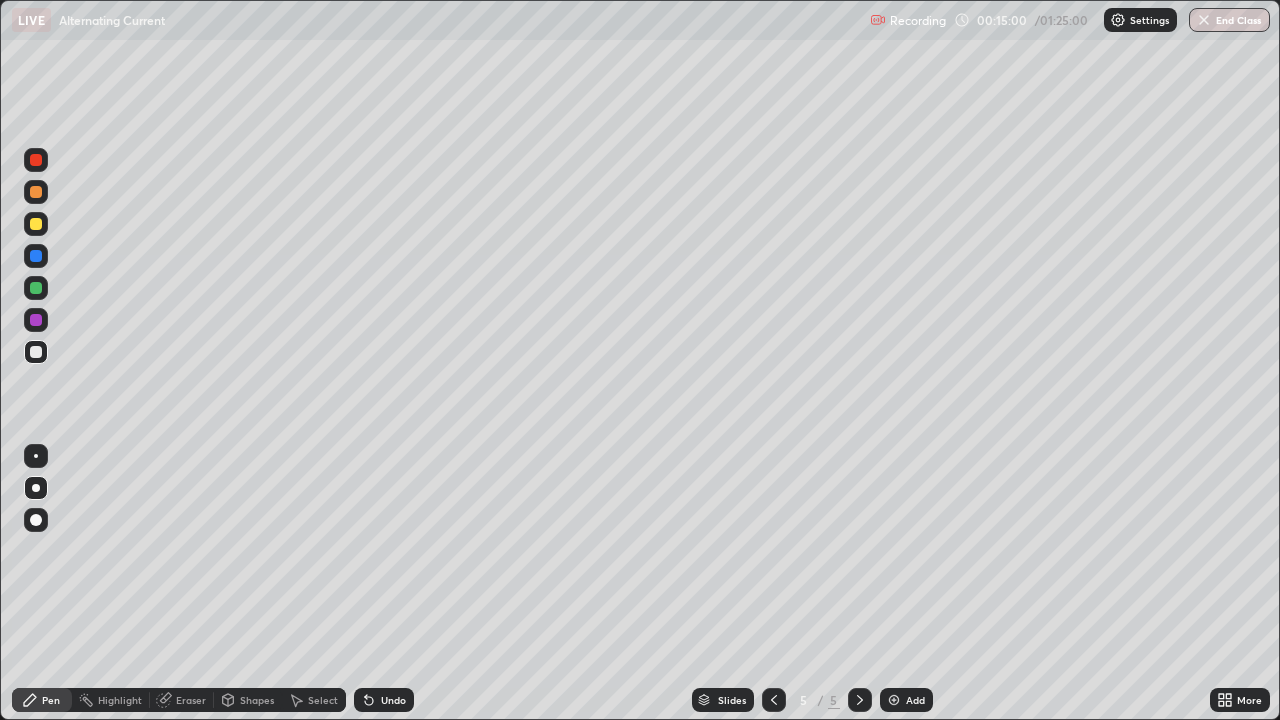 click 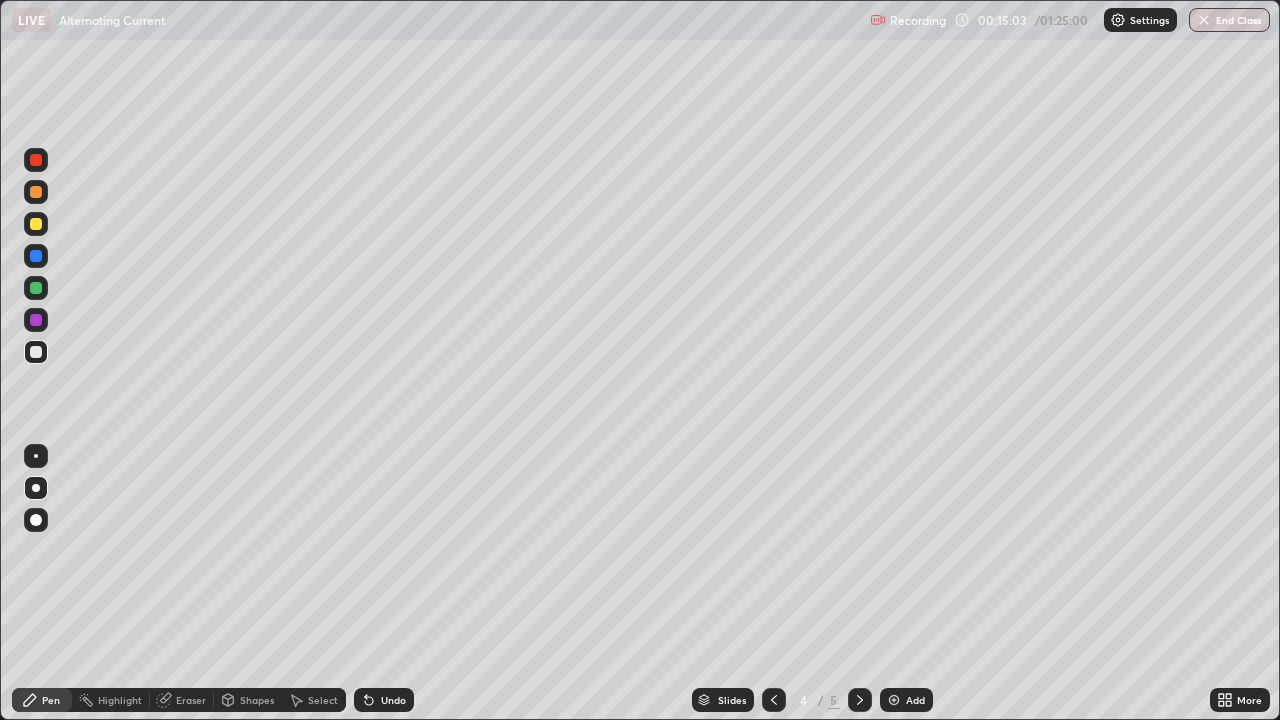 click 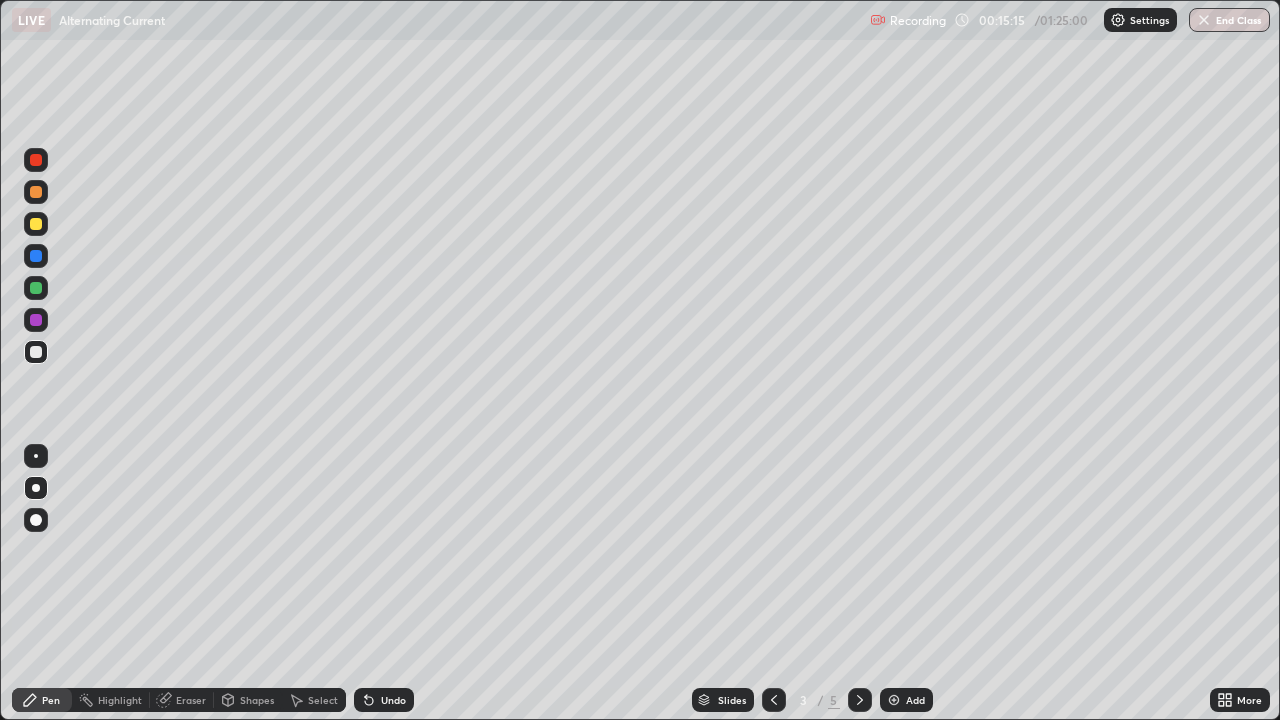 click on "Undo" at bounding box center [384, 700] 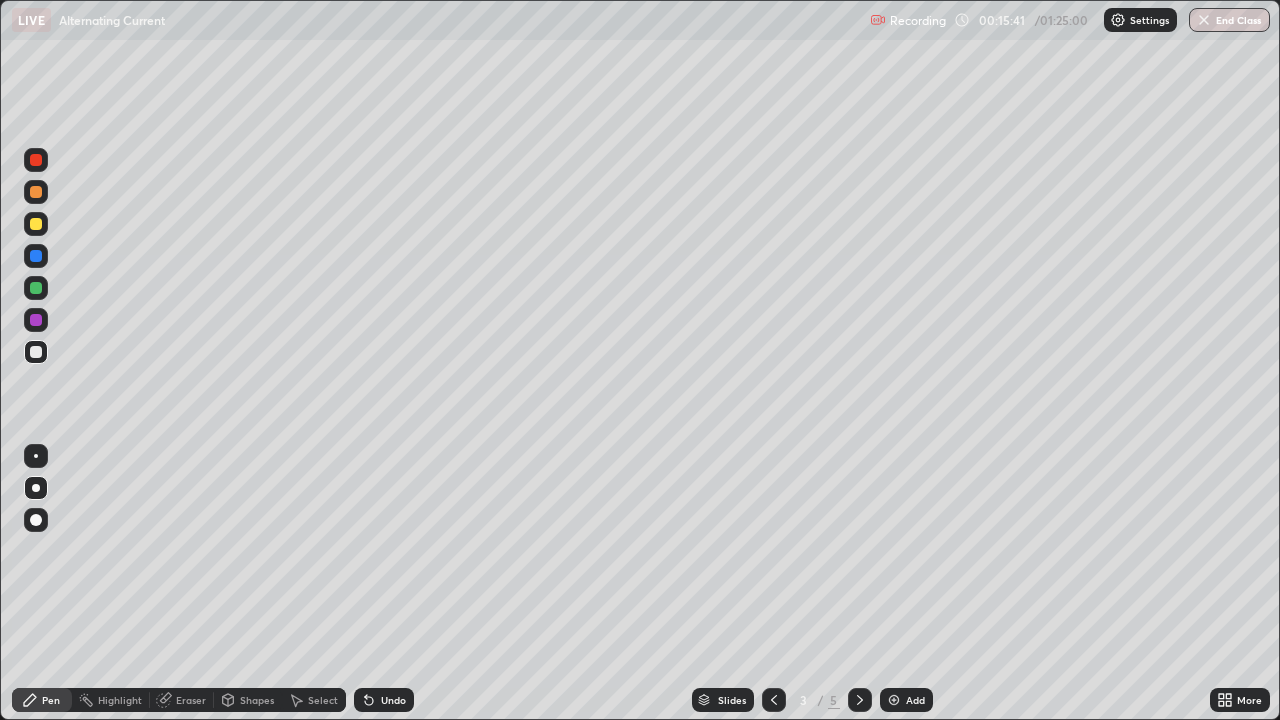 click 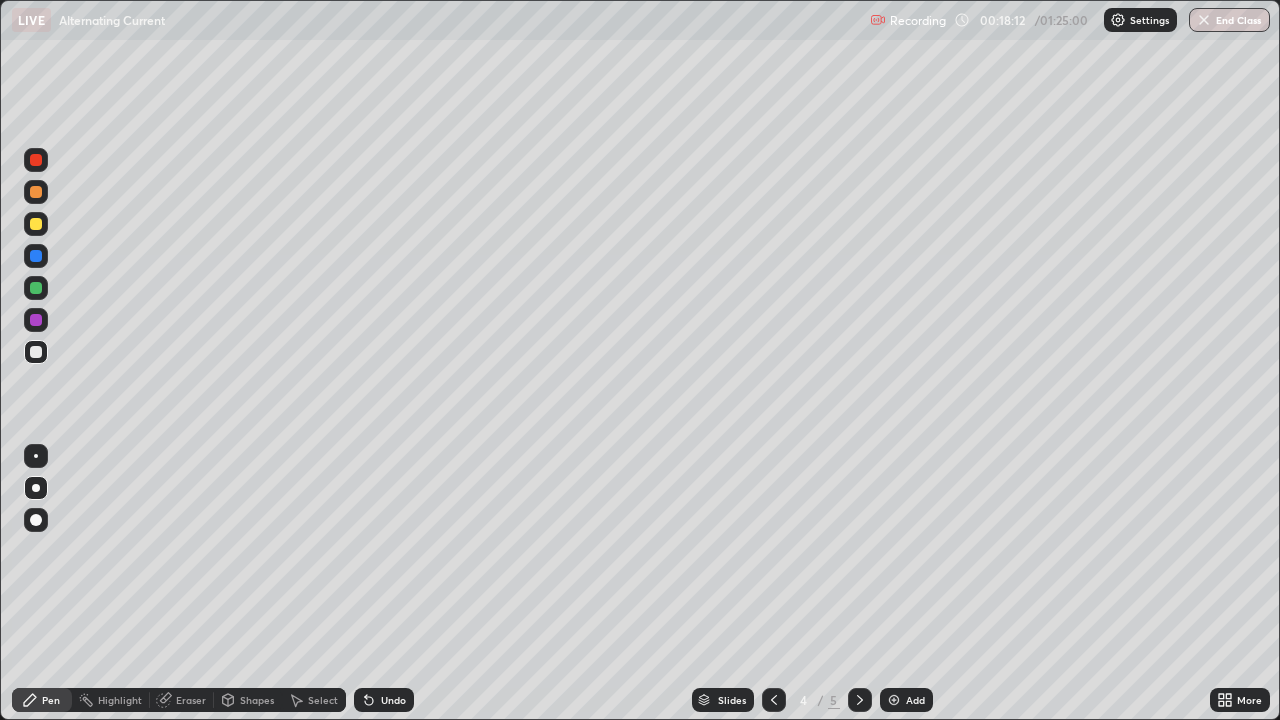 click 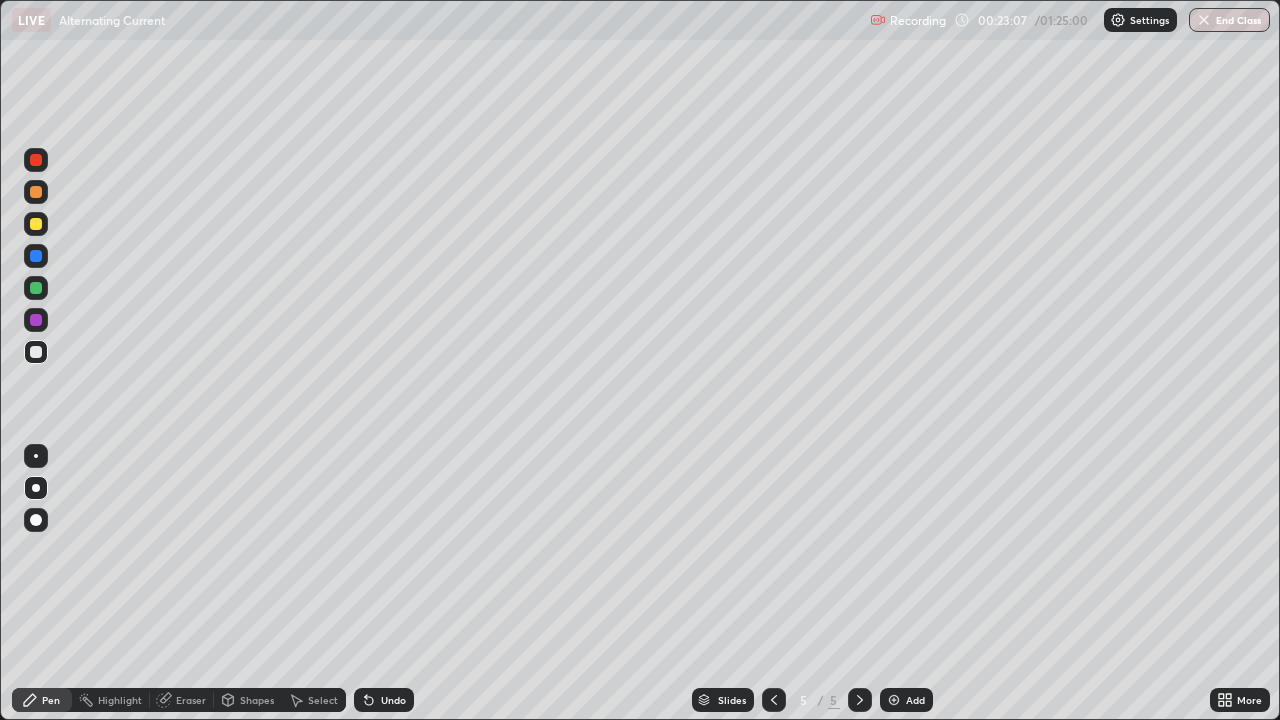 click at bounding box center (894, 700) 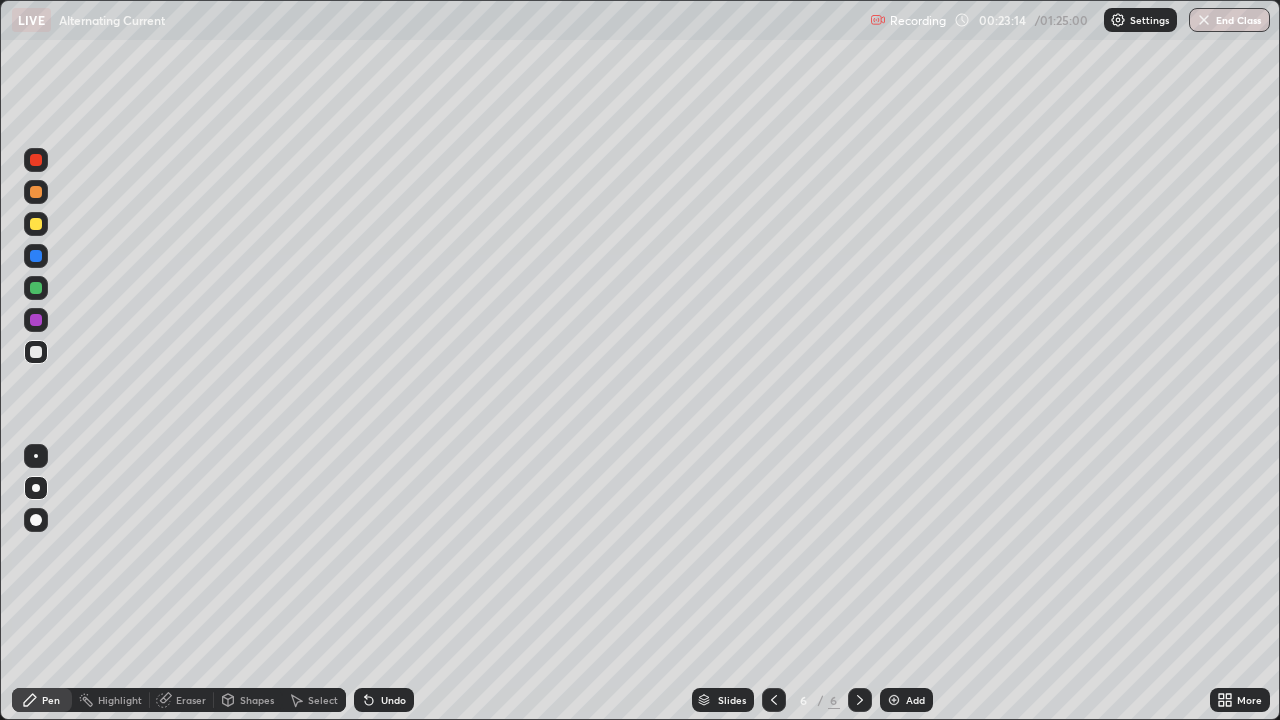 click at bounding box center (36, 224) 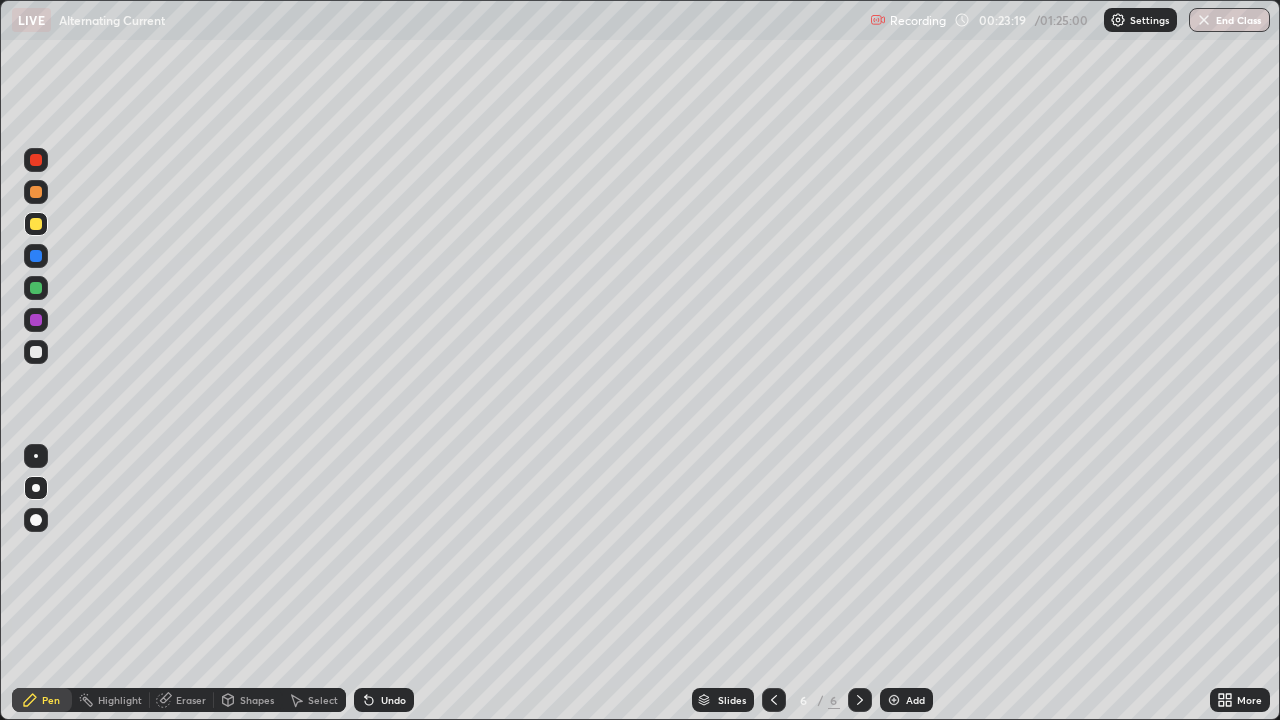 click at bounding box center (36, 224) 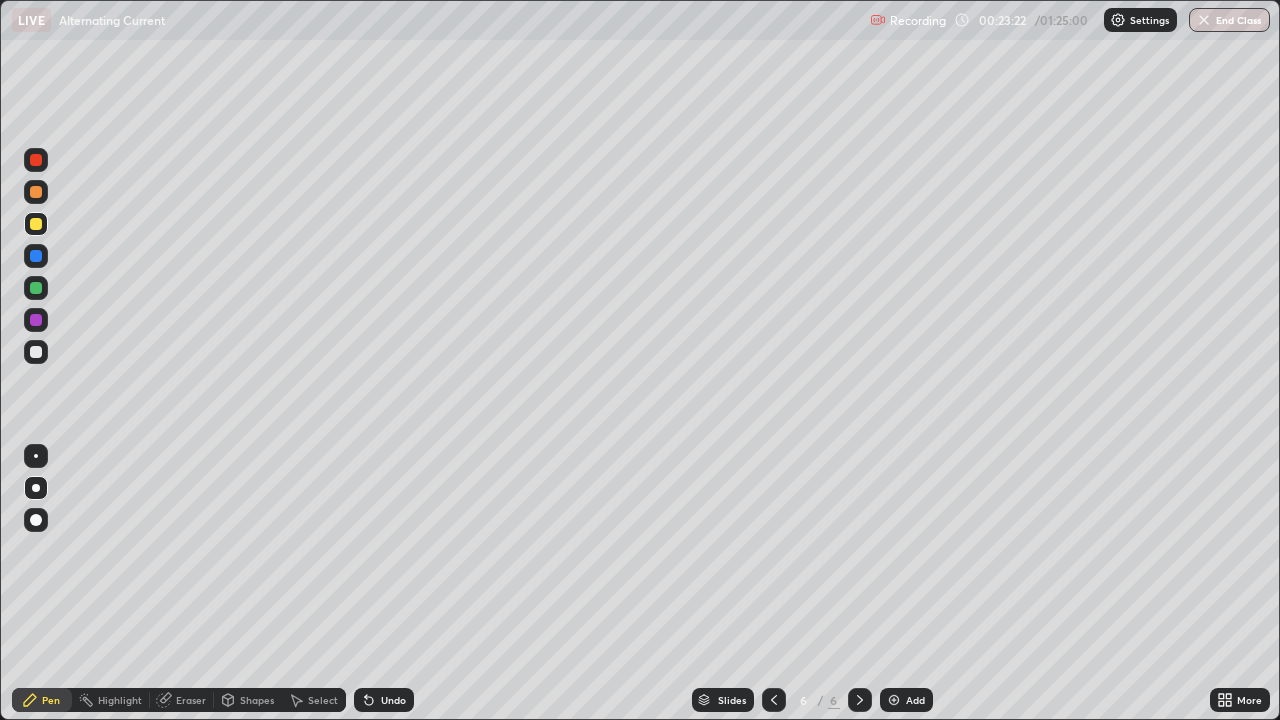 click on "Undo" at bounding box center (393, 700) 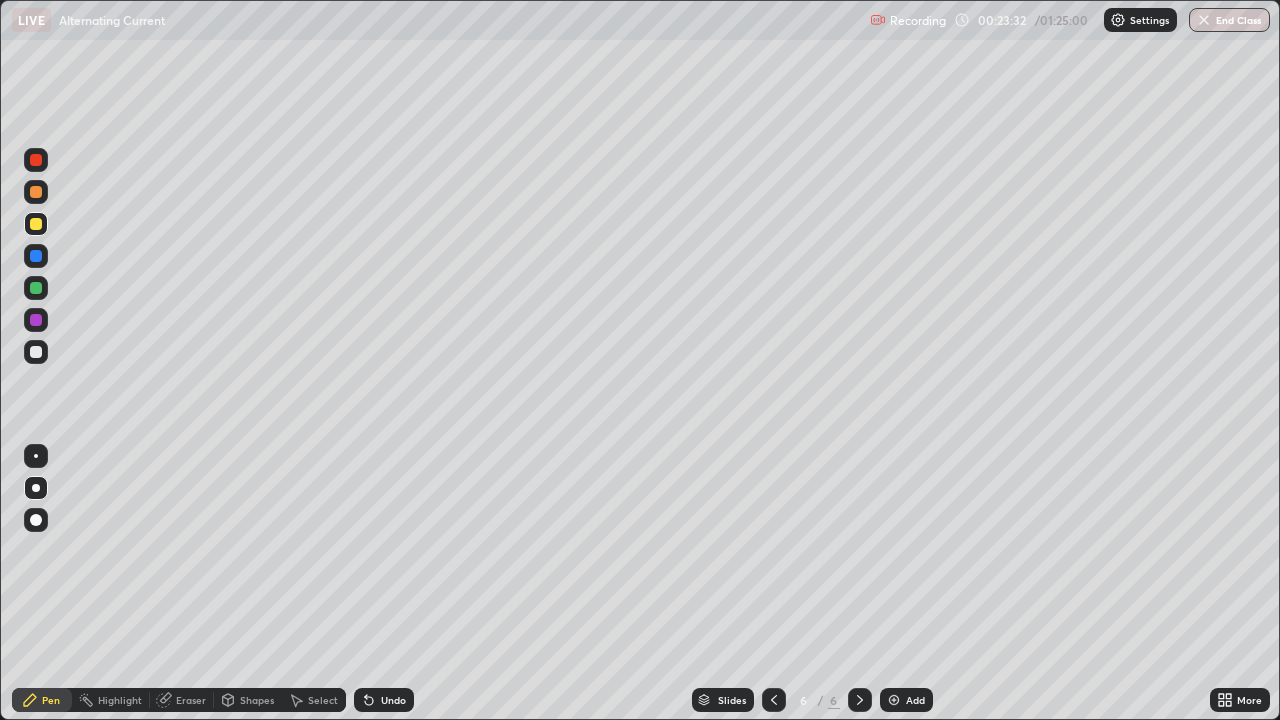 click at bounding box center [36, 288] 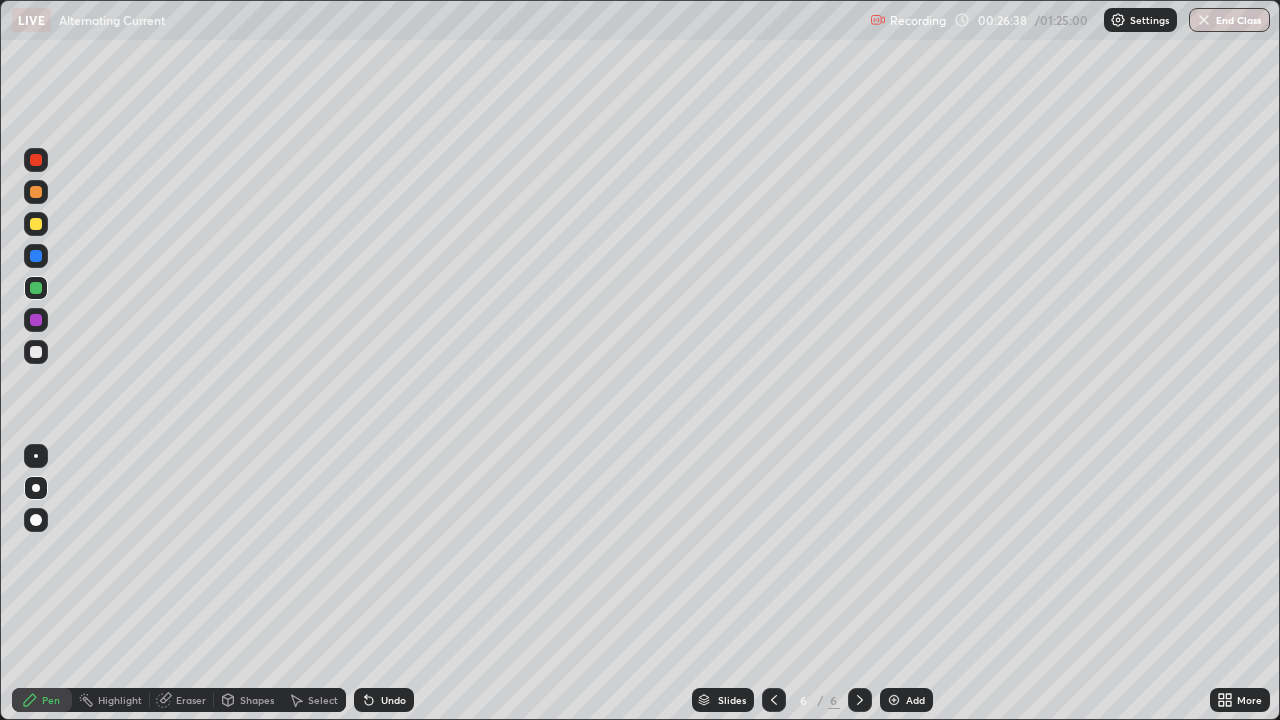 click on "Add" at bounding box center (915, 700) 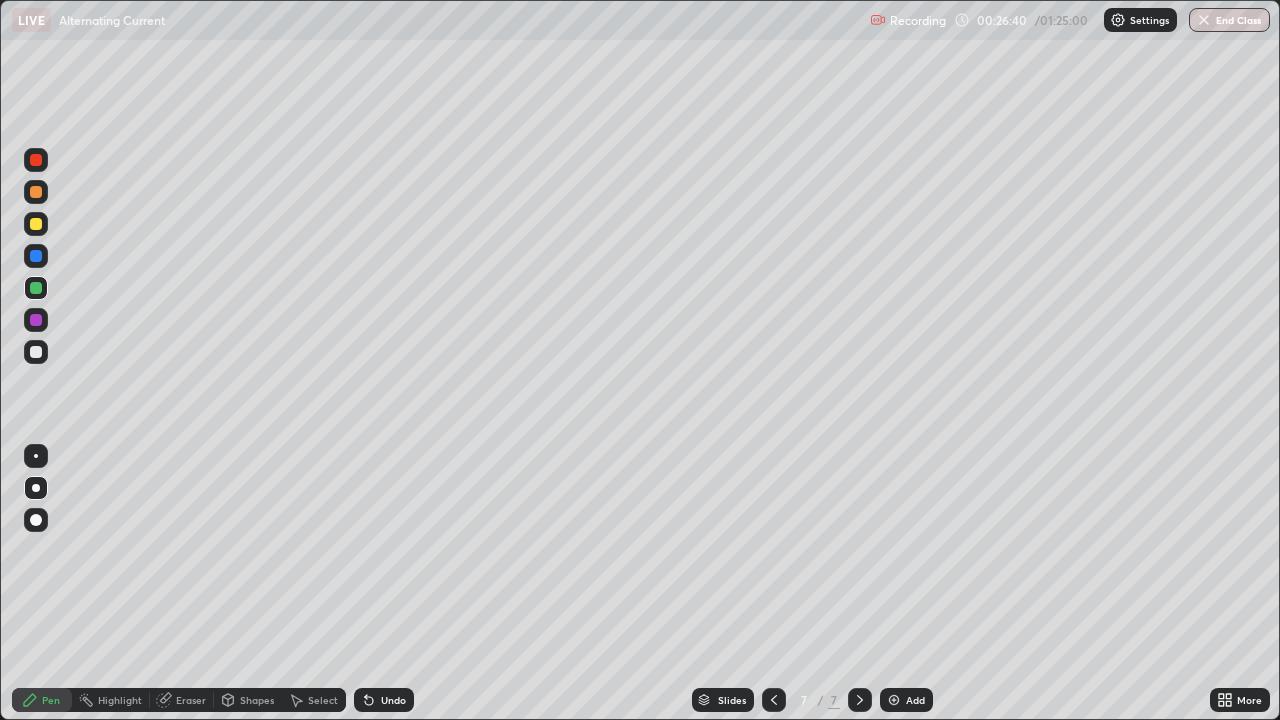 click at bounding box center [36, 192] 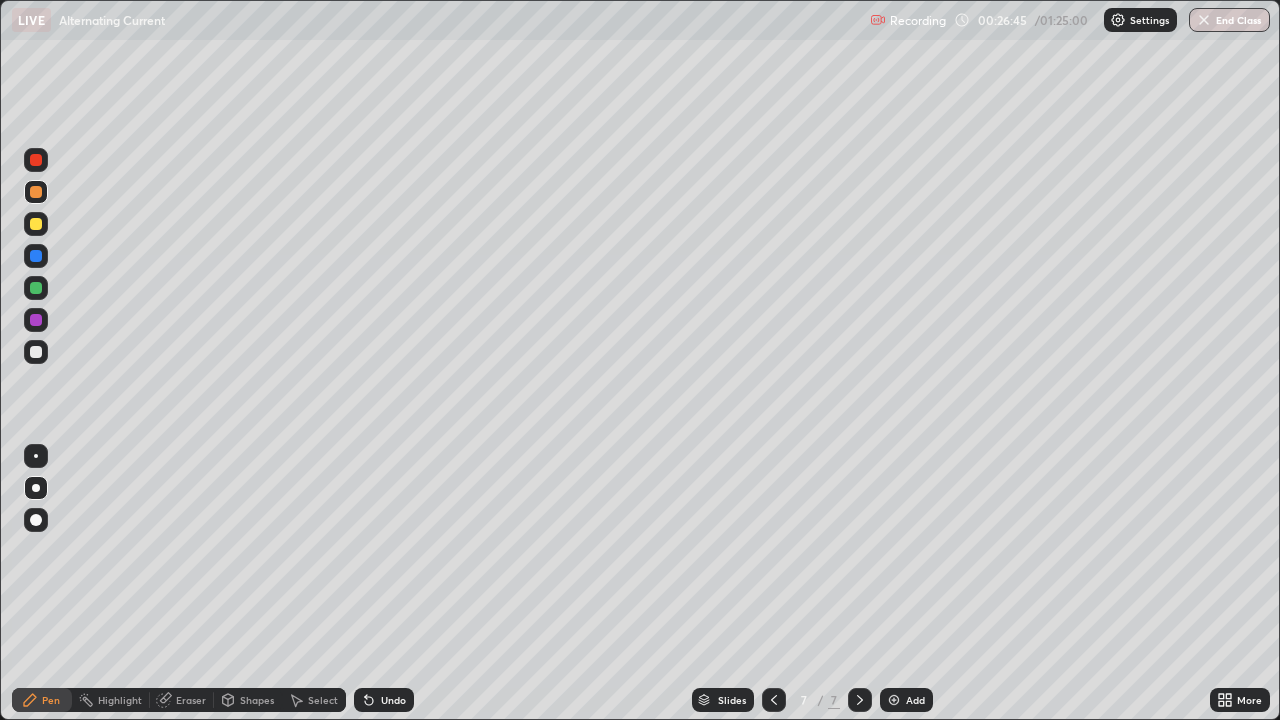 click at bounding box center (36, 288) 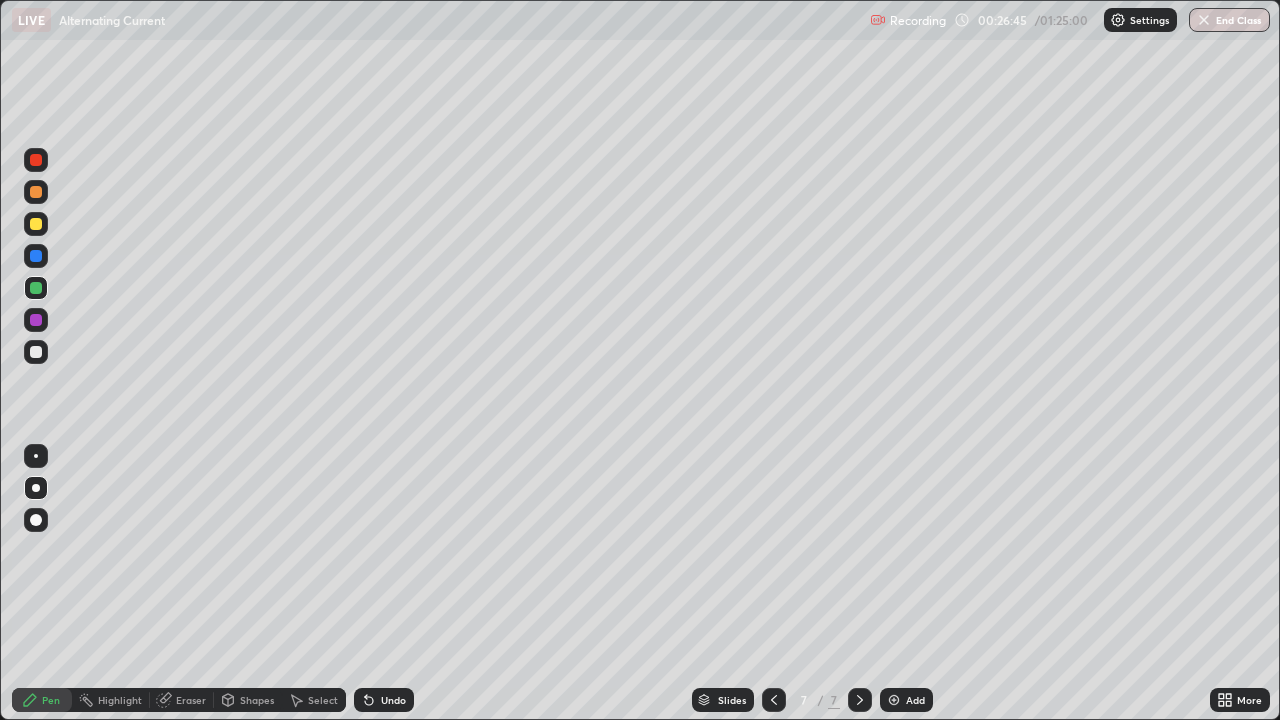 click at bounding box center (36, 352) 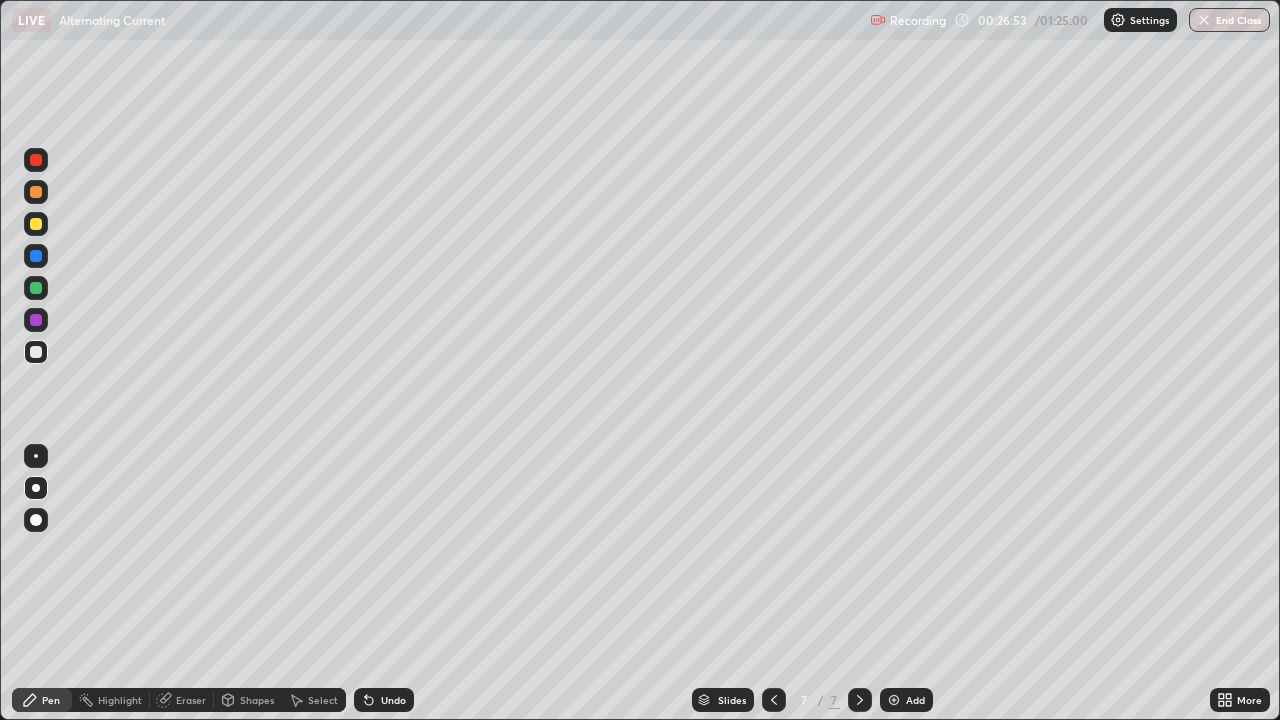 click on "Undo" at bounding box center (393, 700) 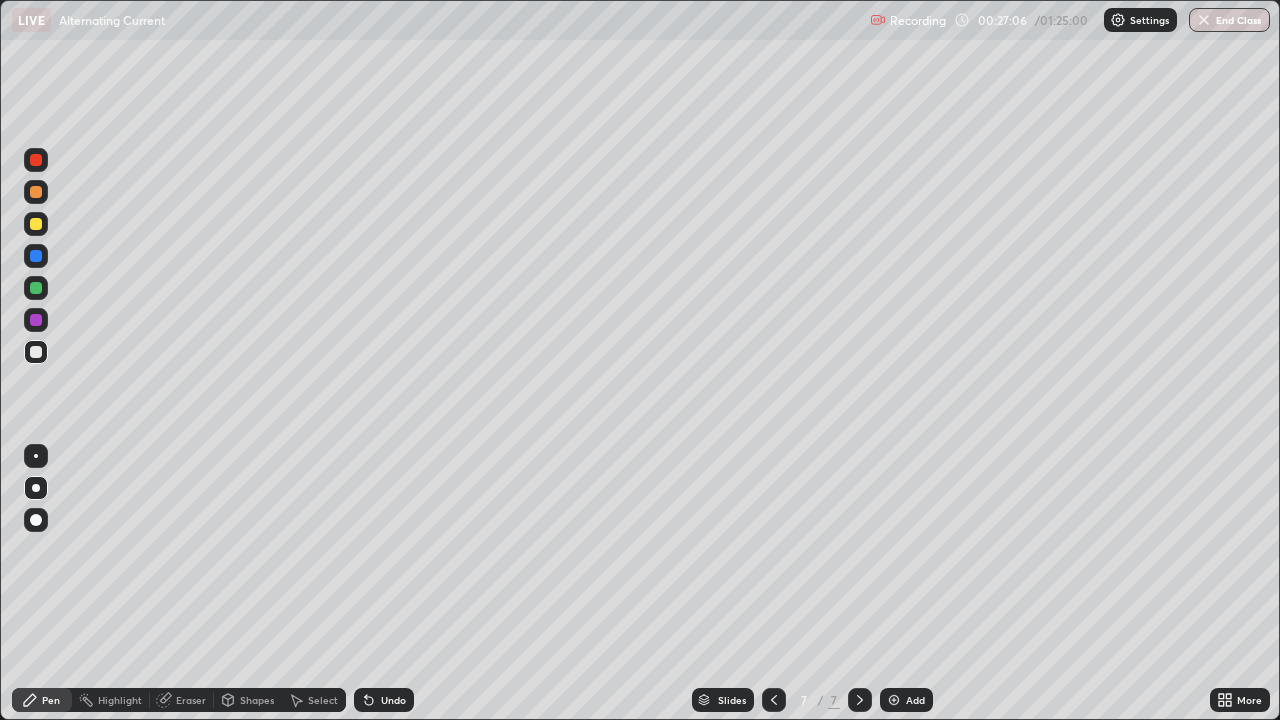 click at bounding box center (36, 288) 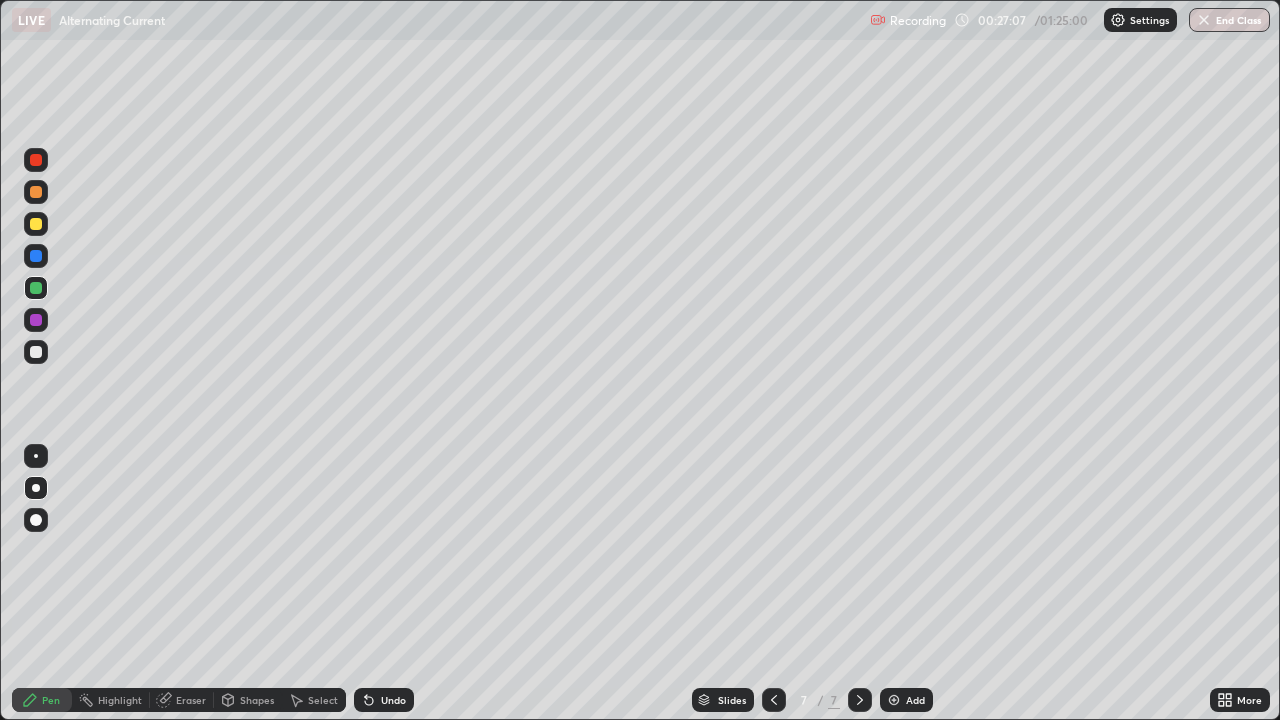 click 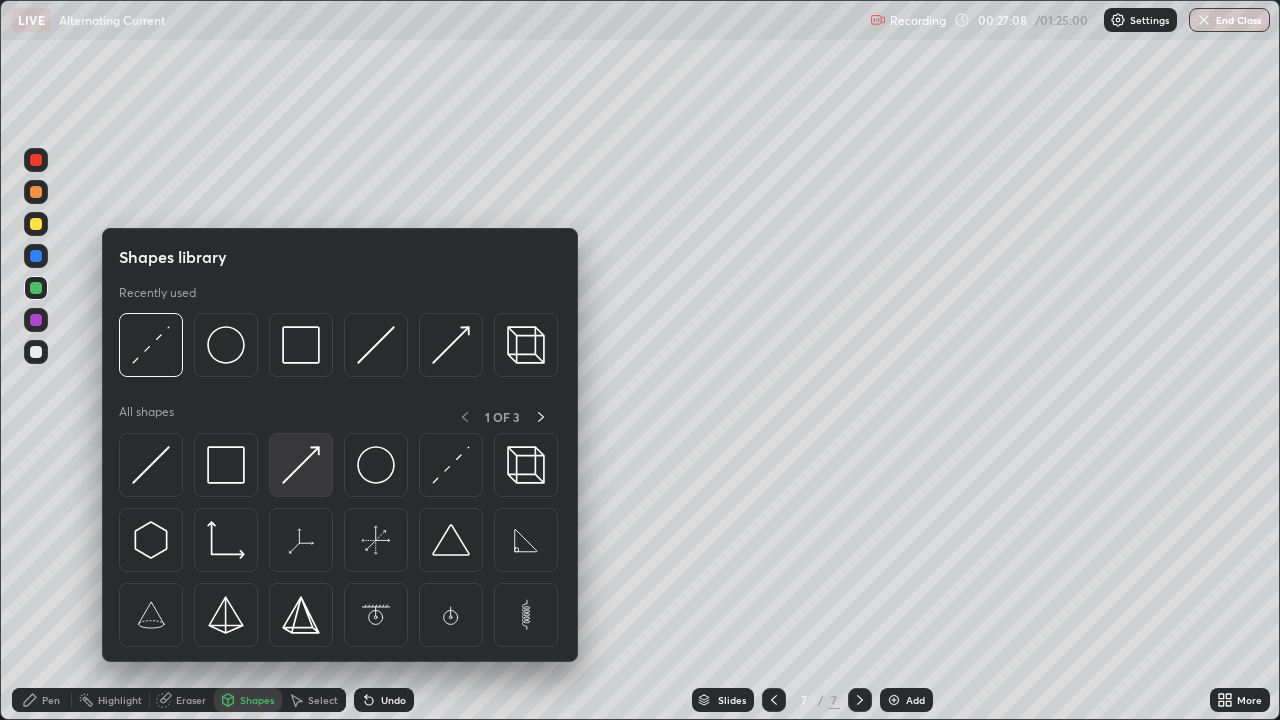 click at bounding box center (301, 465) 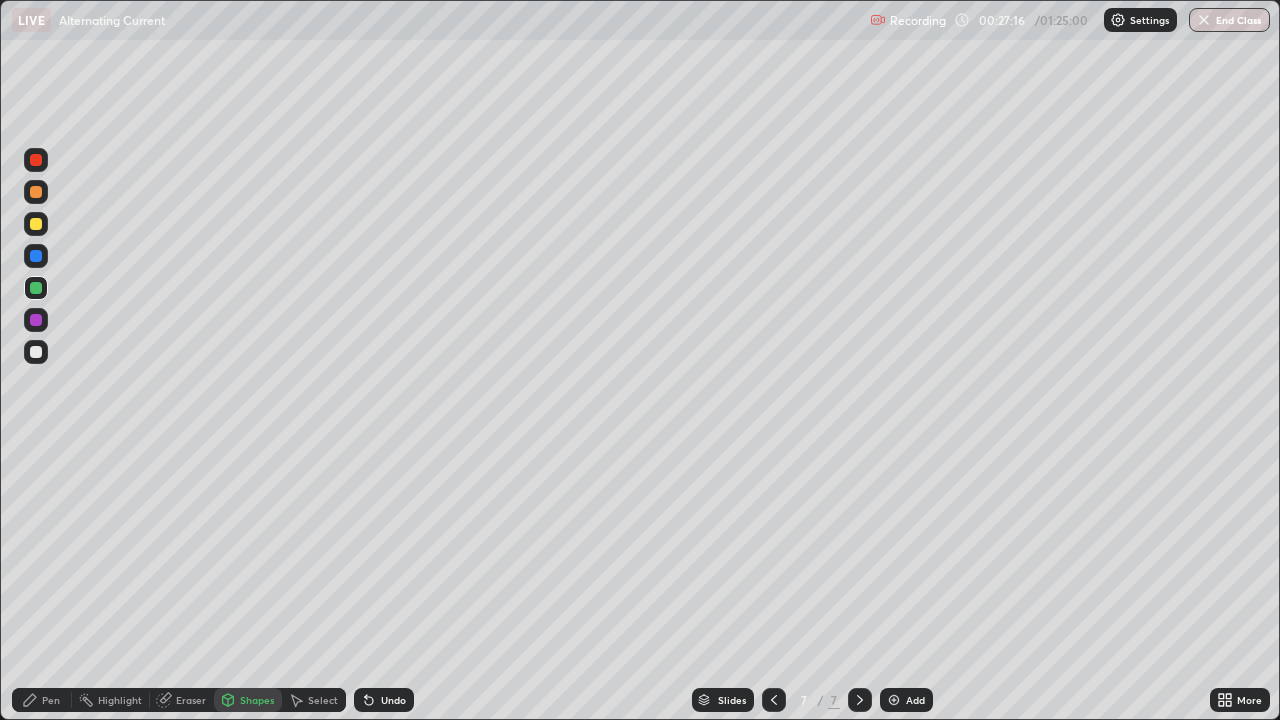 click at bounding box center (36, 224) 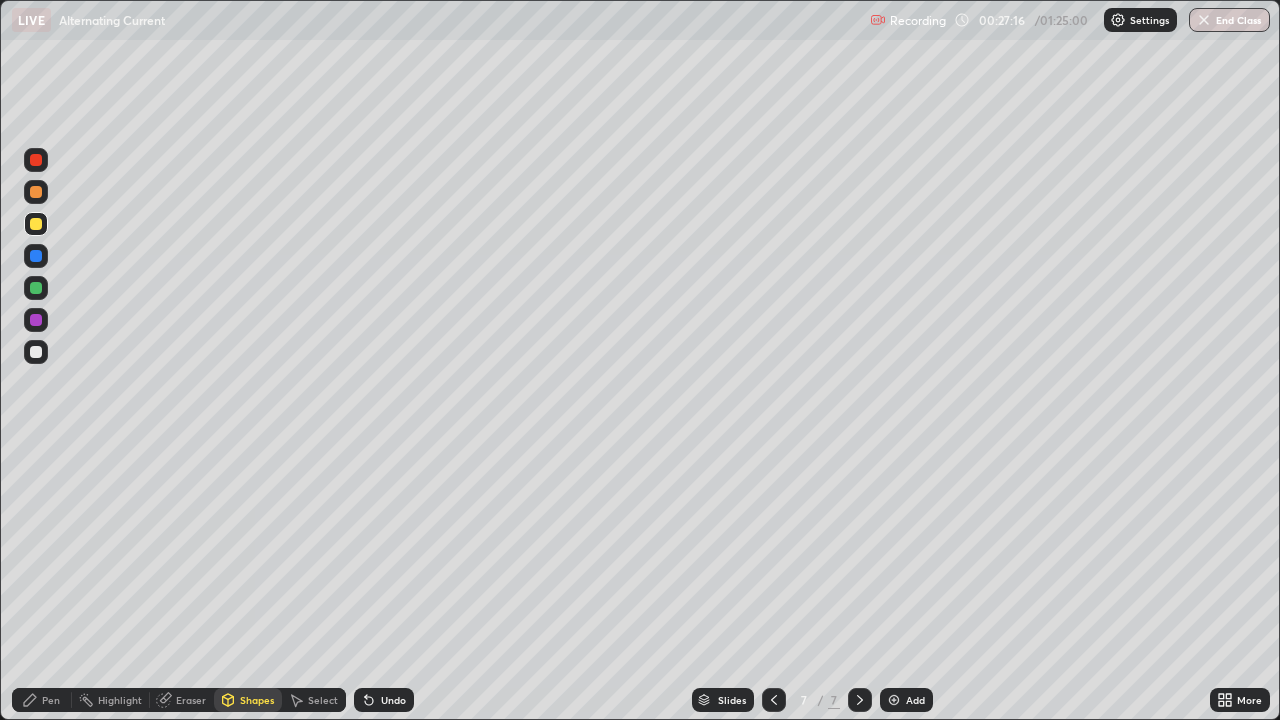 click 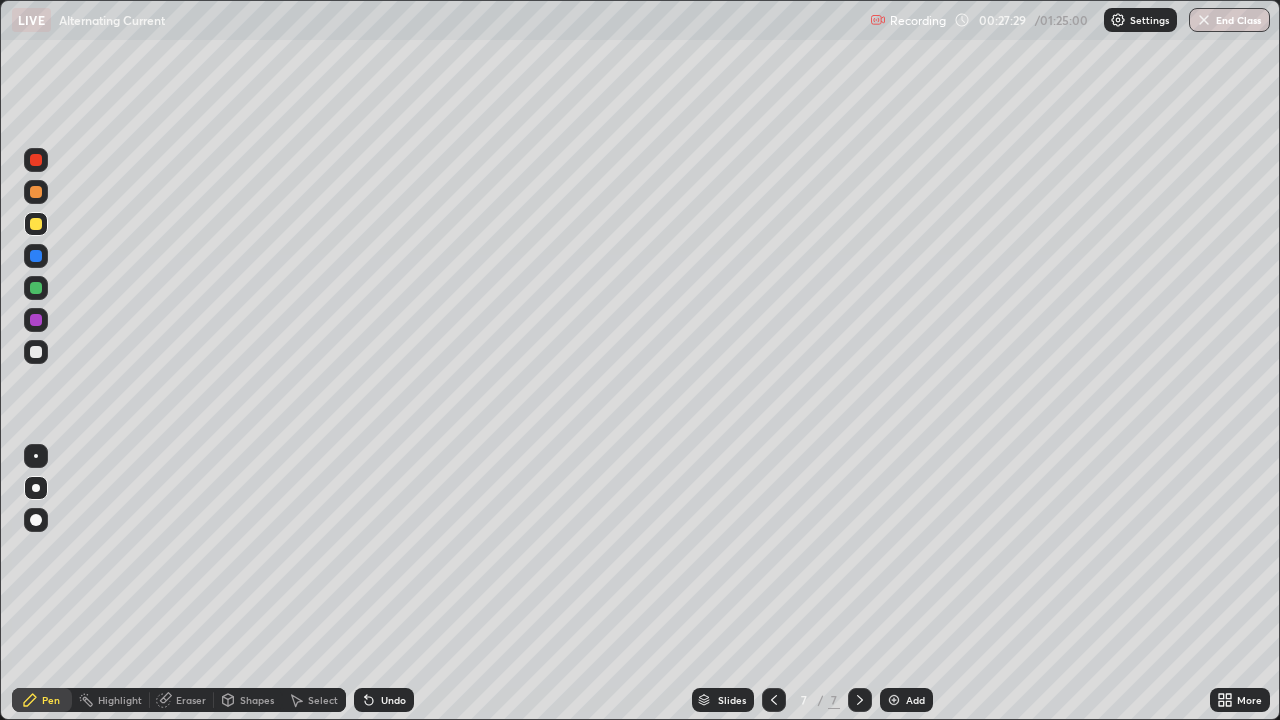 click on "Shapes" at bounding box center (248, 700) 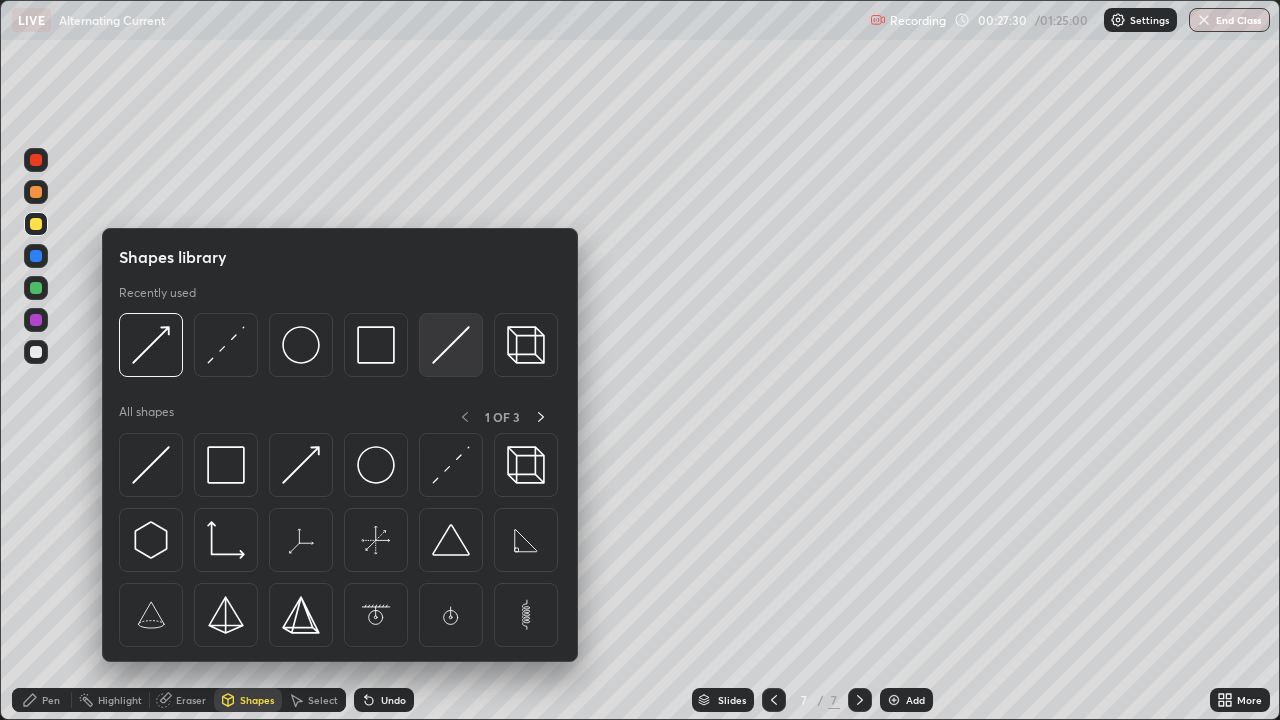 click at bounding box center (451, 345) 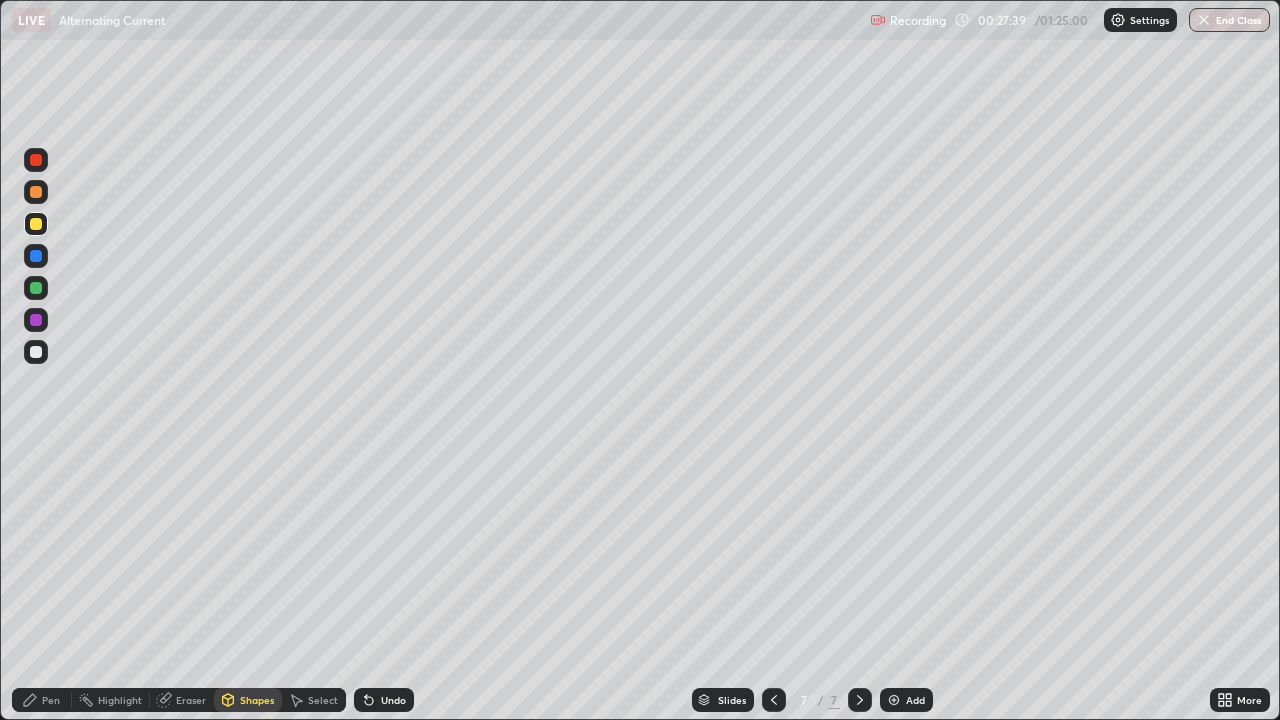 click on "Pen" at bounding box center [42, 700] 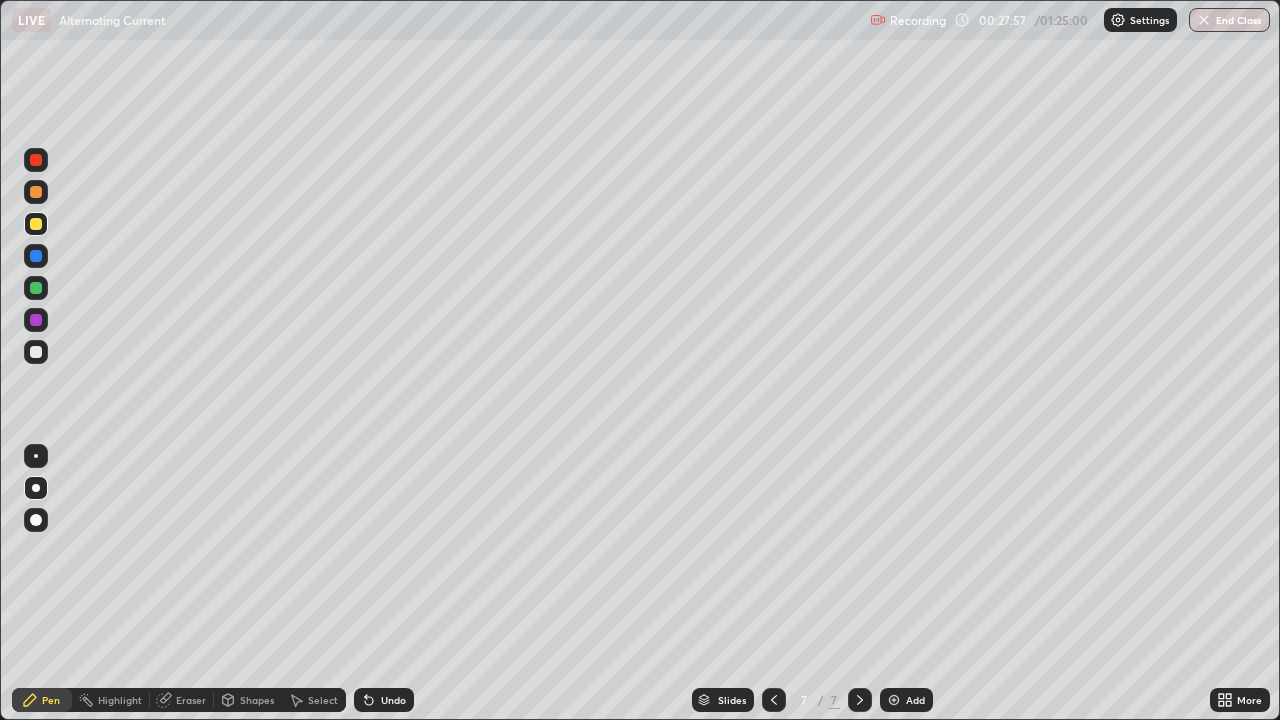 click at bounding box center [36, 352] 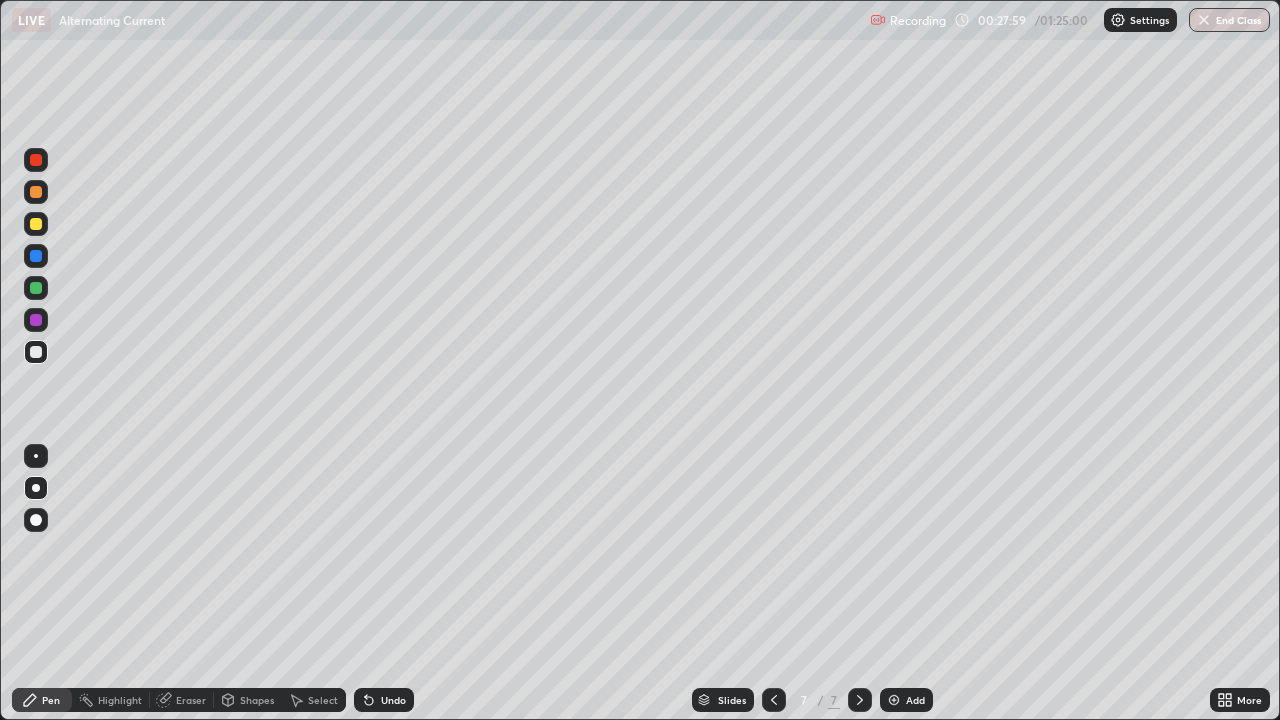 click on "Eraser" at bounding box center [191, 700] 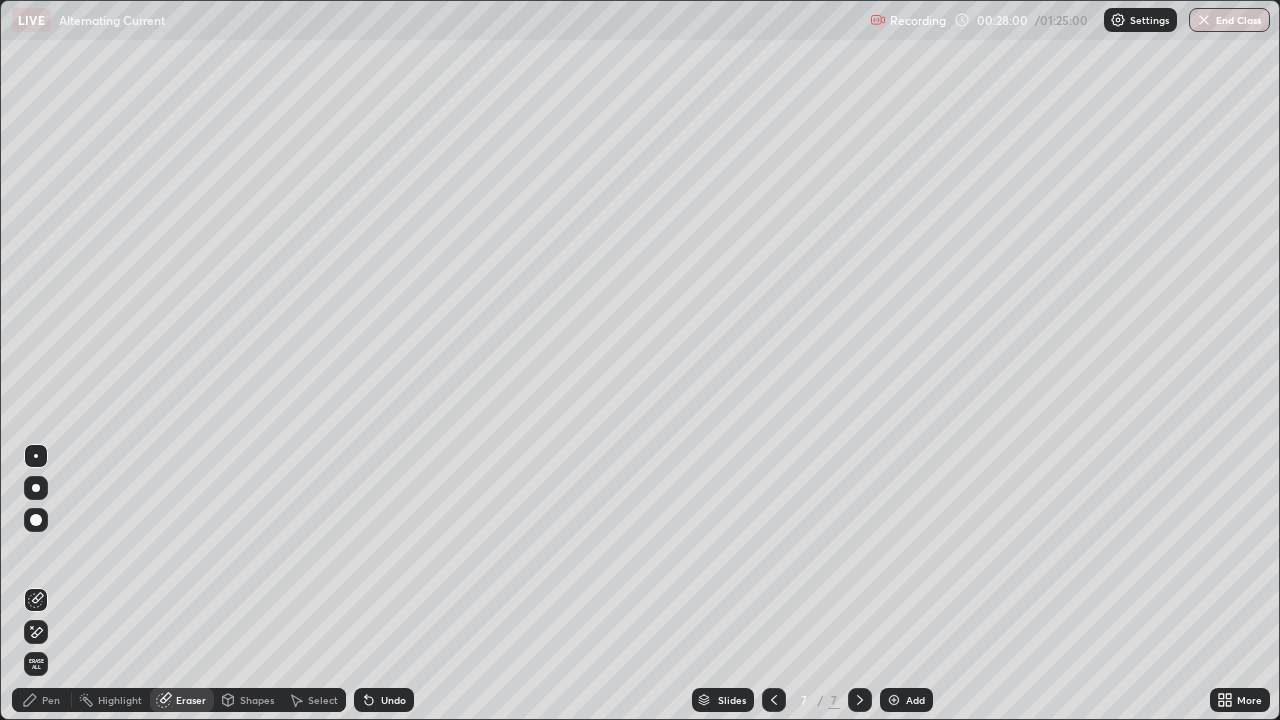 click on "Shapes" at bounding box center [257, 700] 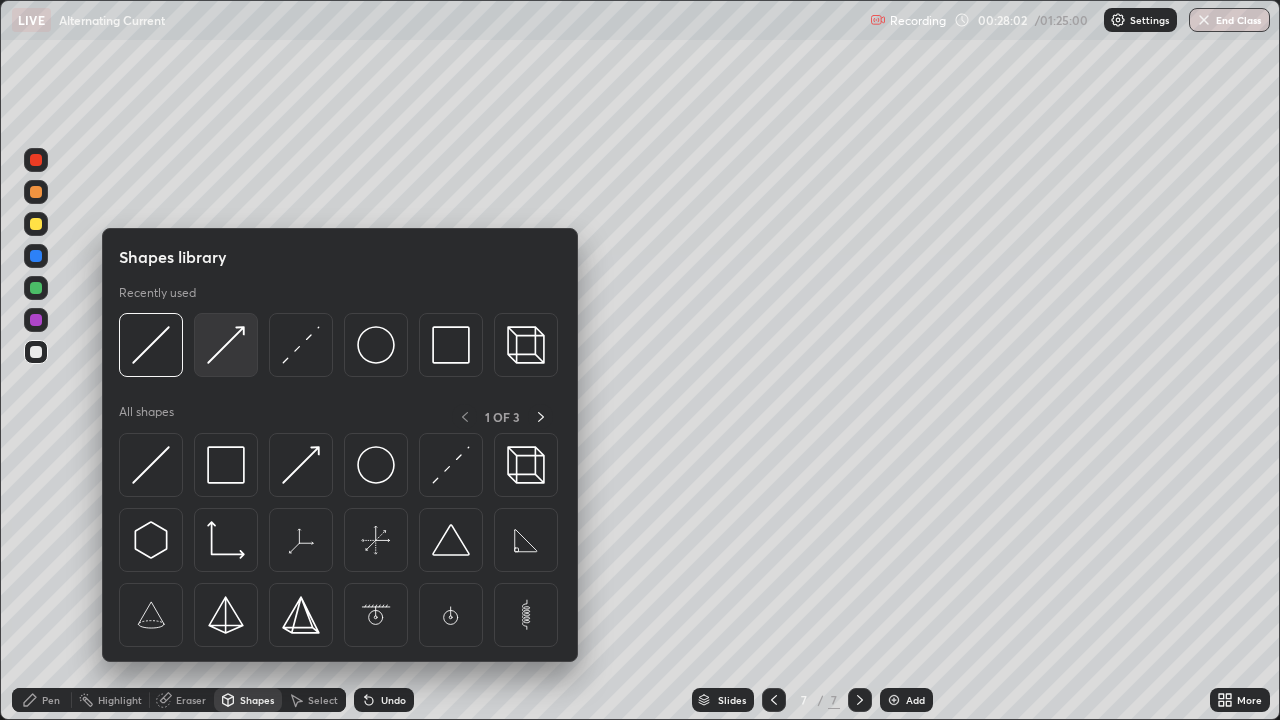 click at bounding box center [226, 345] 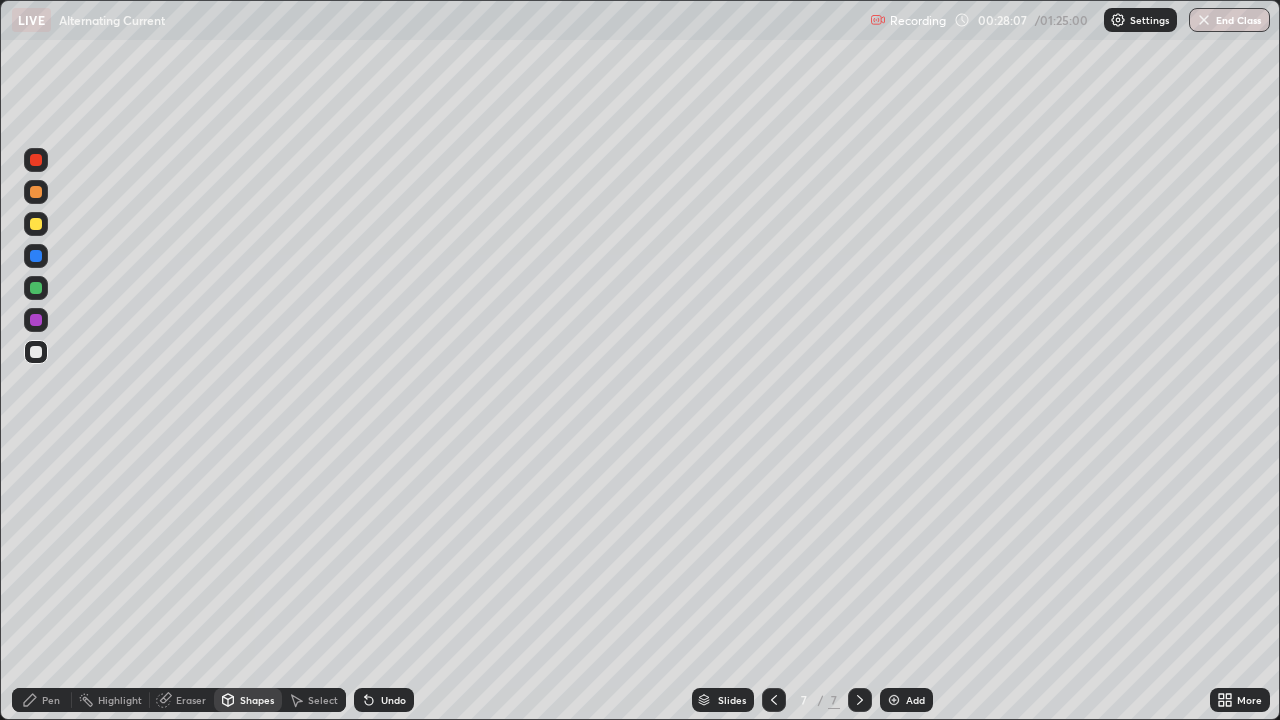 click 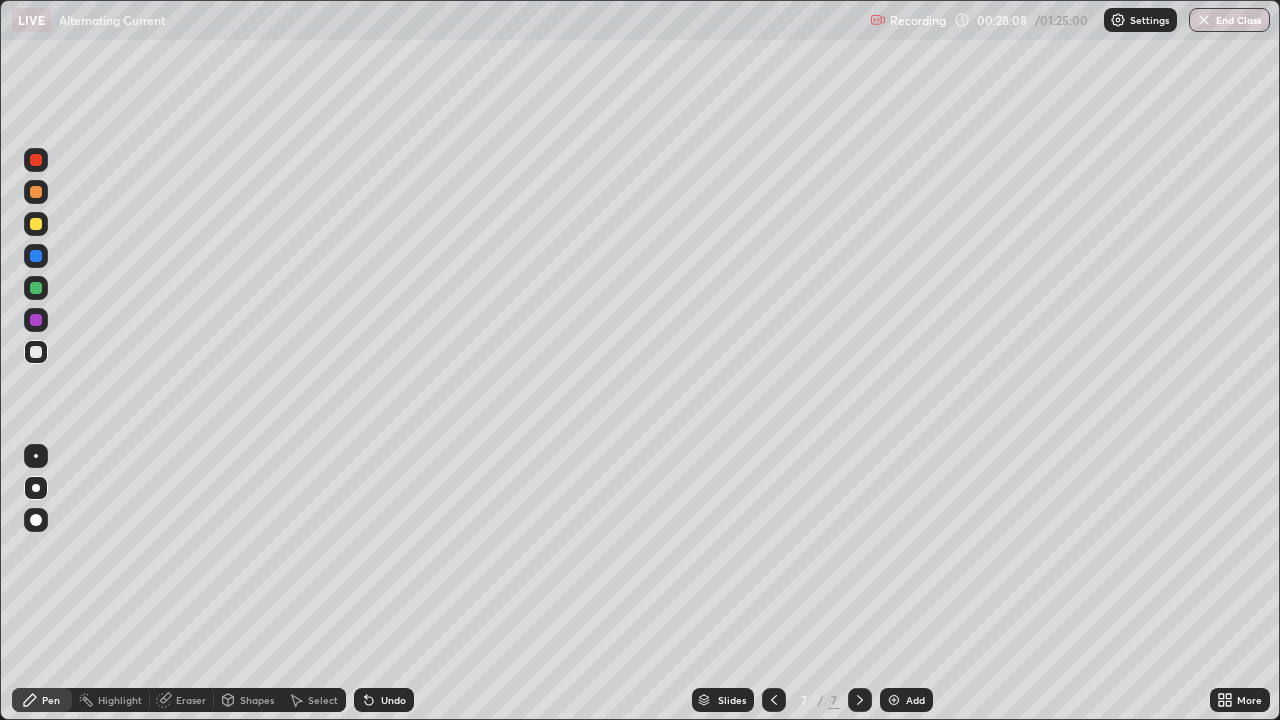 click at bounding box center (36, 224) 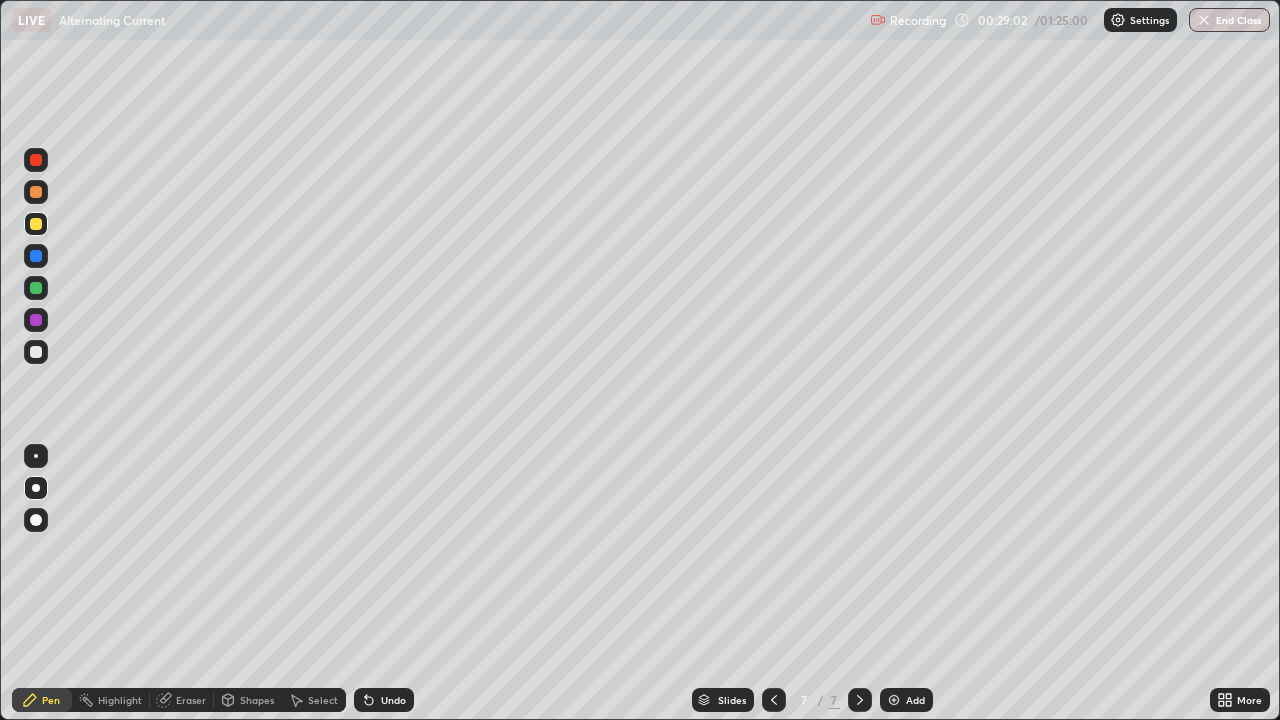 click at bounding box center [36, 288] 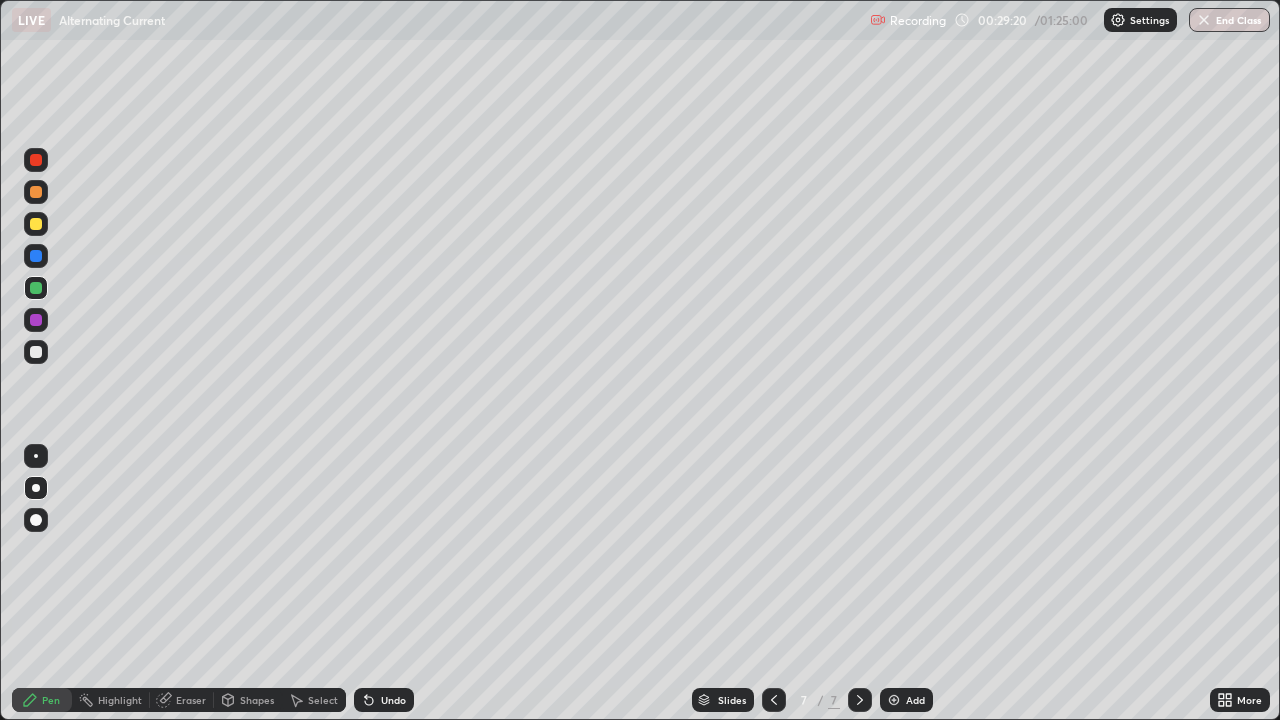 click at bounding box center [36, 256] 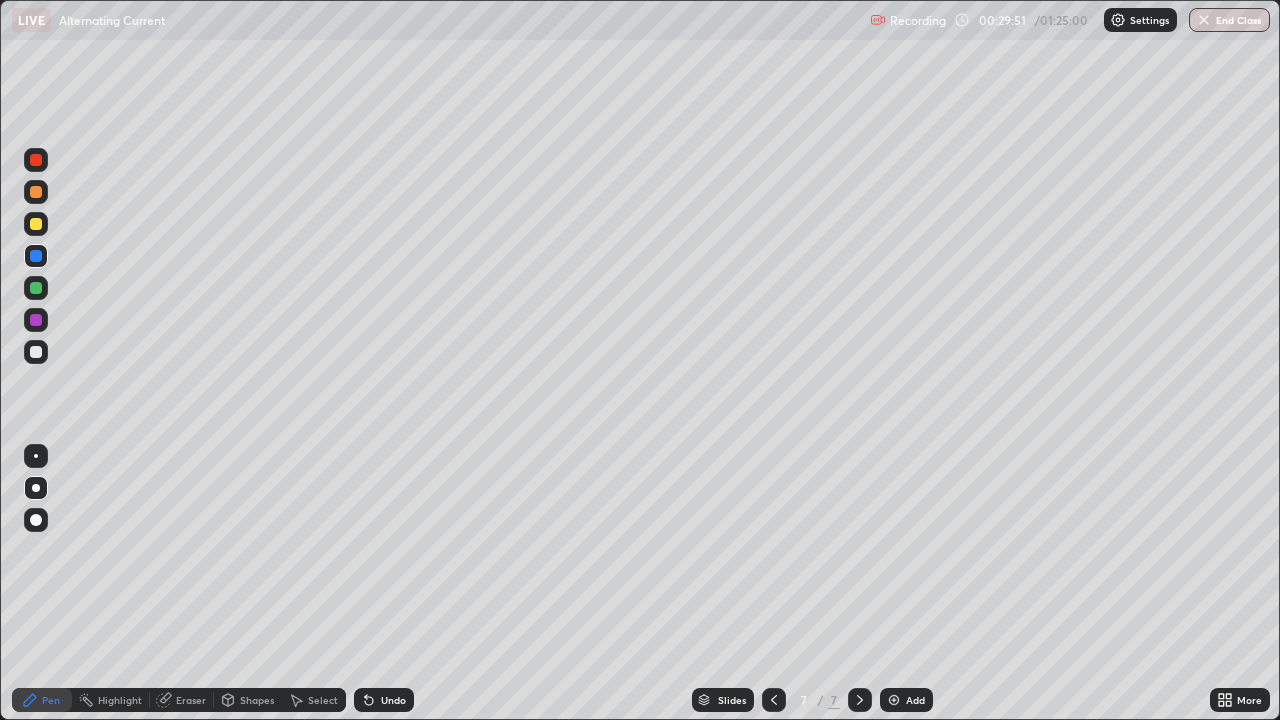 click on "Undo" at bounding box center (393, 700) 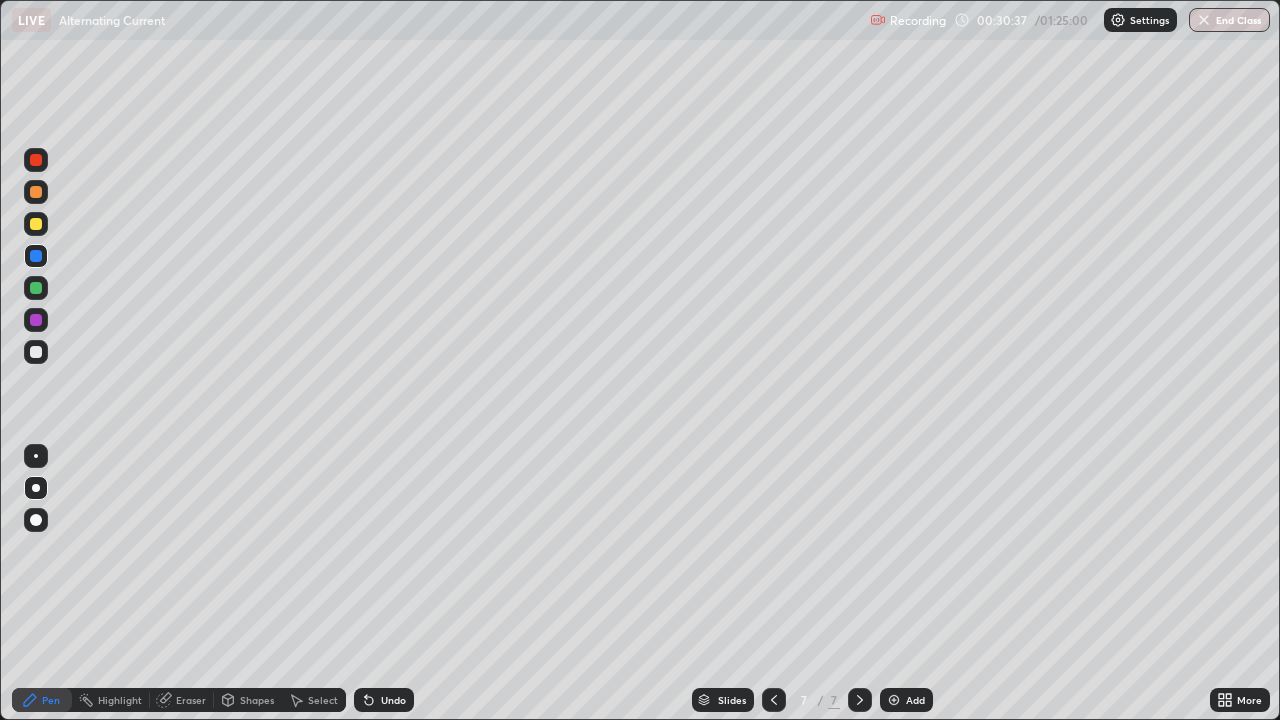click at bounding box center [36, 288] 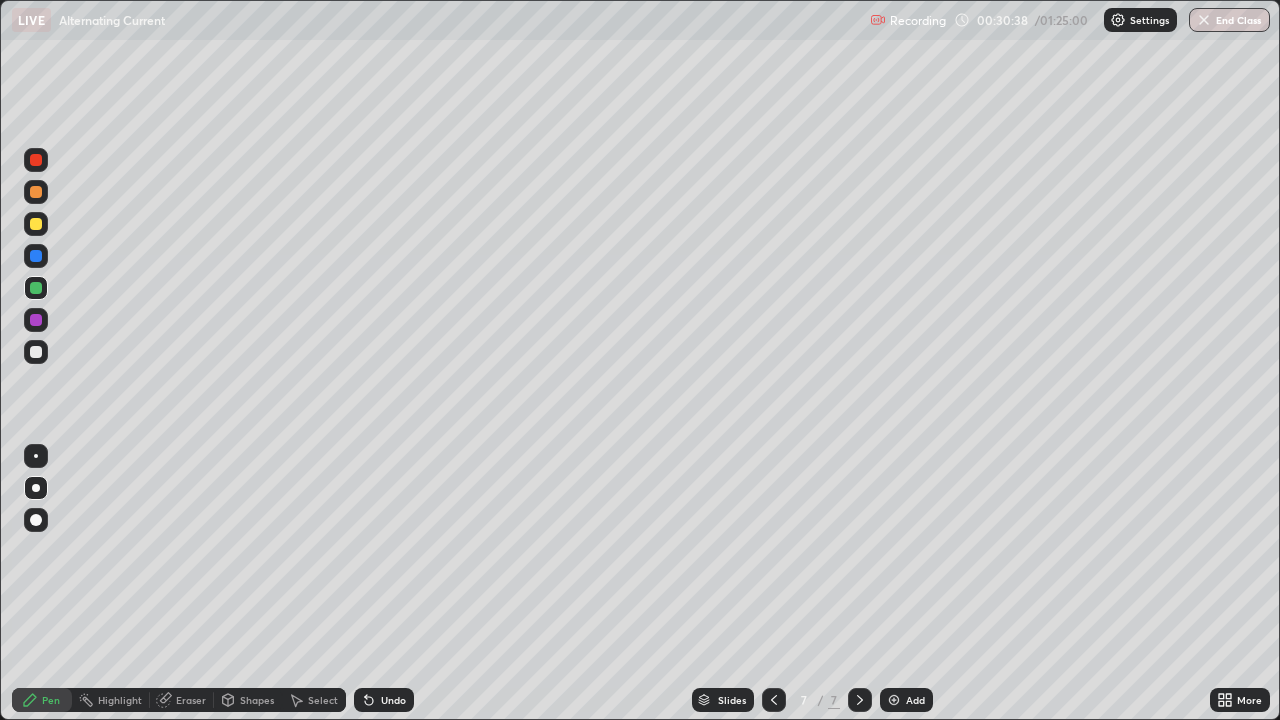 click at bounding box center (36, 352) 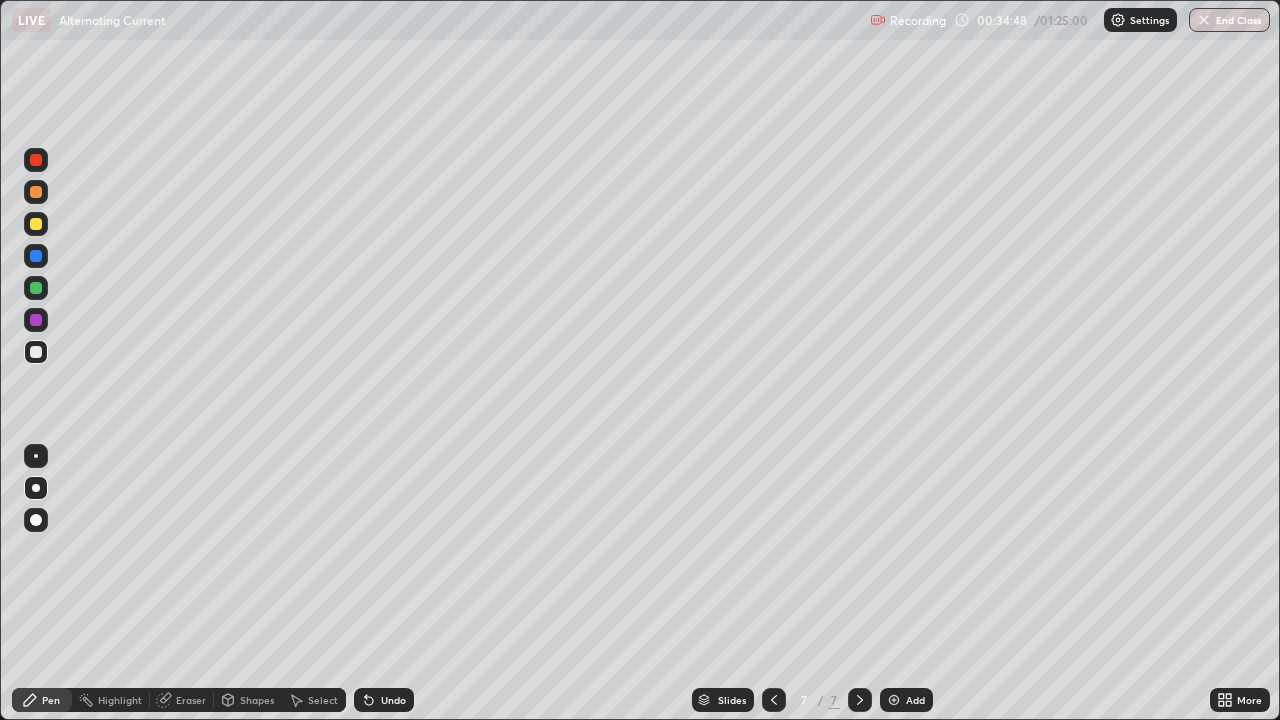 click at bounding box center (894, 700) 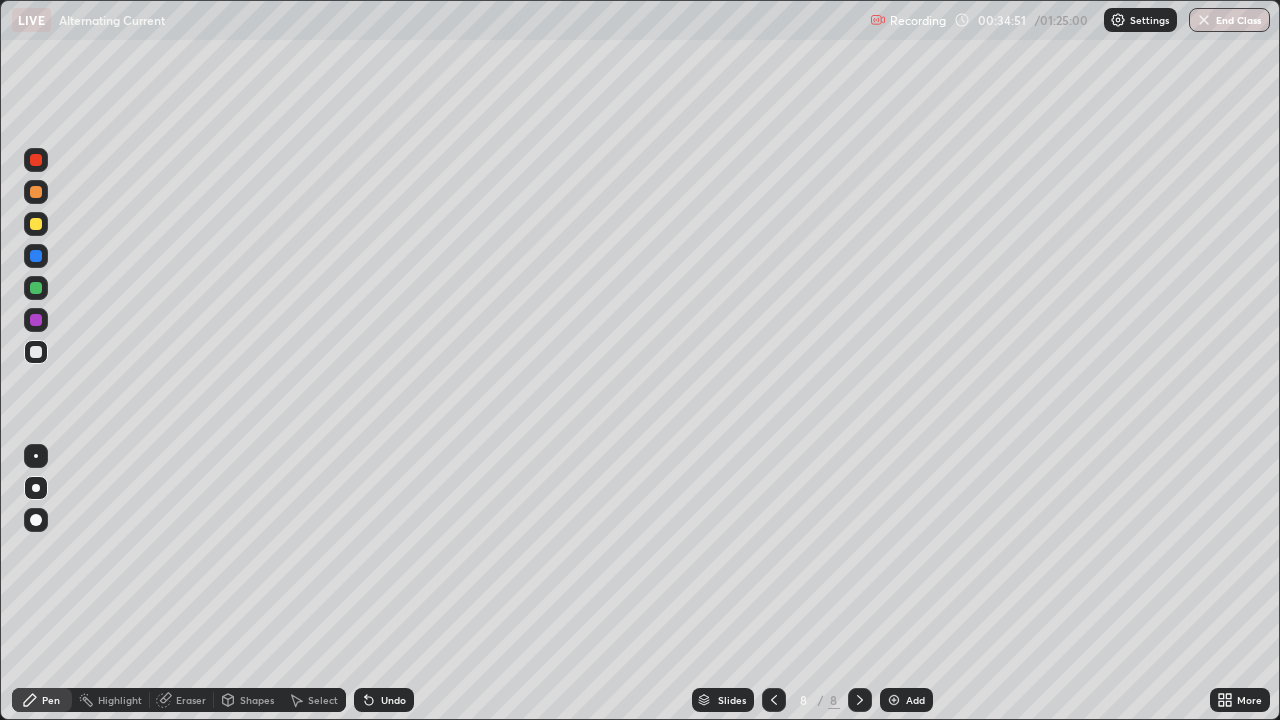 click at bounding box center (36, 224) 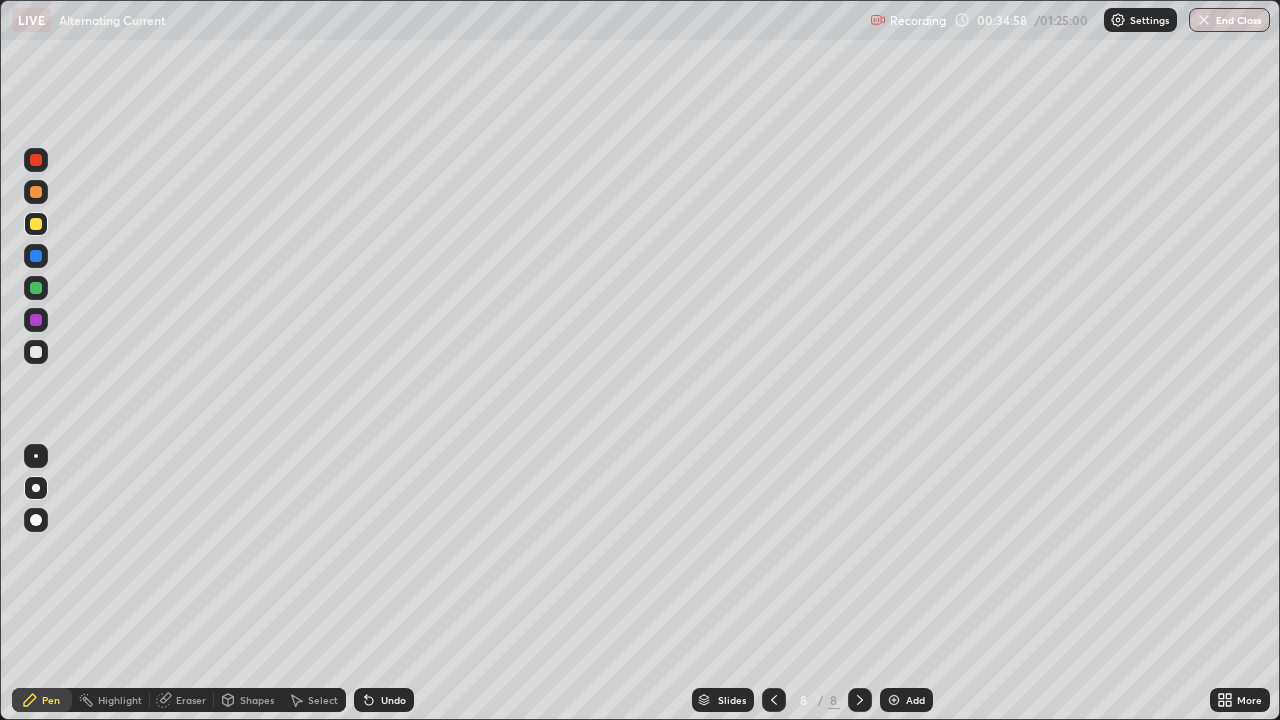 click 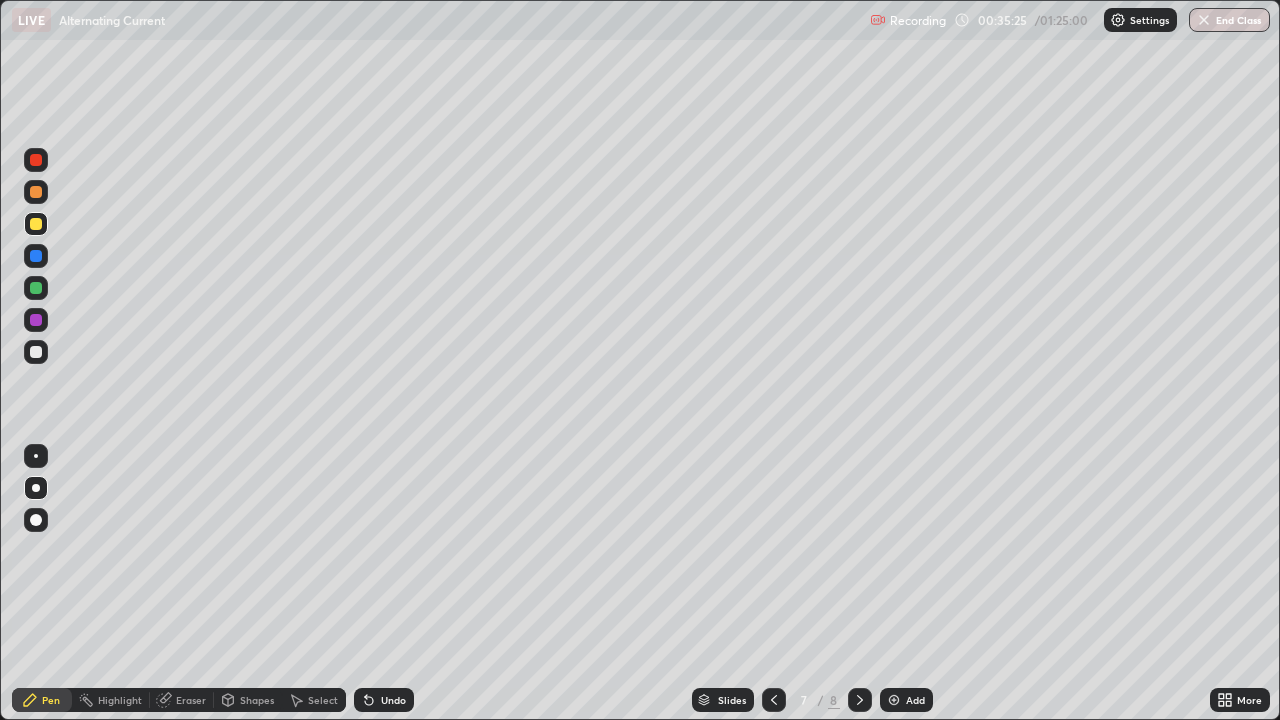 click 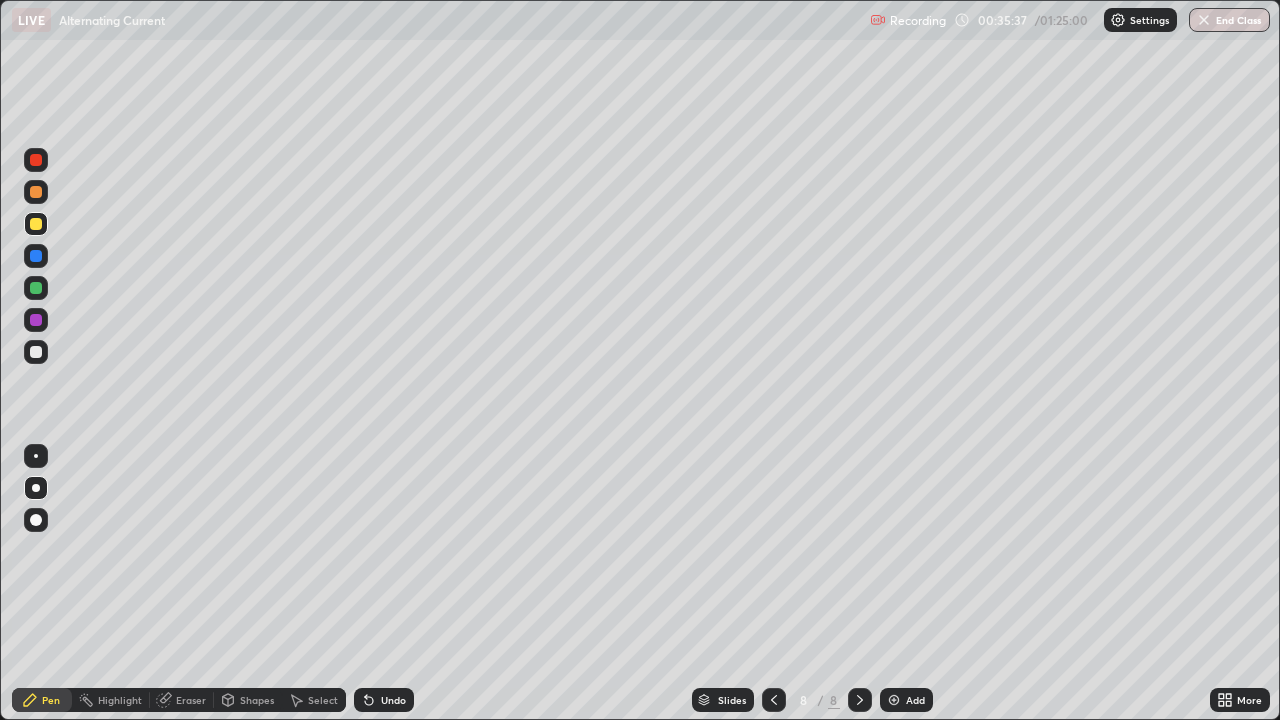 click at bounding box center (36, 256) 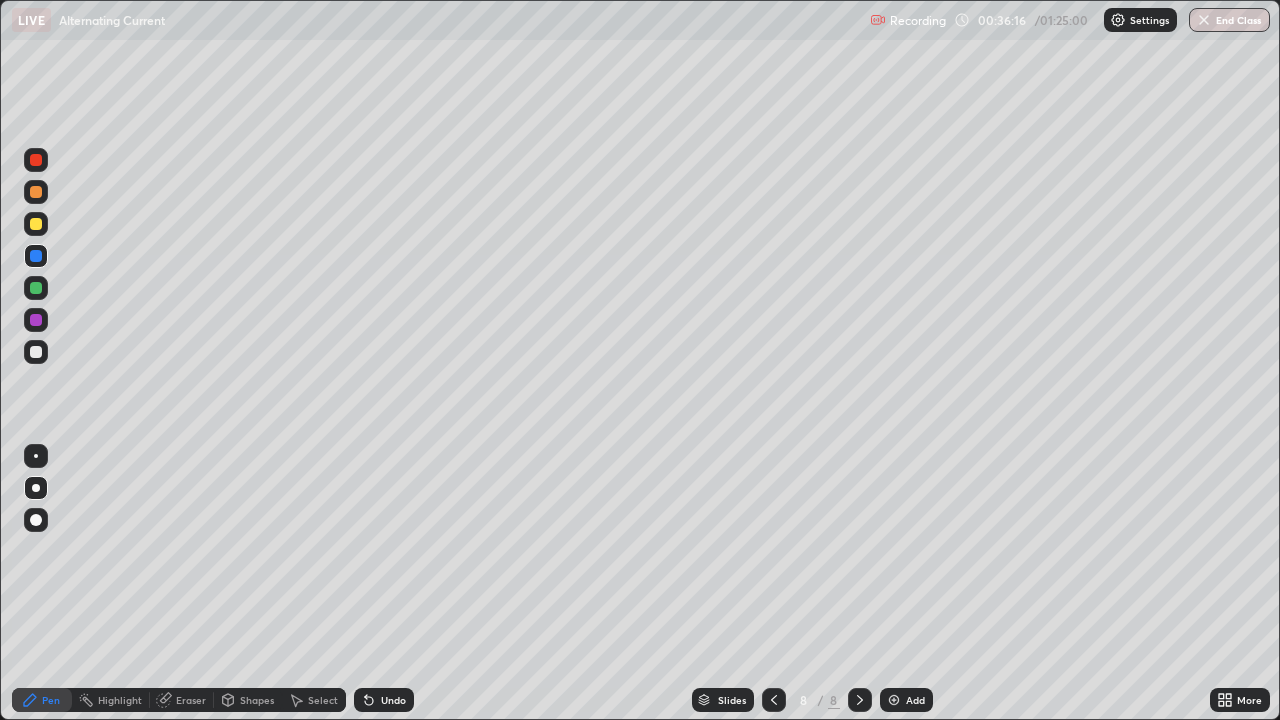click on "Eraser" at bounding box center [191, 700] 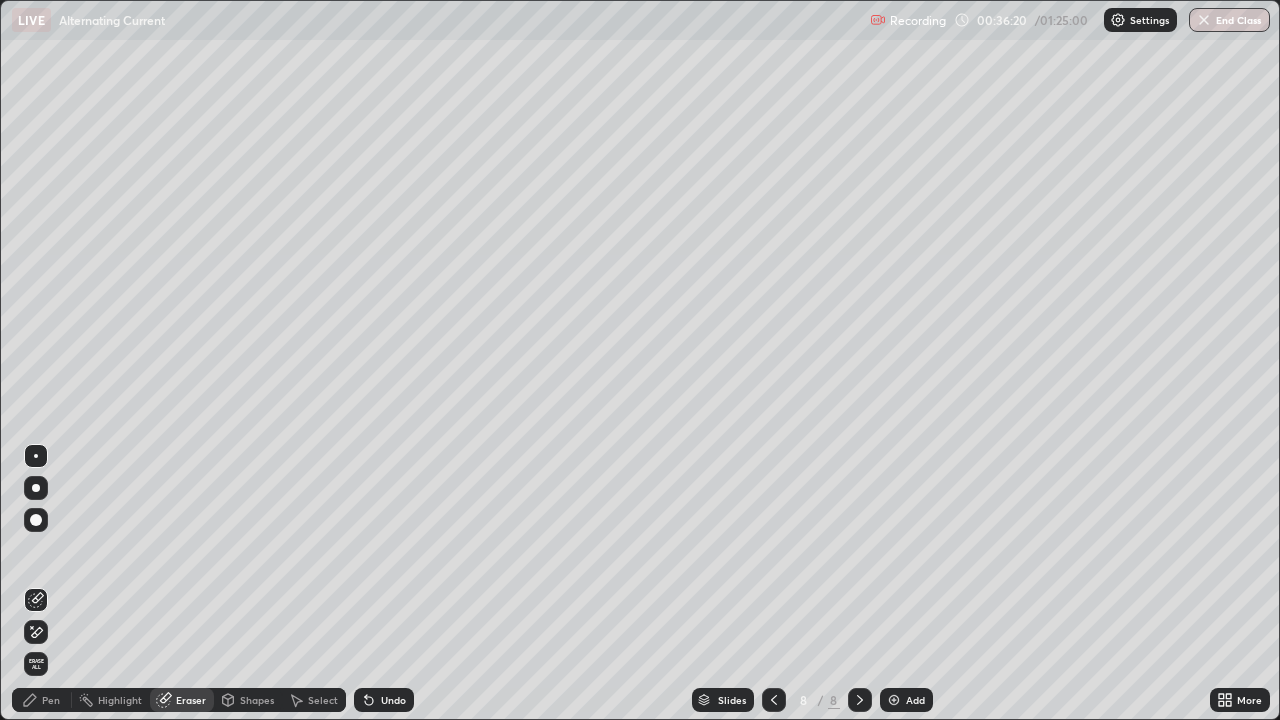 click on "Pen" at bounding box center [51, 700] 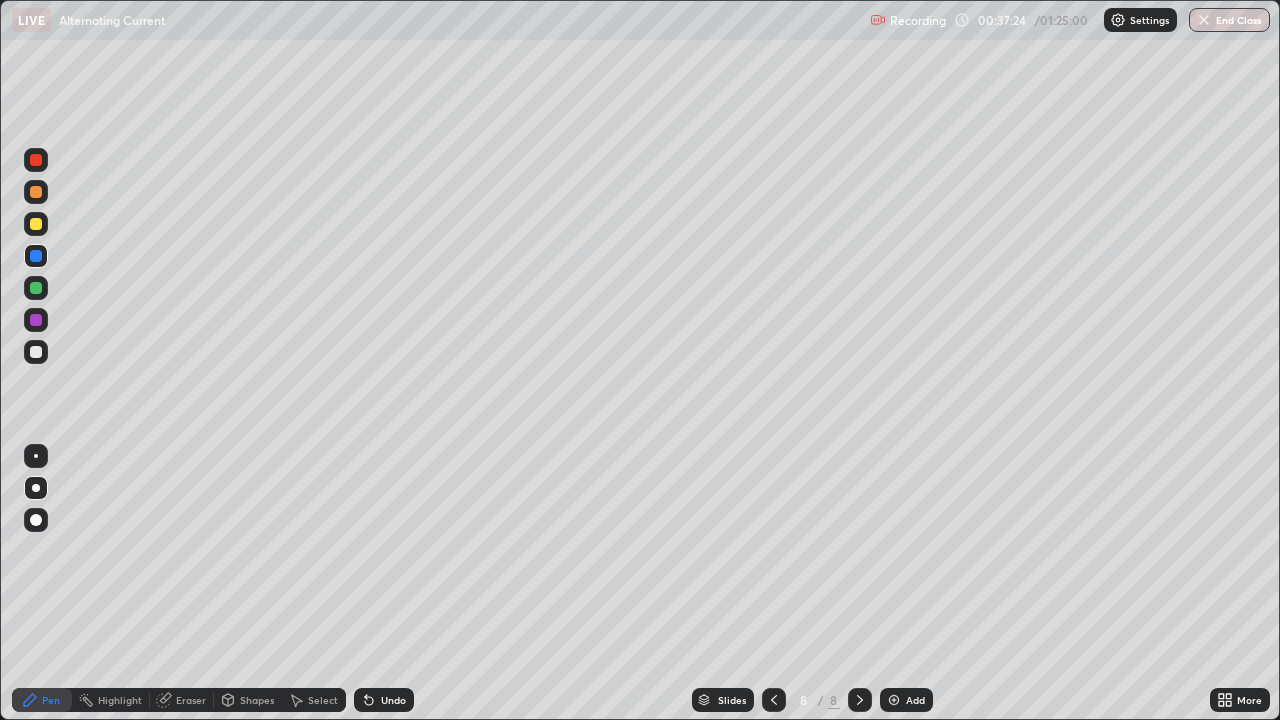 click at bounding box center [36, 224] 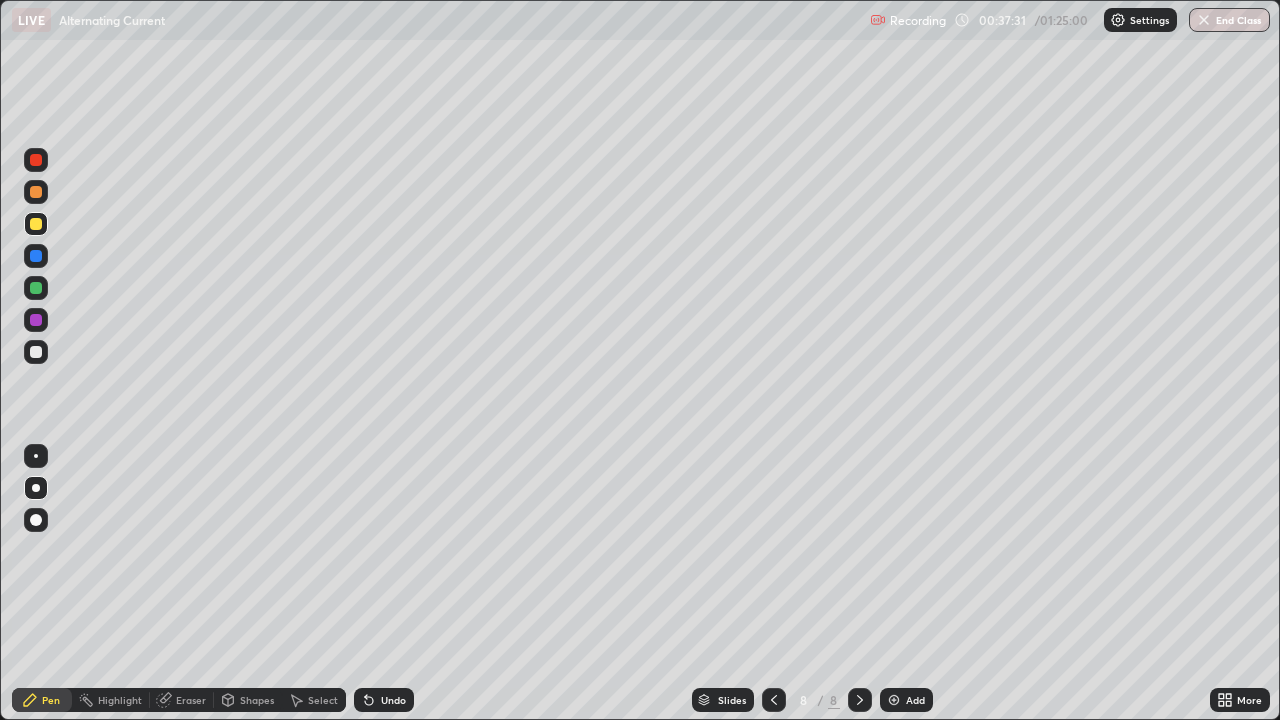 click on "Undo" at bounding box center (393, 700) 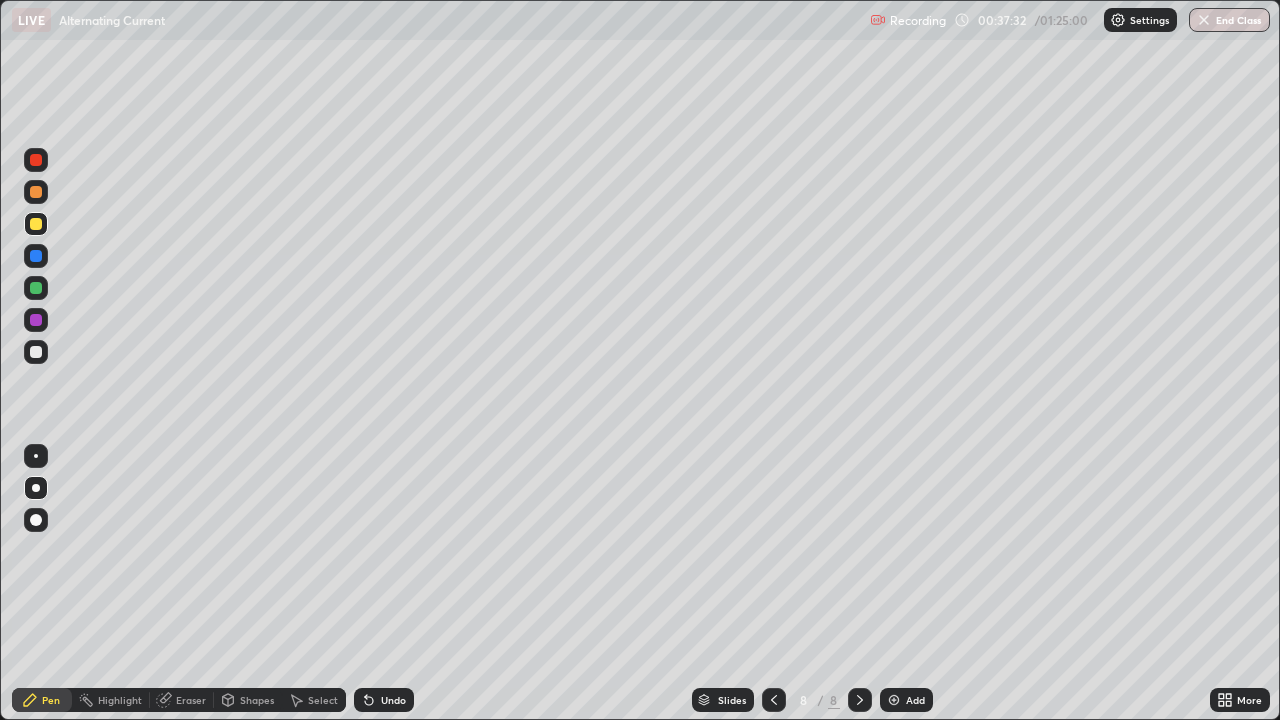 click on "Undo" at bounding box center (384, 700) 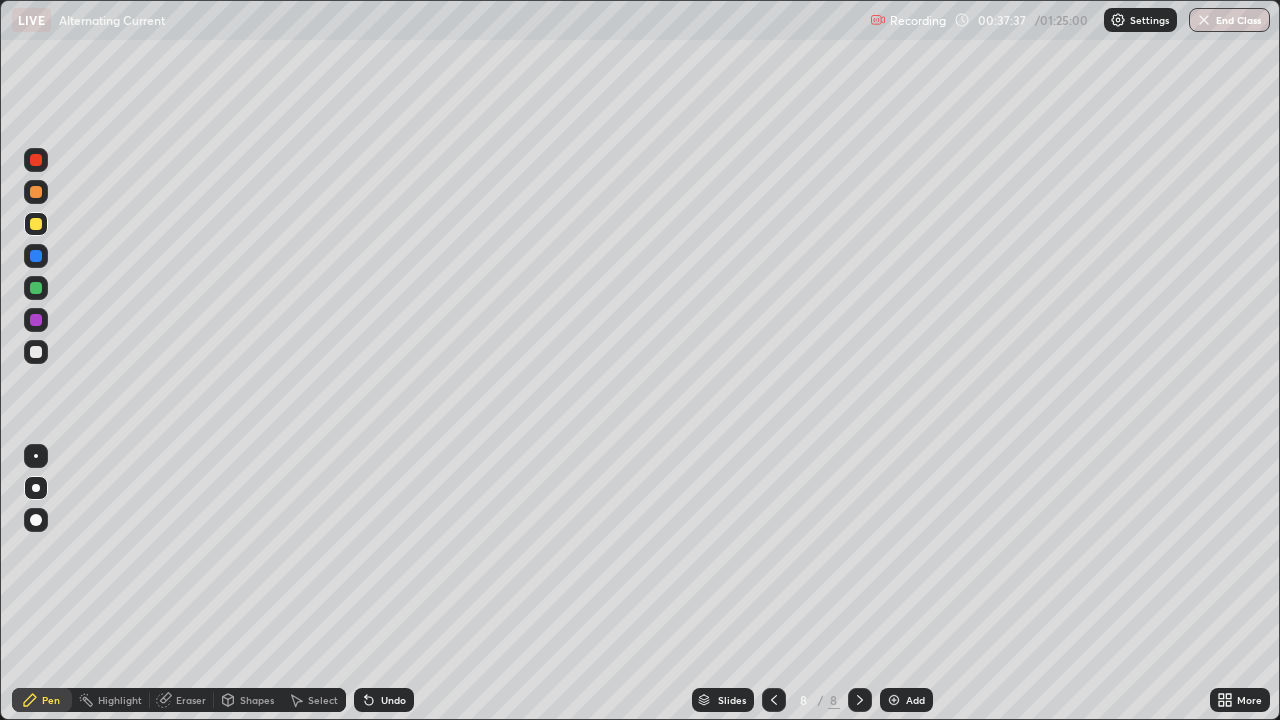 click at bounding box center (36, 352) 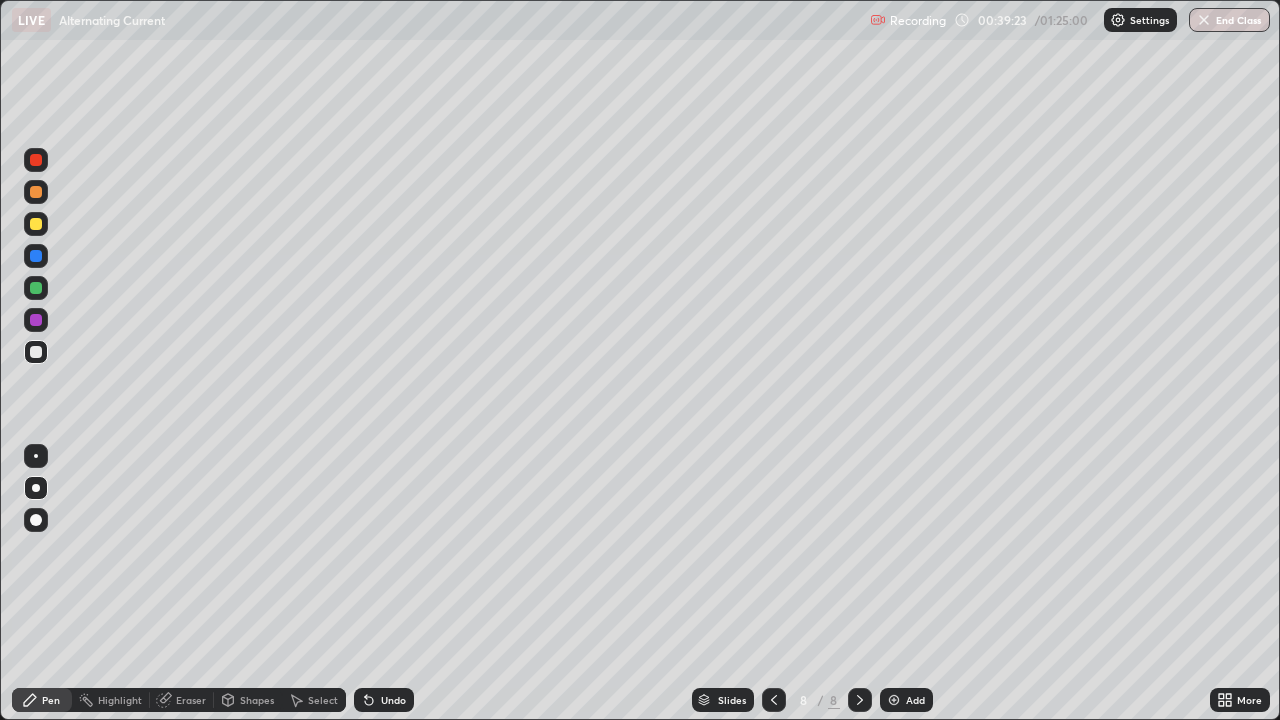 click at bounding box center [36, 352] 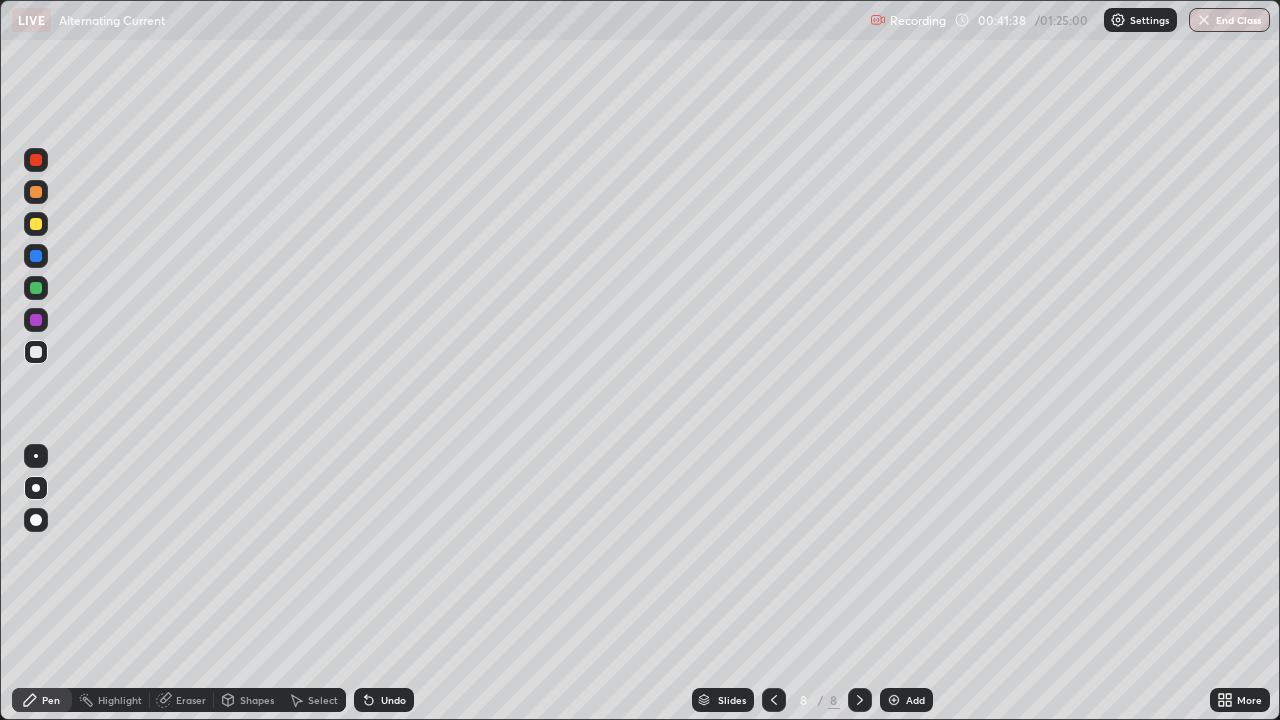 click on "Add" at bounding box center [915, 700] 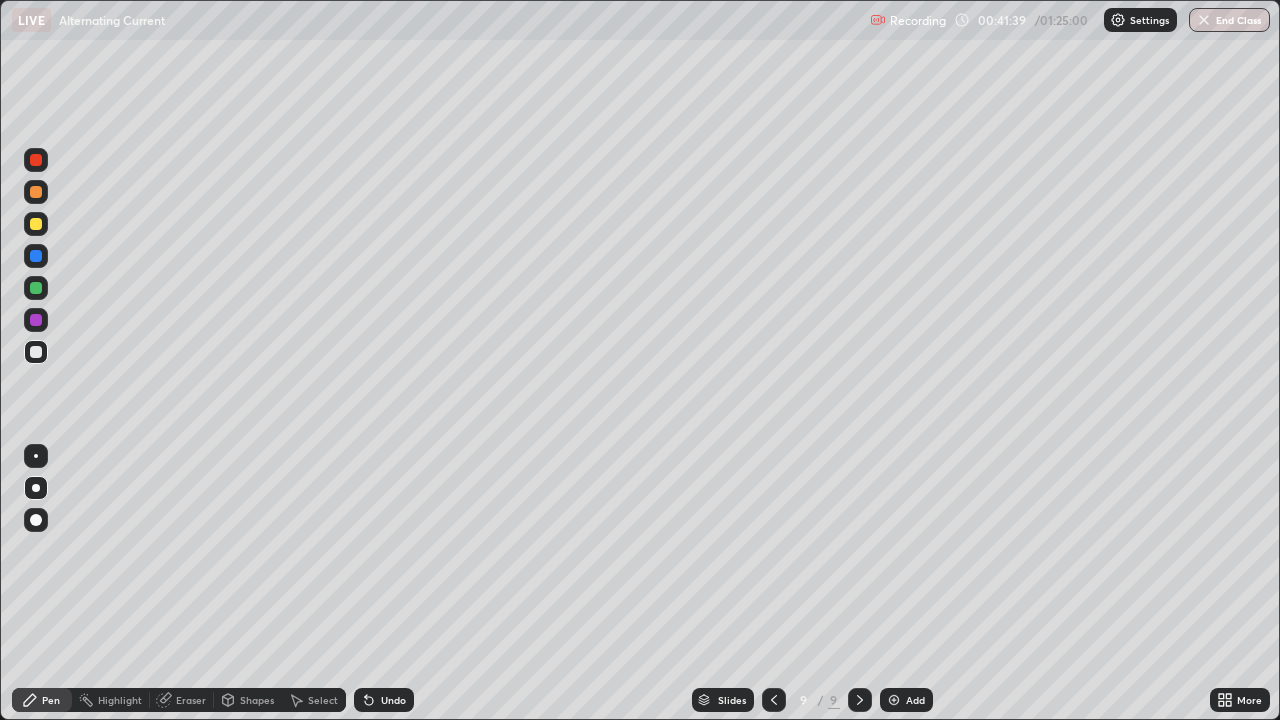 click at bounding box center (36, 224) 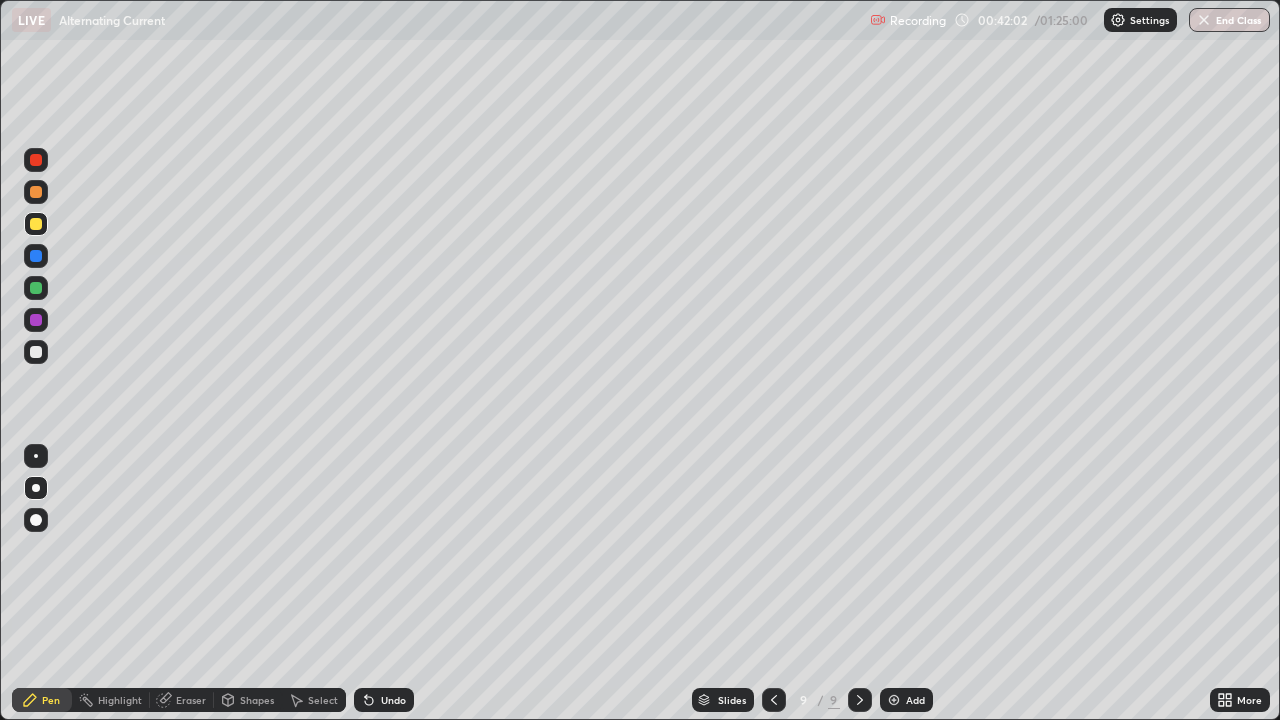 click 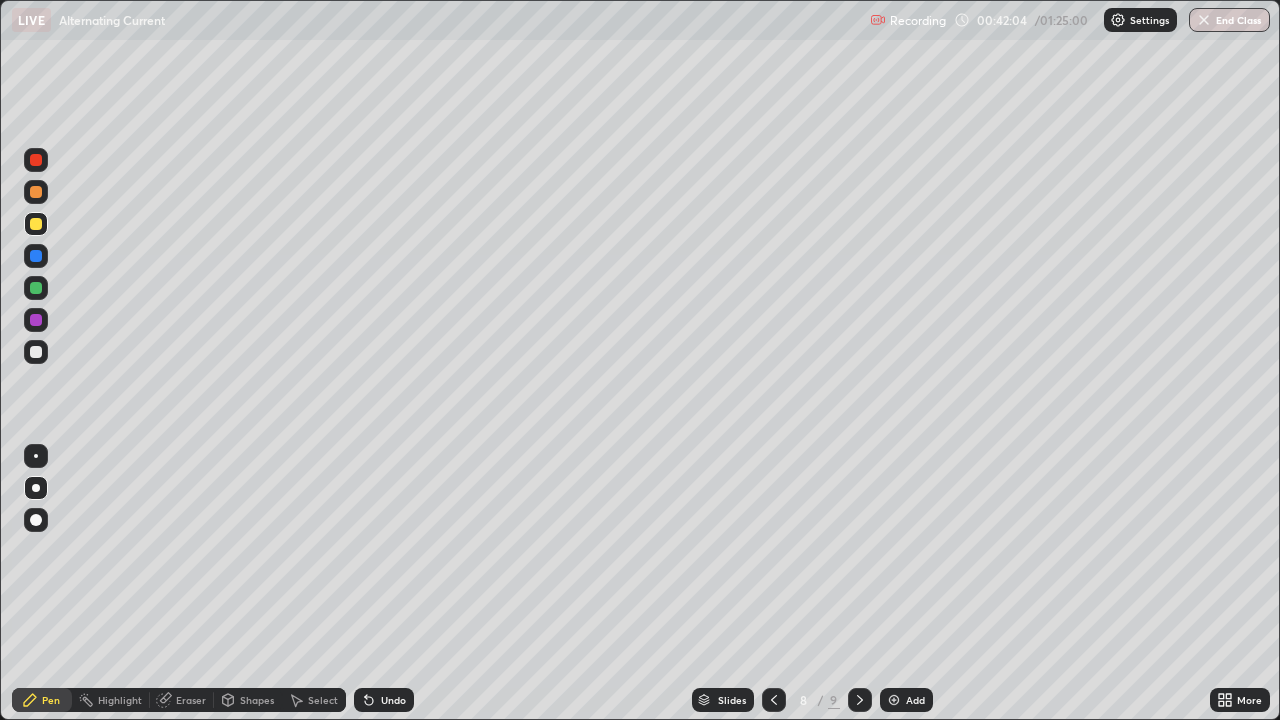 click 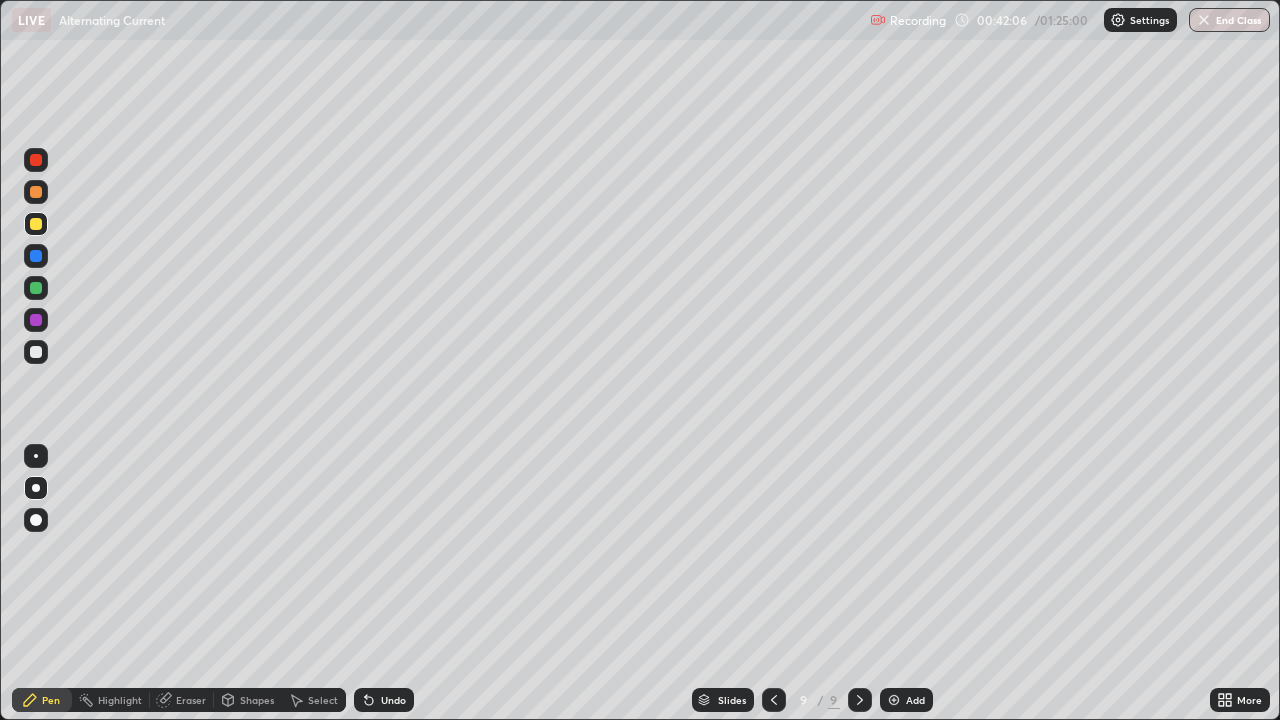 click on "Eraser" at bounding box center (191, 700) 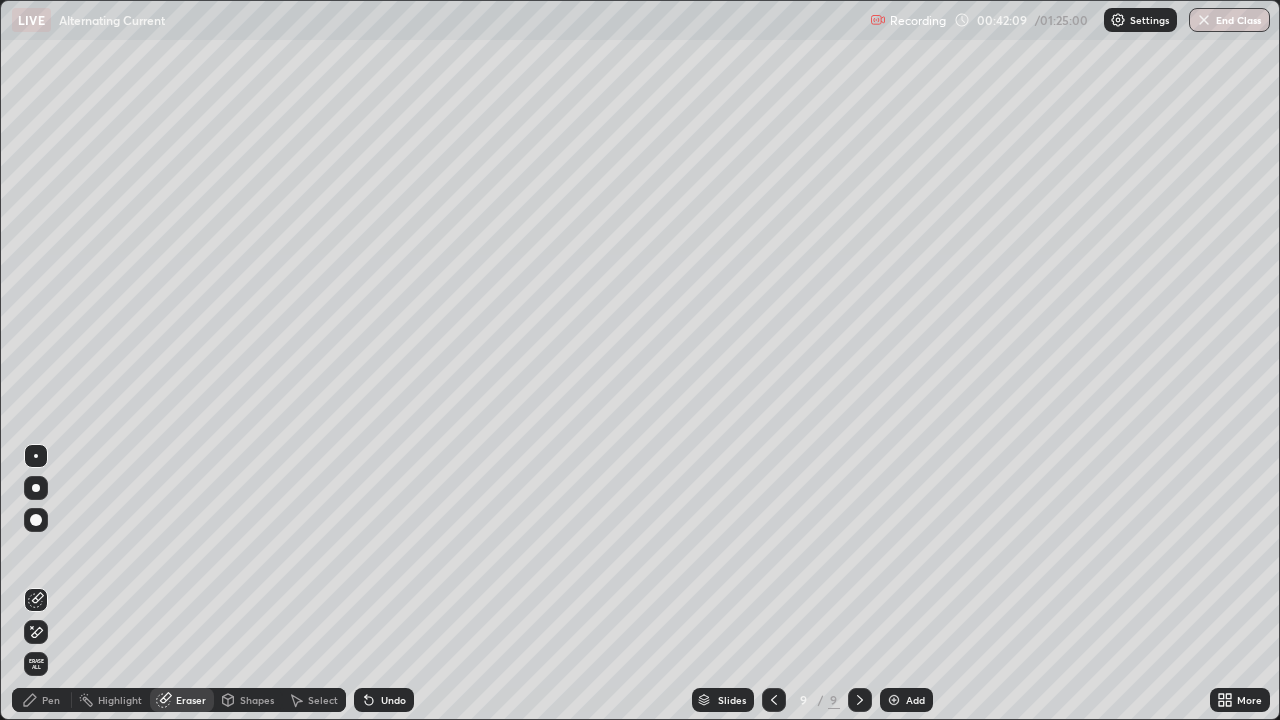 click on "Pen" at bounding box center (42, 700) 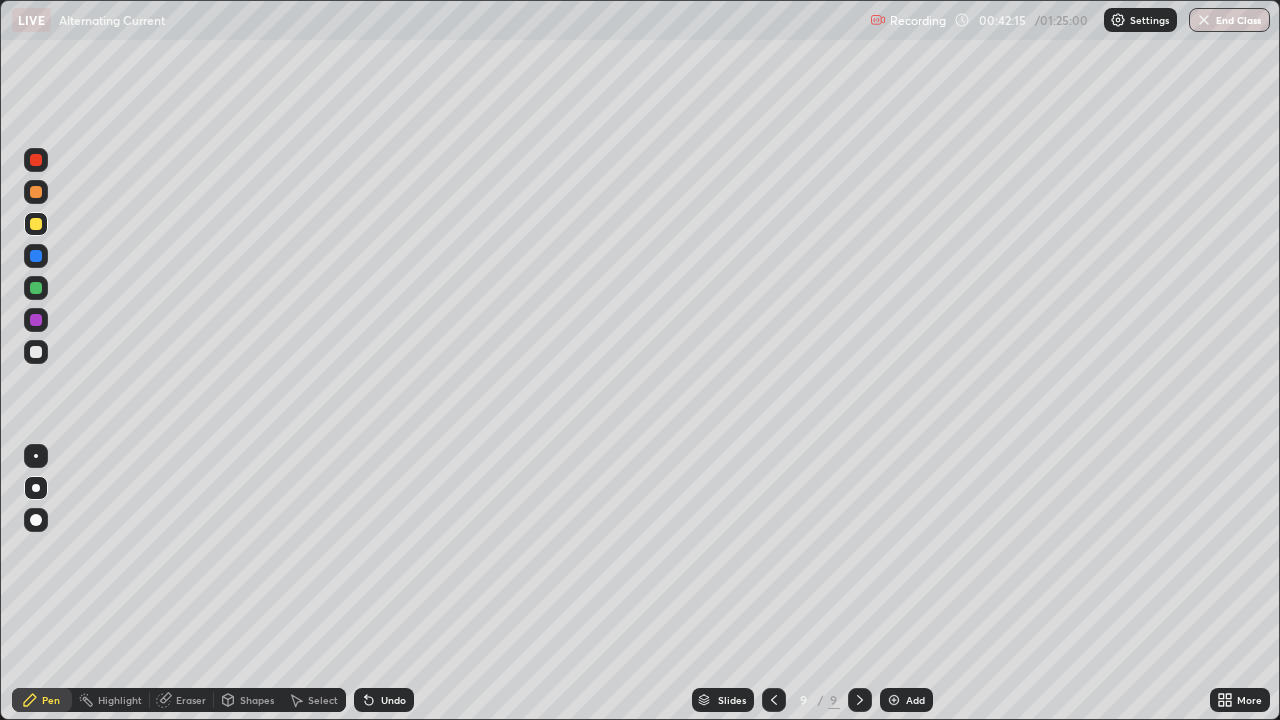 click on "Eraser" at bounding box center [191, 700] 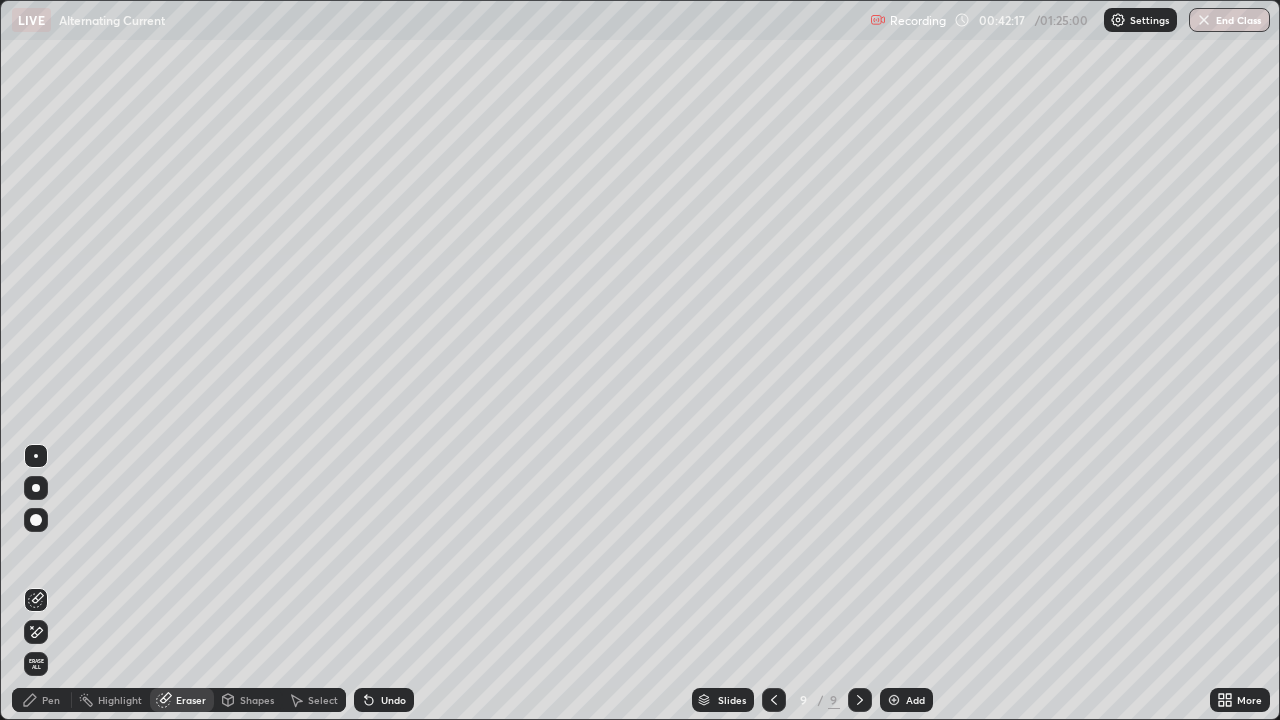 click on "Pen" at bounding box center (51, 700) 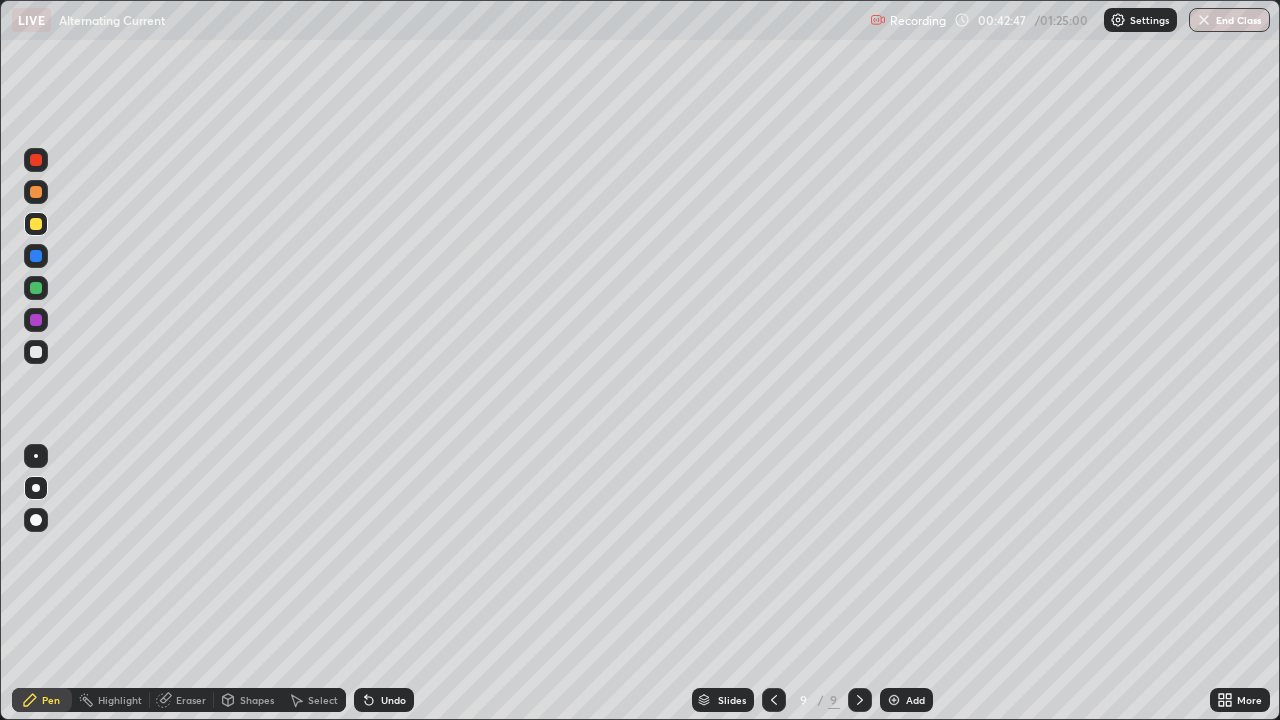 click at bounding box center [36, 352] 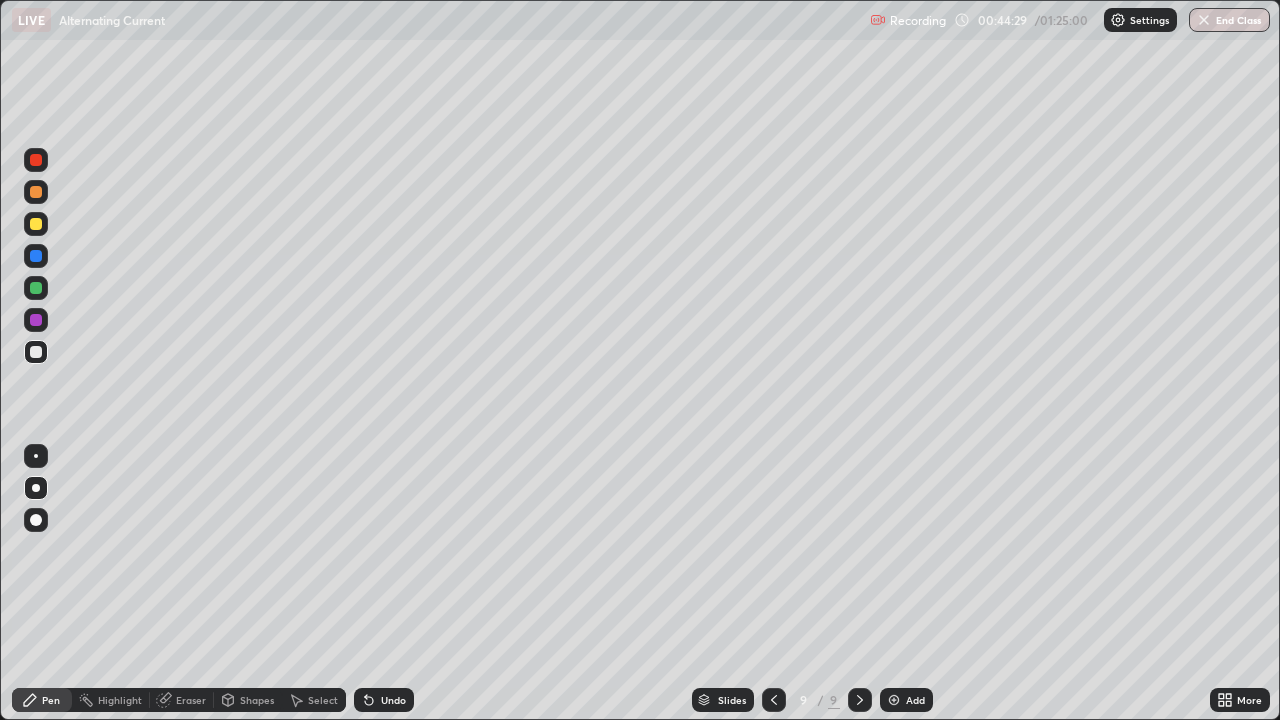 click on "Add" at bounding box center (915, 700) 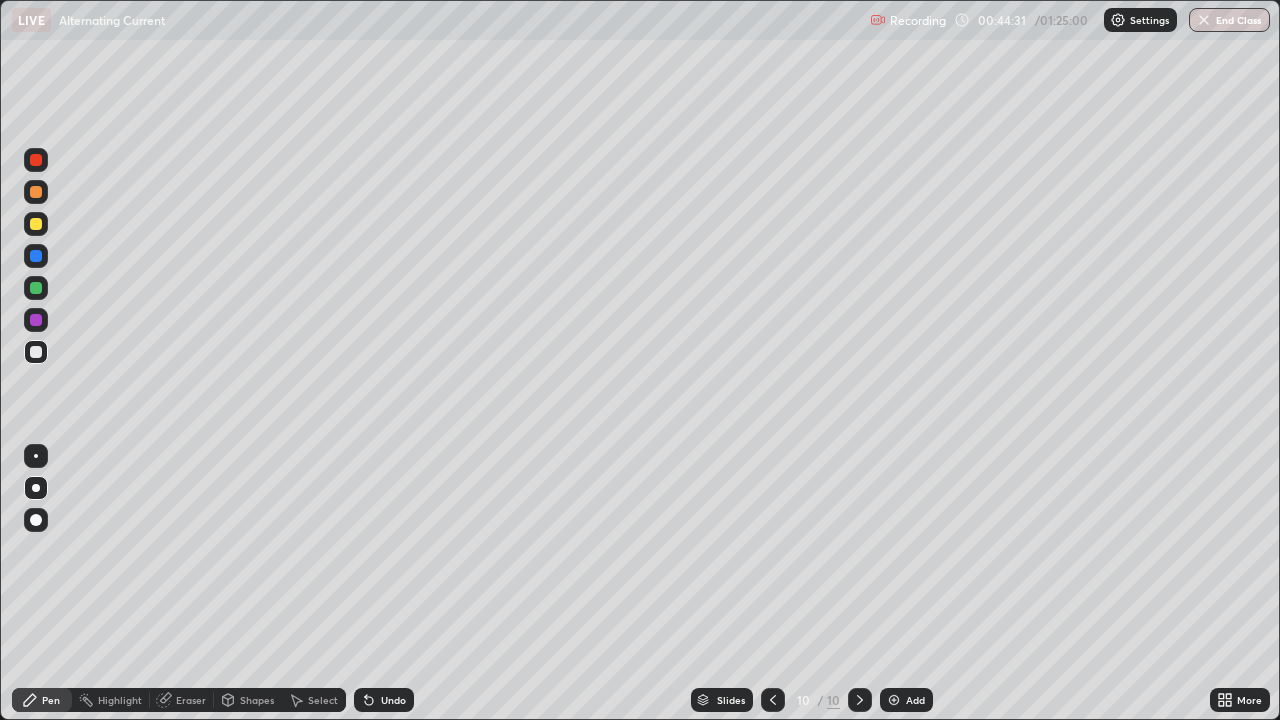 click at bounding box center [36, 224] 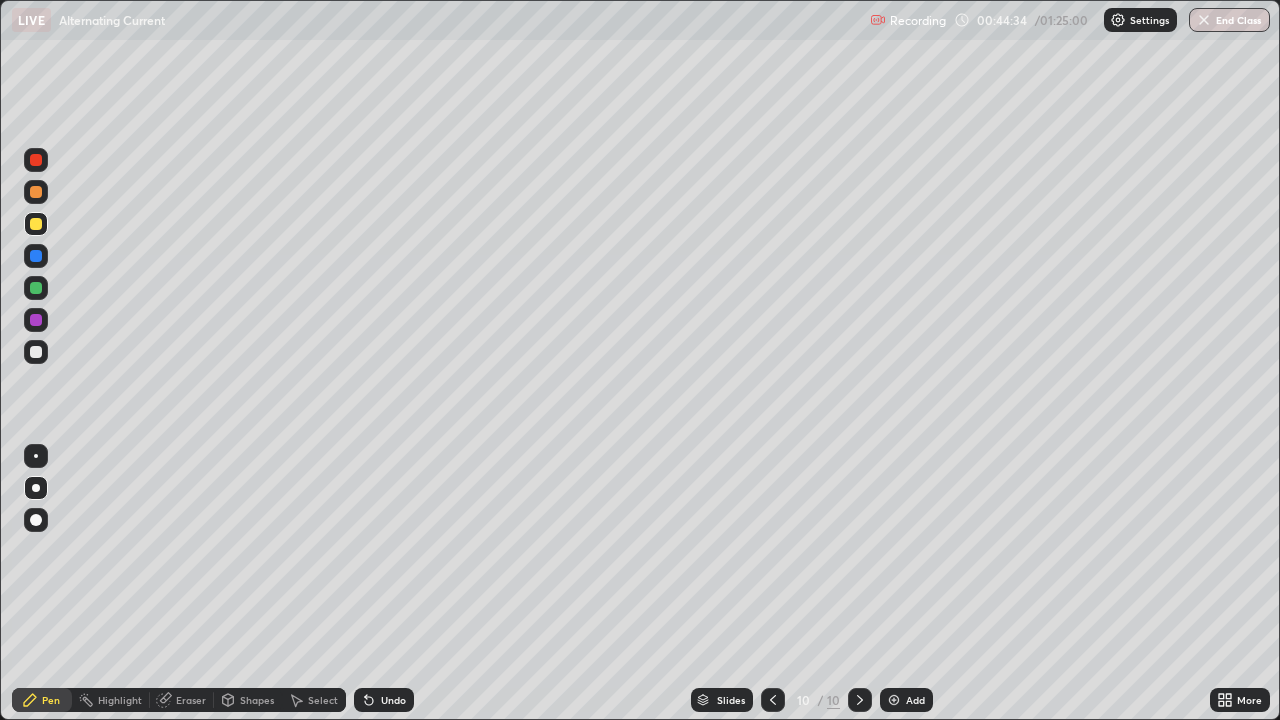 click on "Undo" at bounding box center (393, 700) 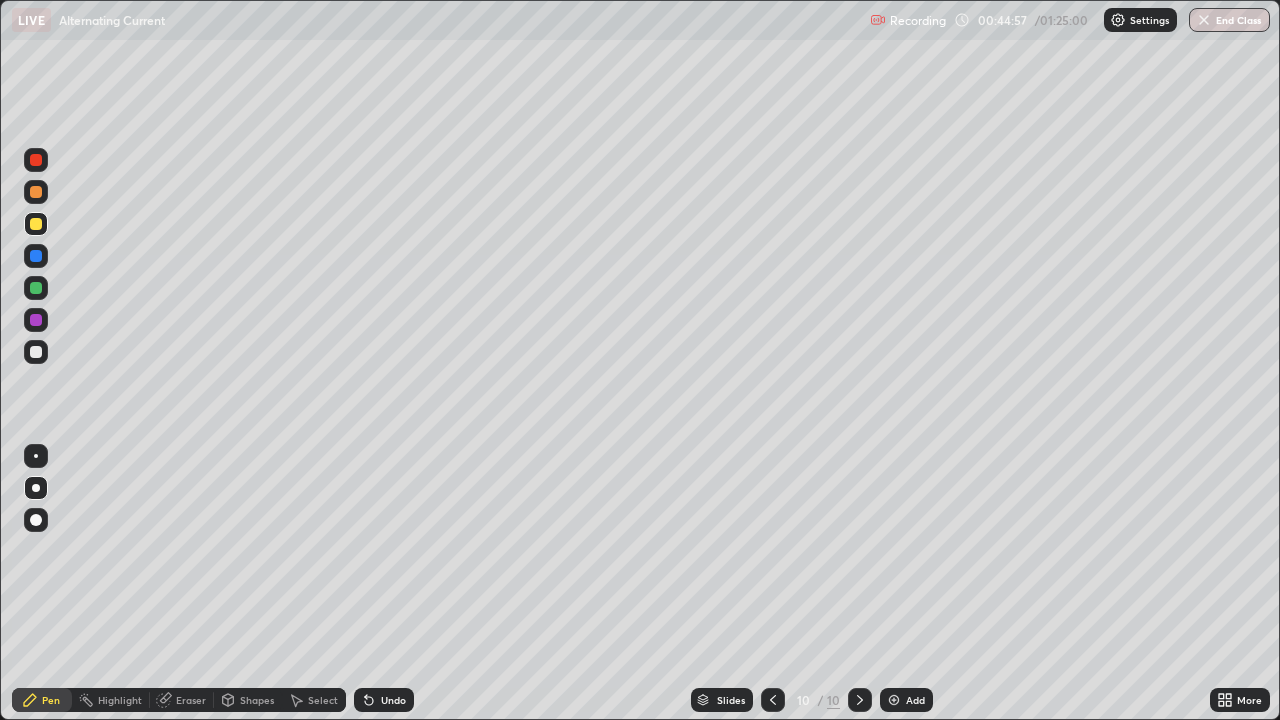 click on "Shapes" at bounding box center (257, 700) 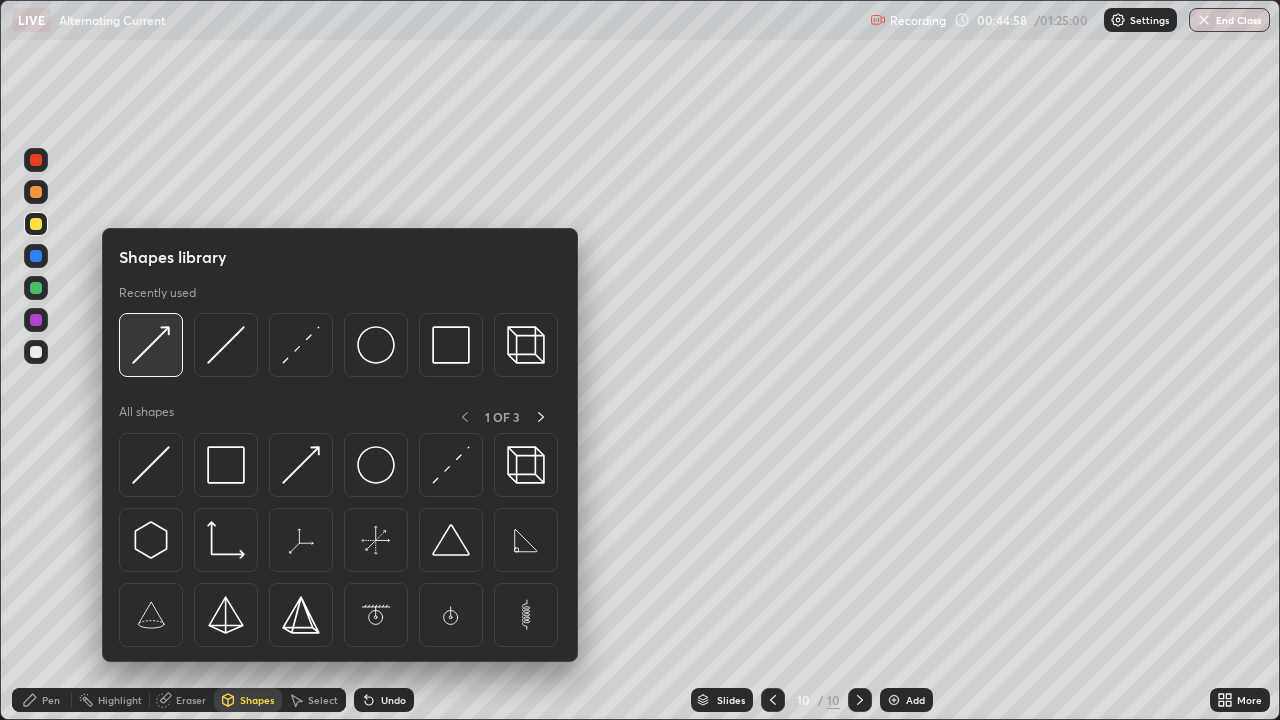 click at bounding box center (151, 345) 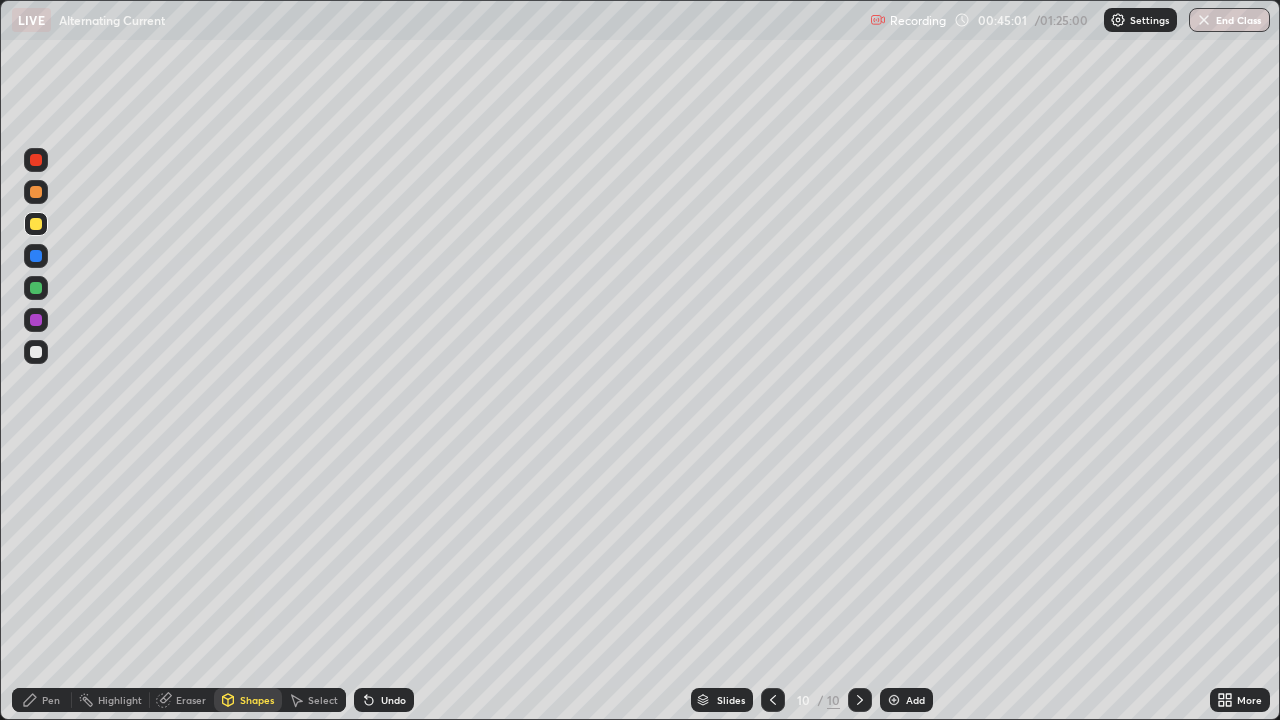 click on "Select" at bounding box center [323, 700] 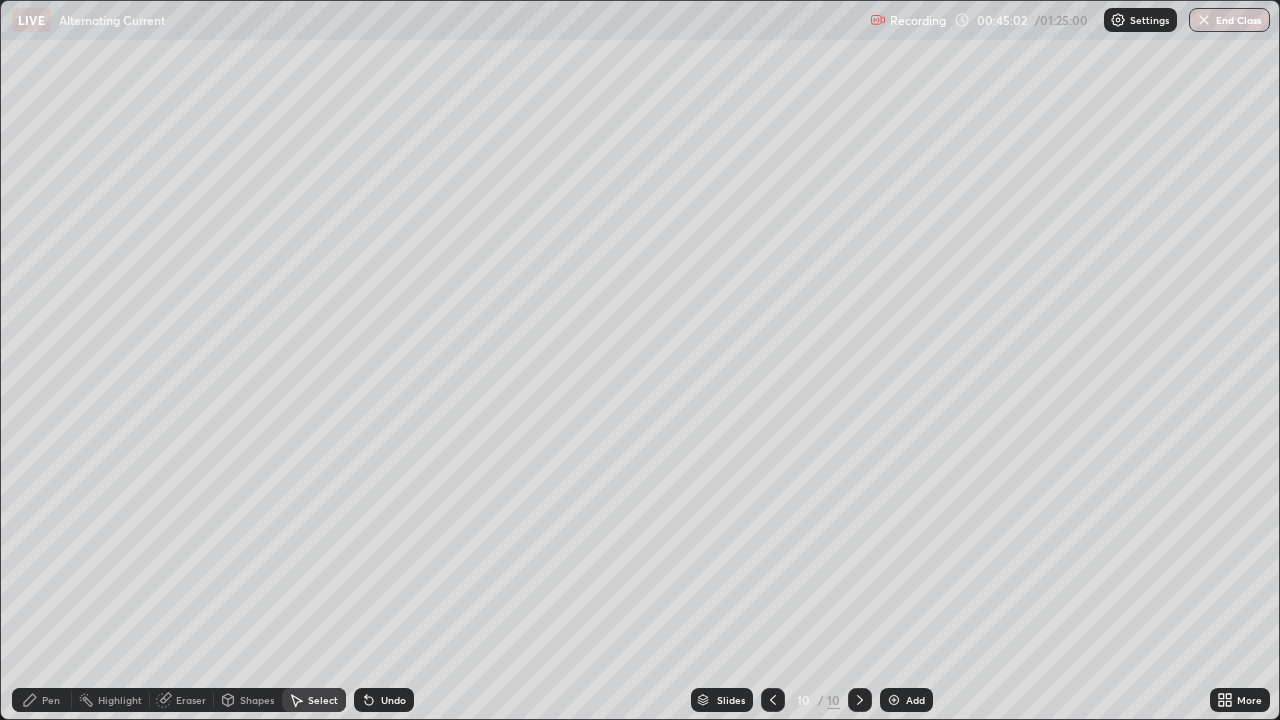 click on "Undo" at bounding box center (393, 700) 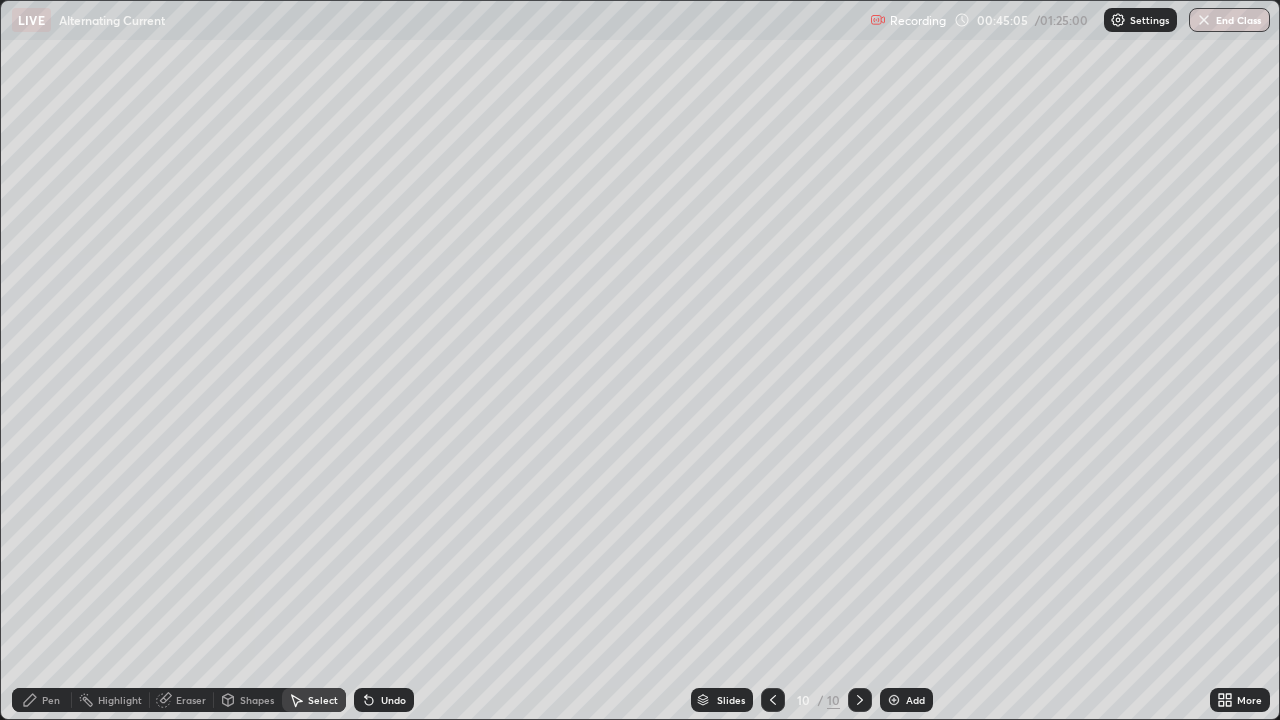 click 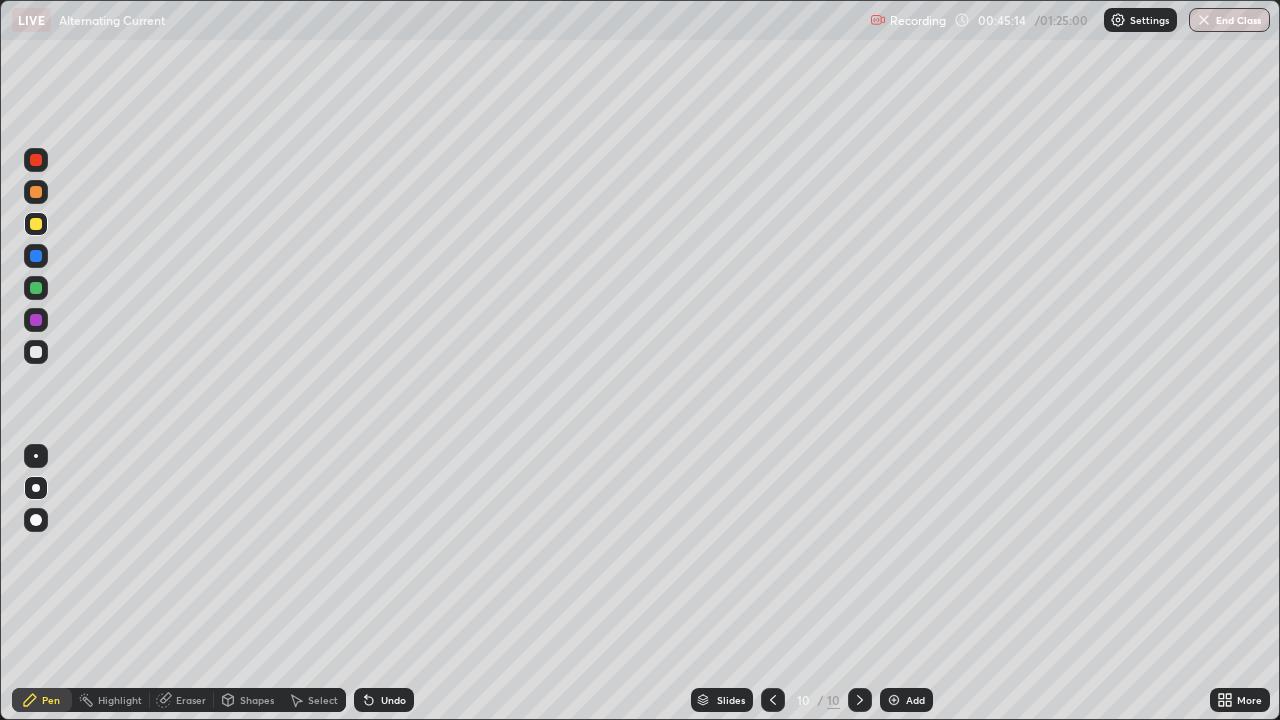 click at bounding box center (36, 256) 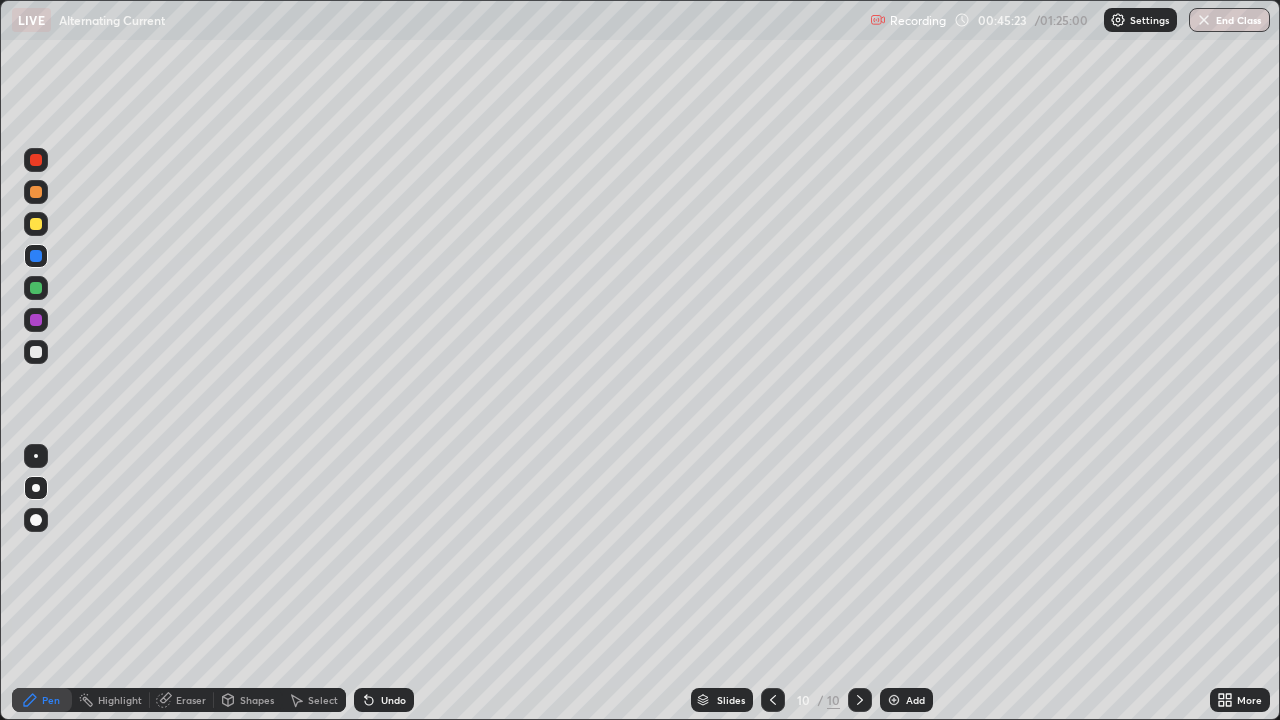 click on "Undo" at bounding box center (384, 700) 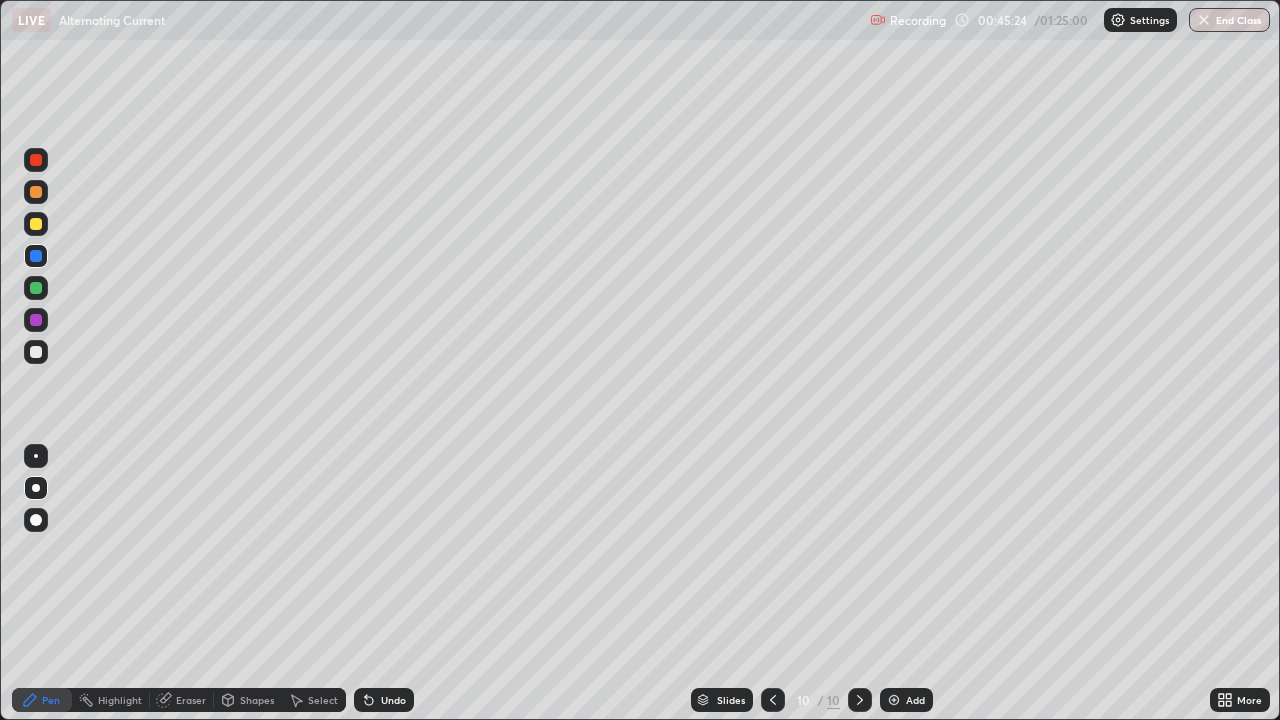 click on "Undo" at bounding box center [393, 700] 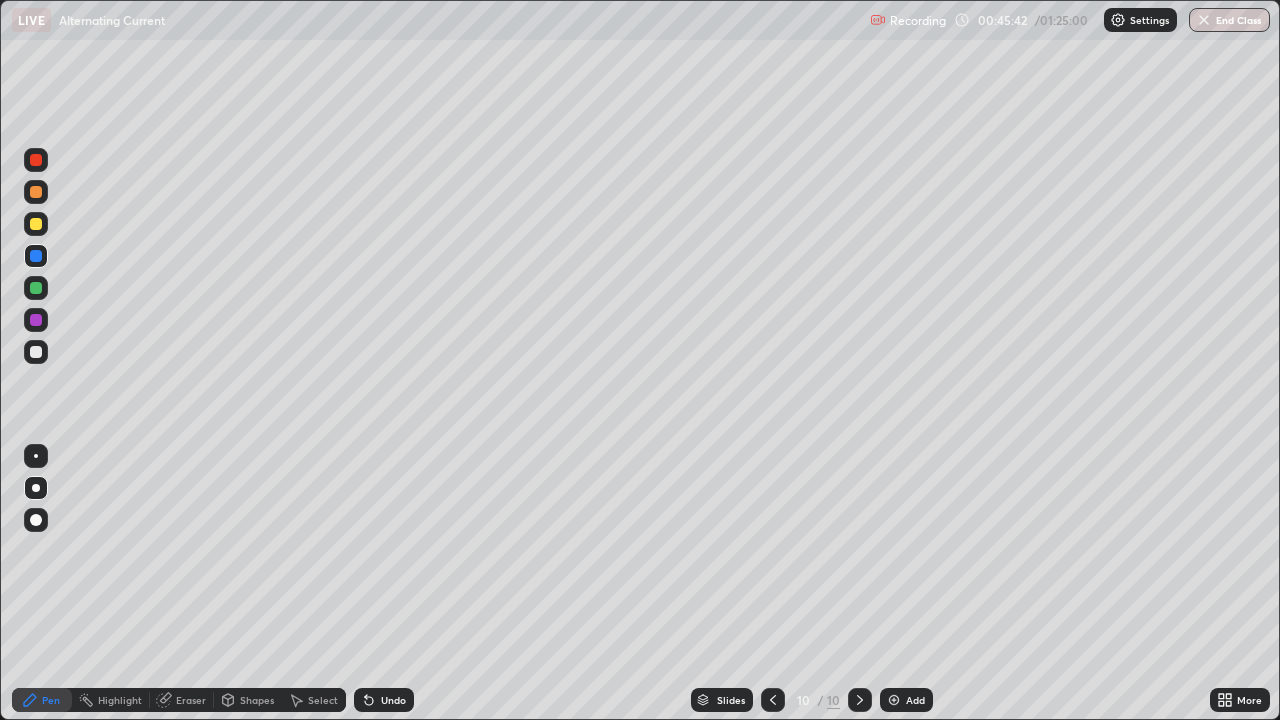 click at bounding box center (36, 352) 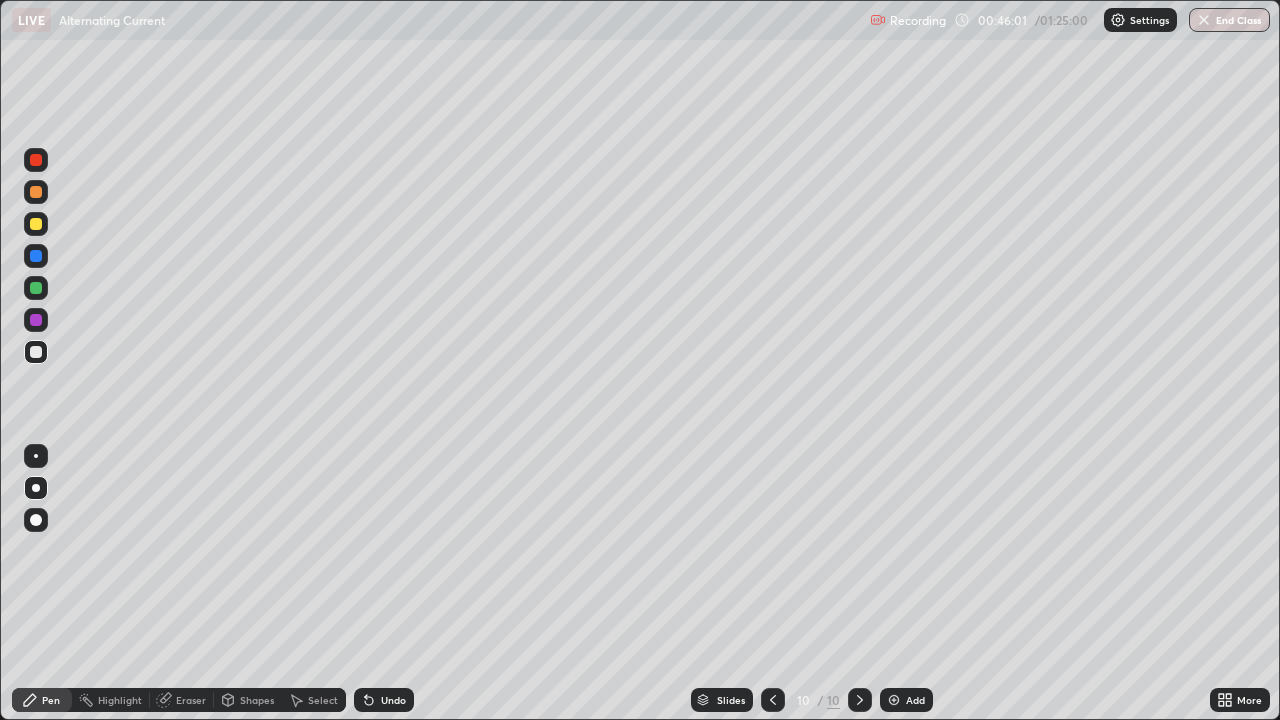 click on "Undo" at bounding box center (393, 700) 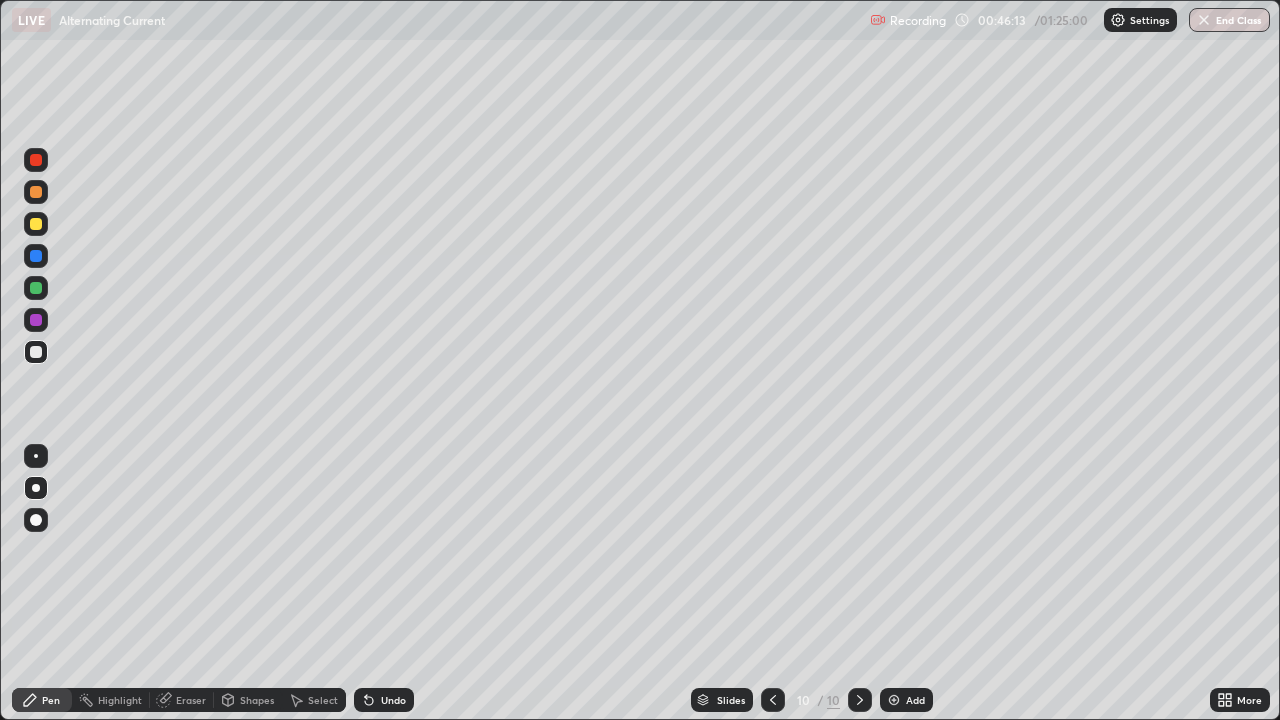 click at bounding box center [36, 352] 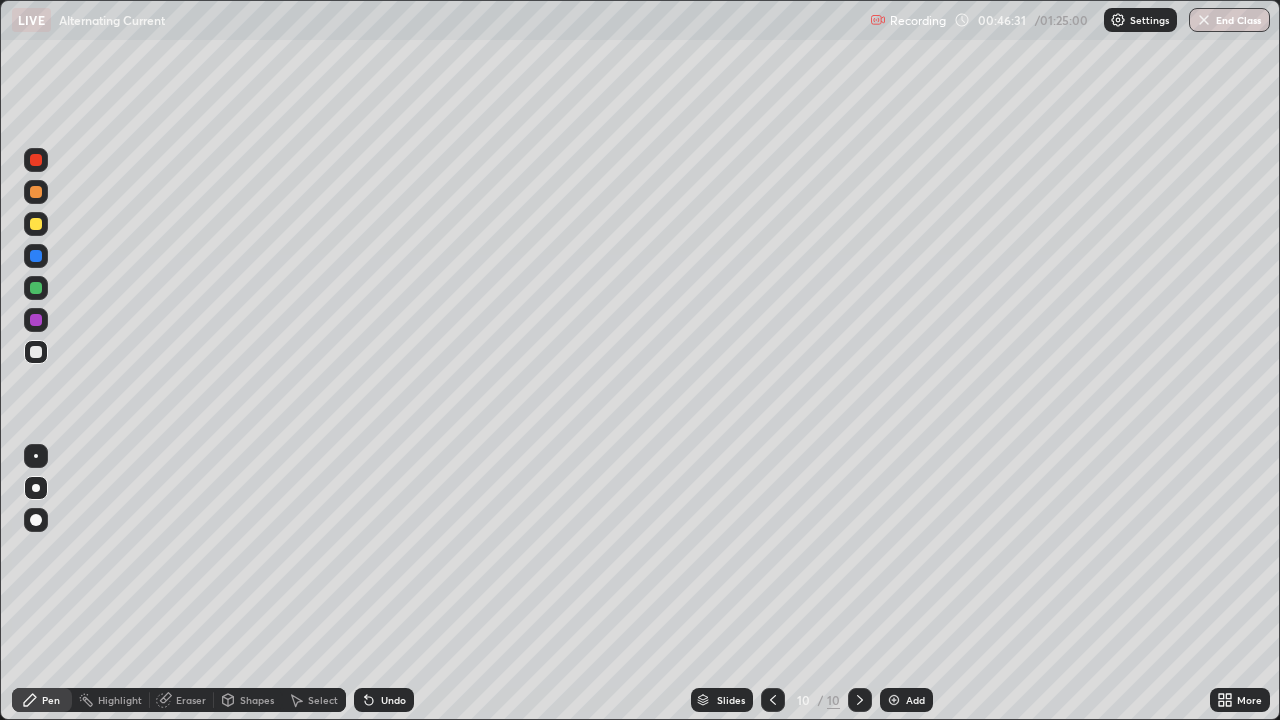 click on "Undo" at bounding box center (384, 700) 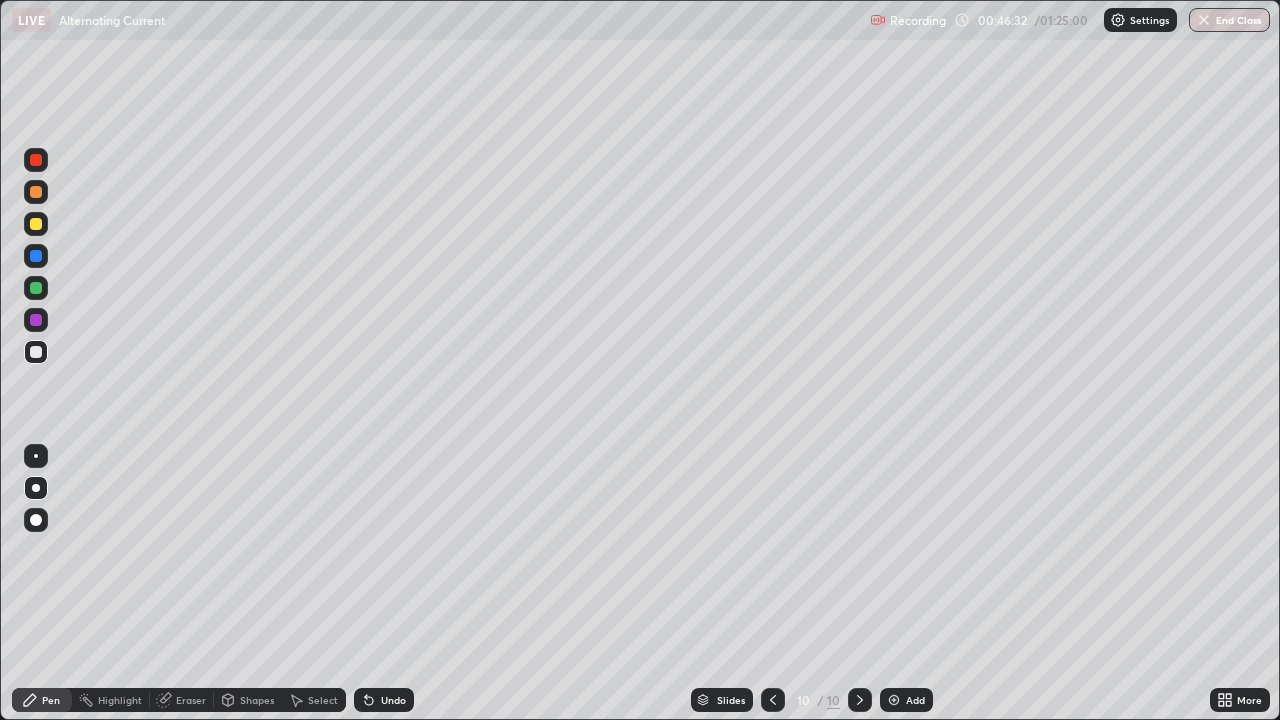 click on "Undo" at bounding box center [393, 700] 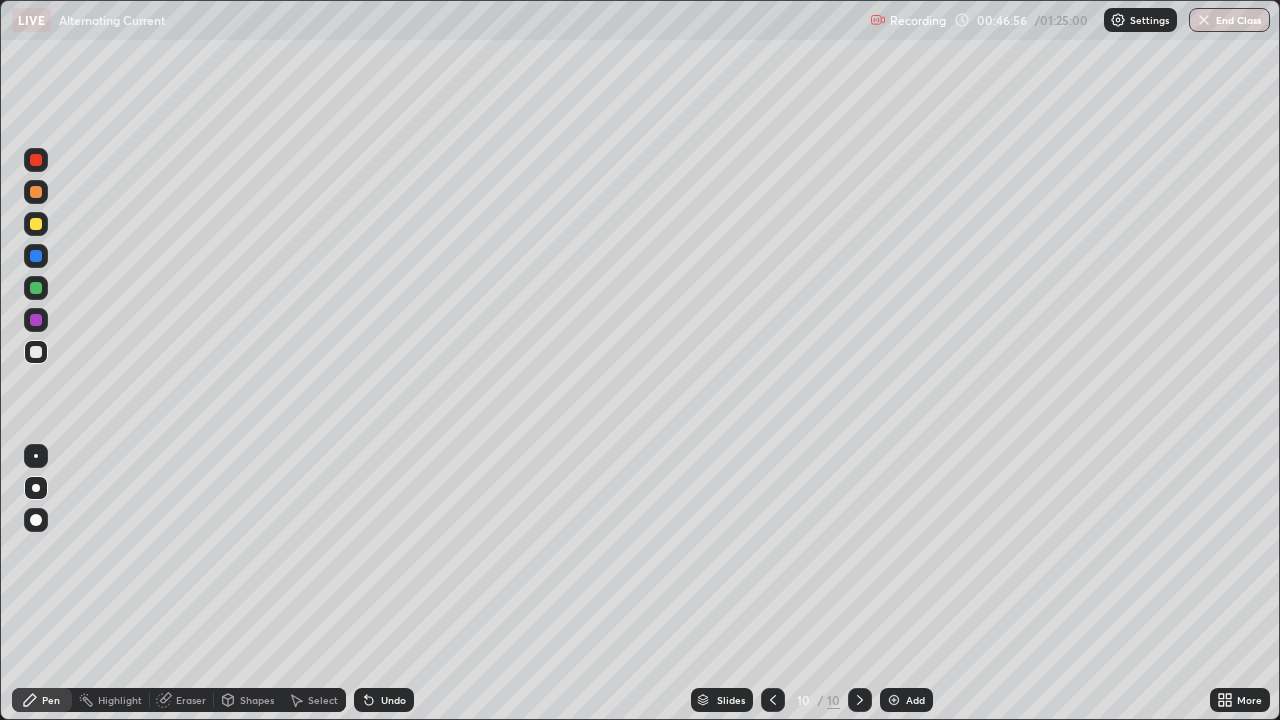 click 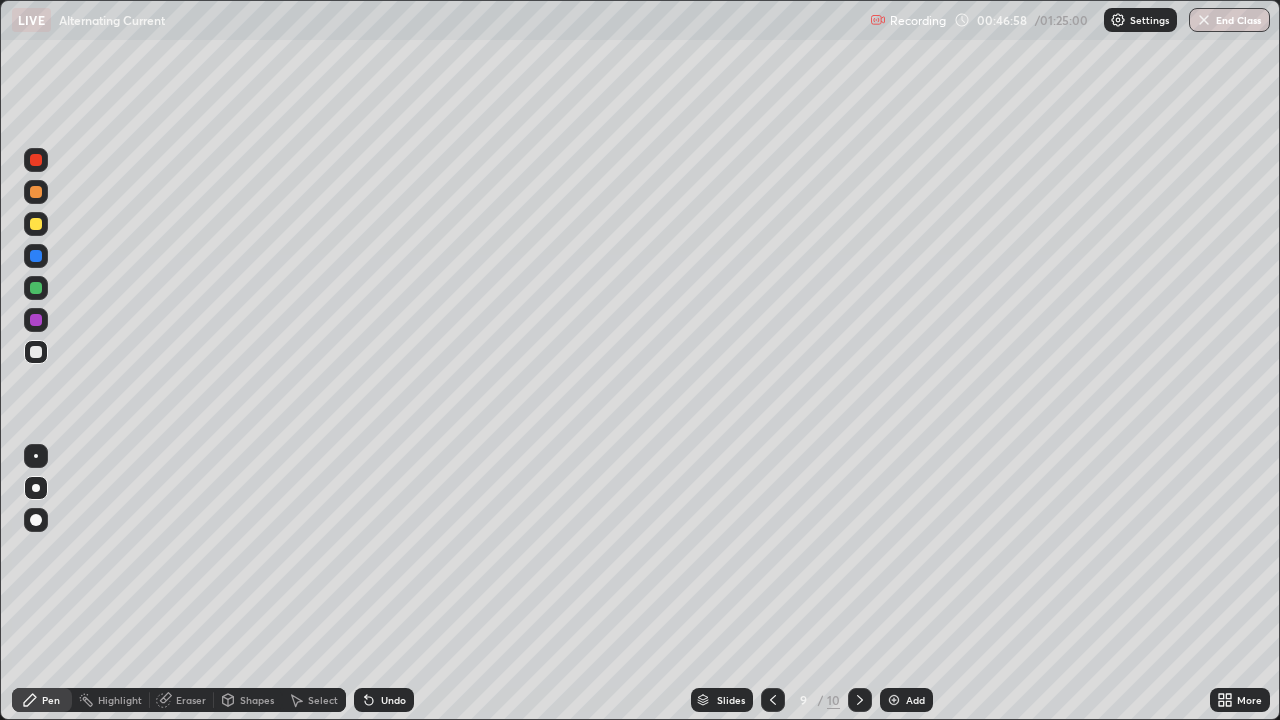 click 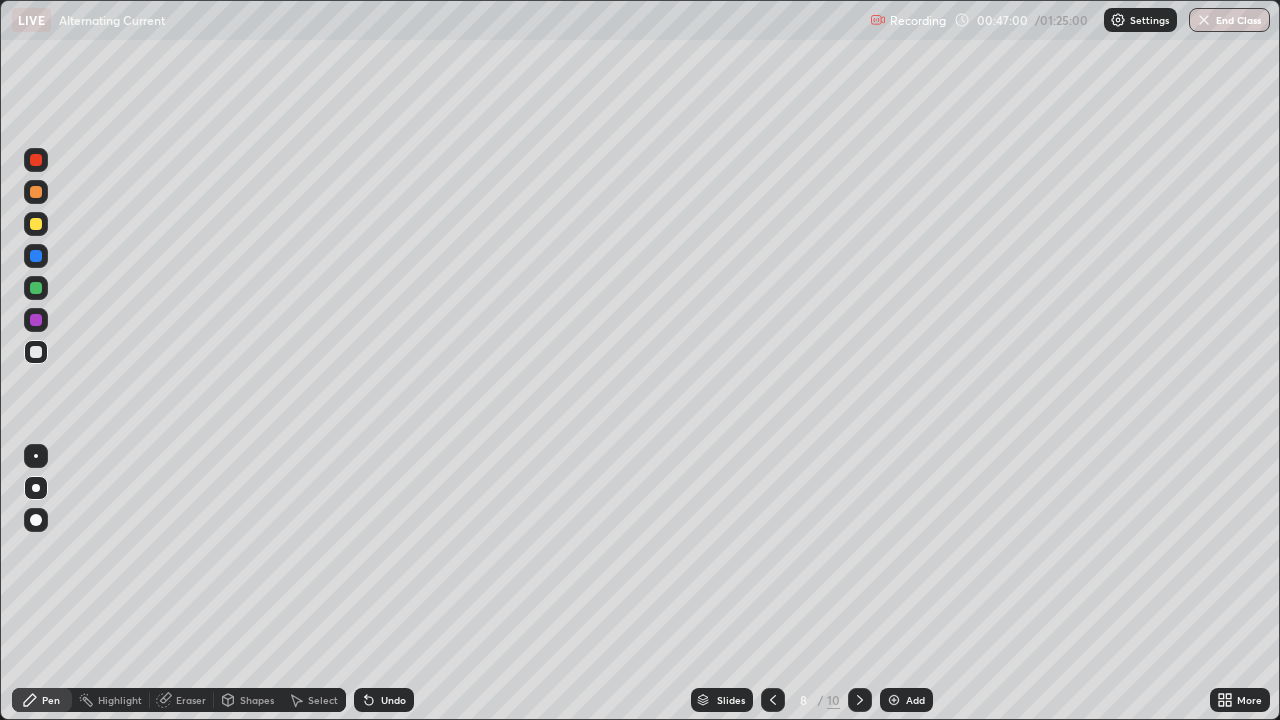 click 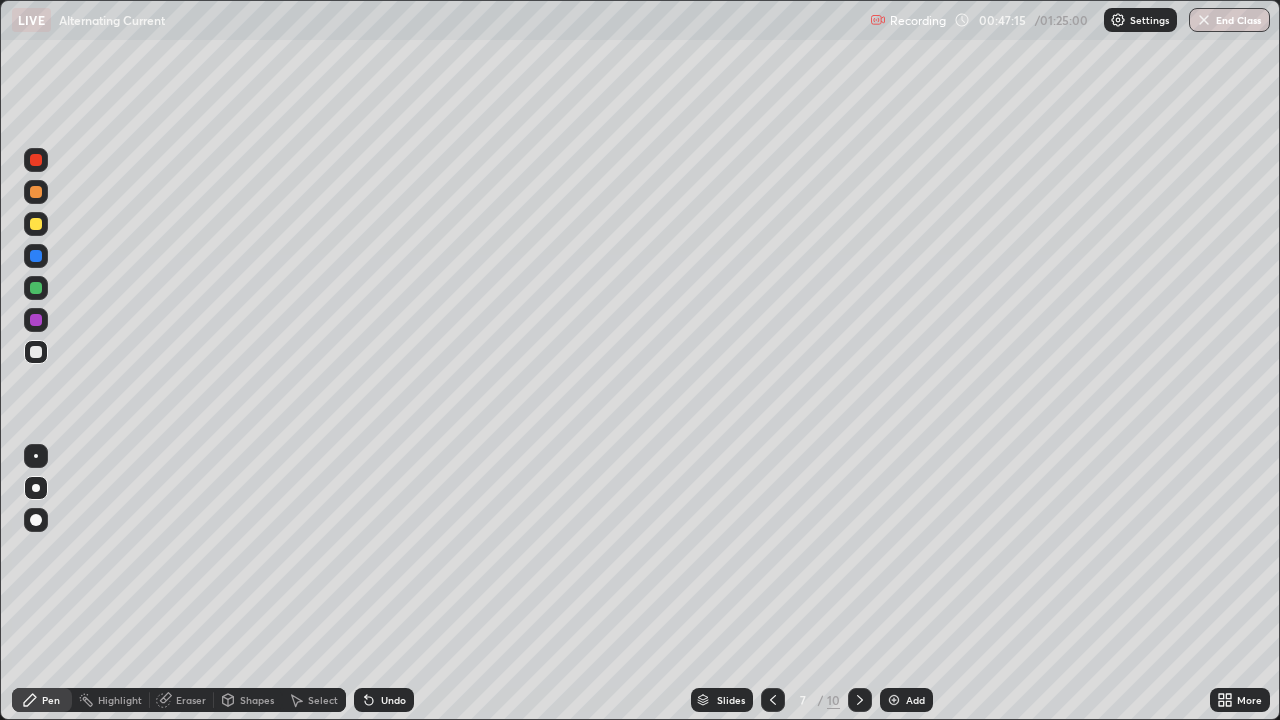 click at bounding box center [860, 700] 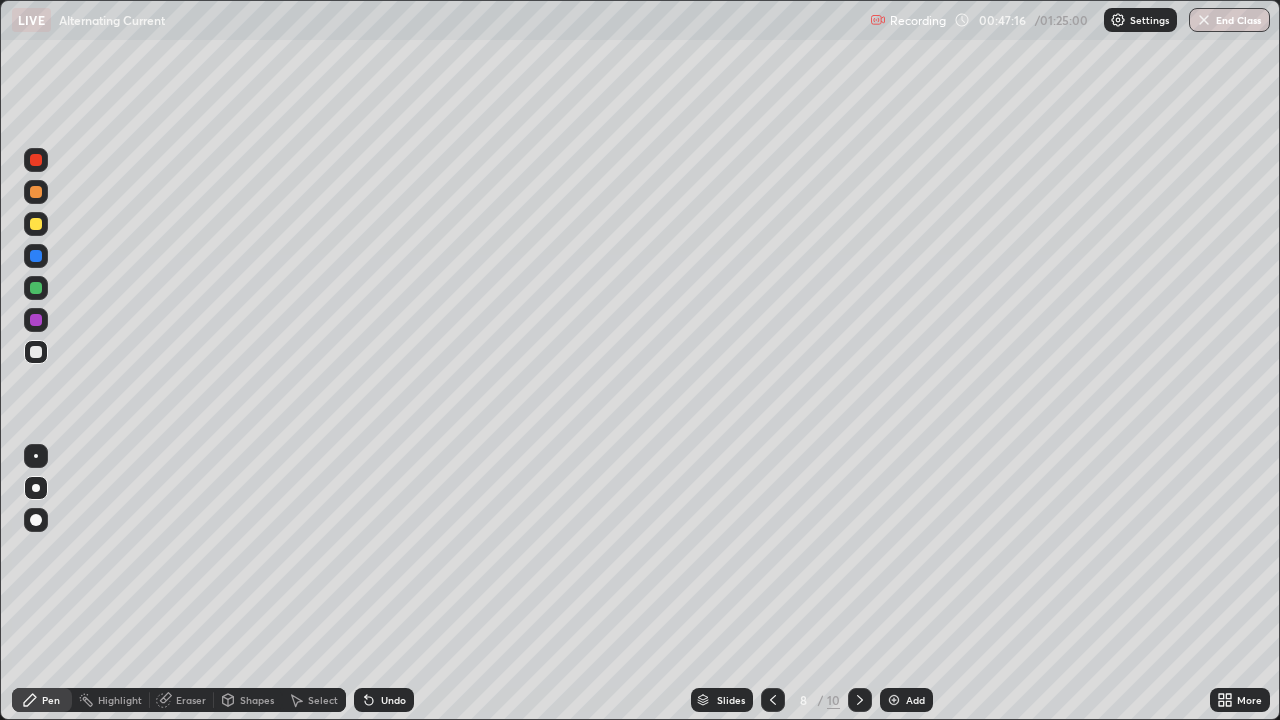 click 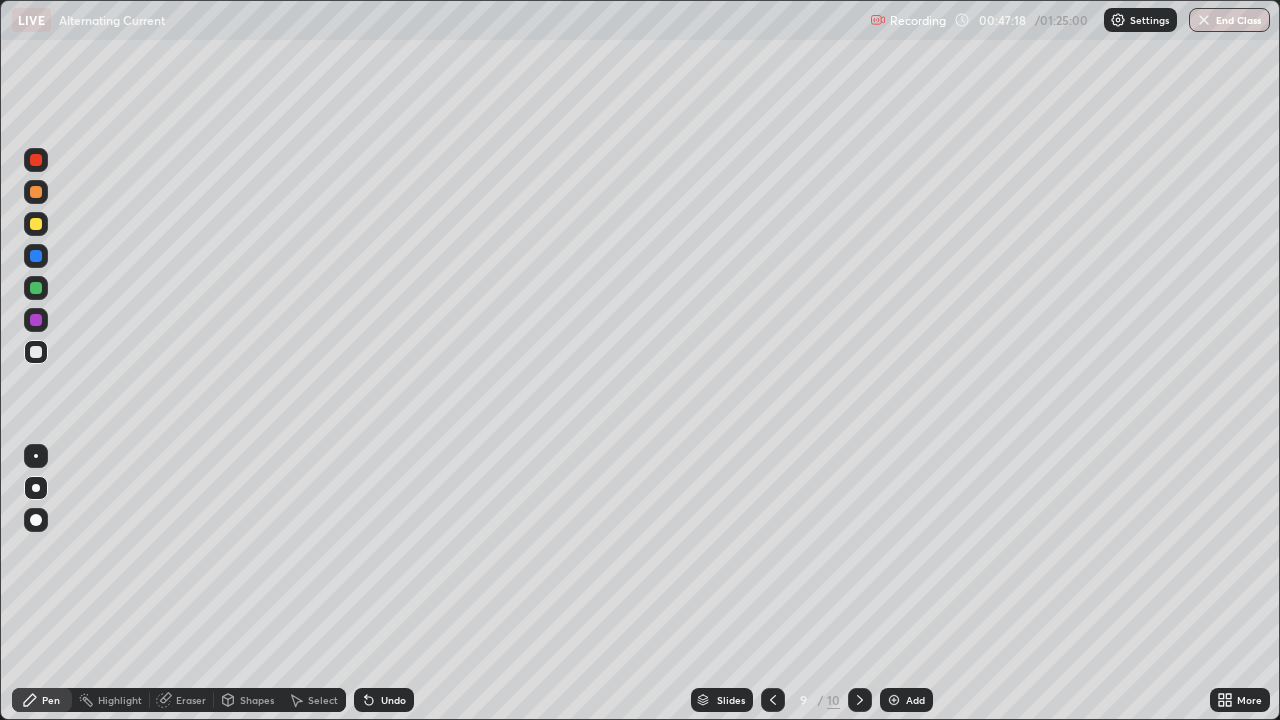 click 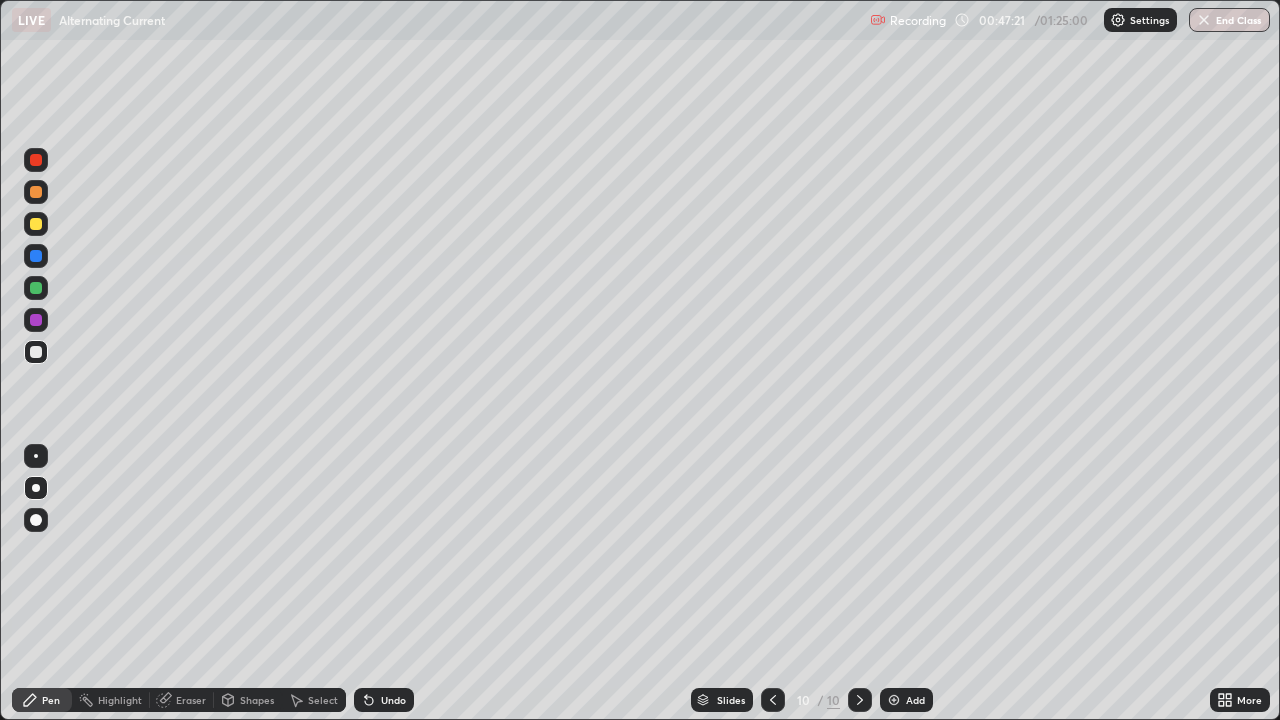 click at bounding box center [36, 224] 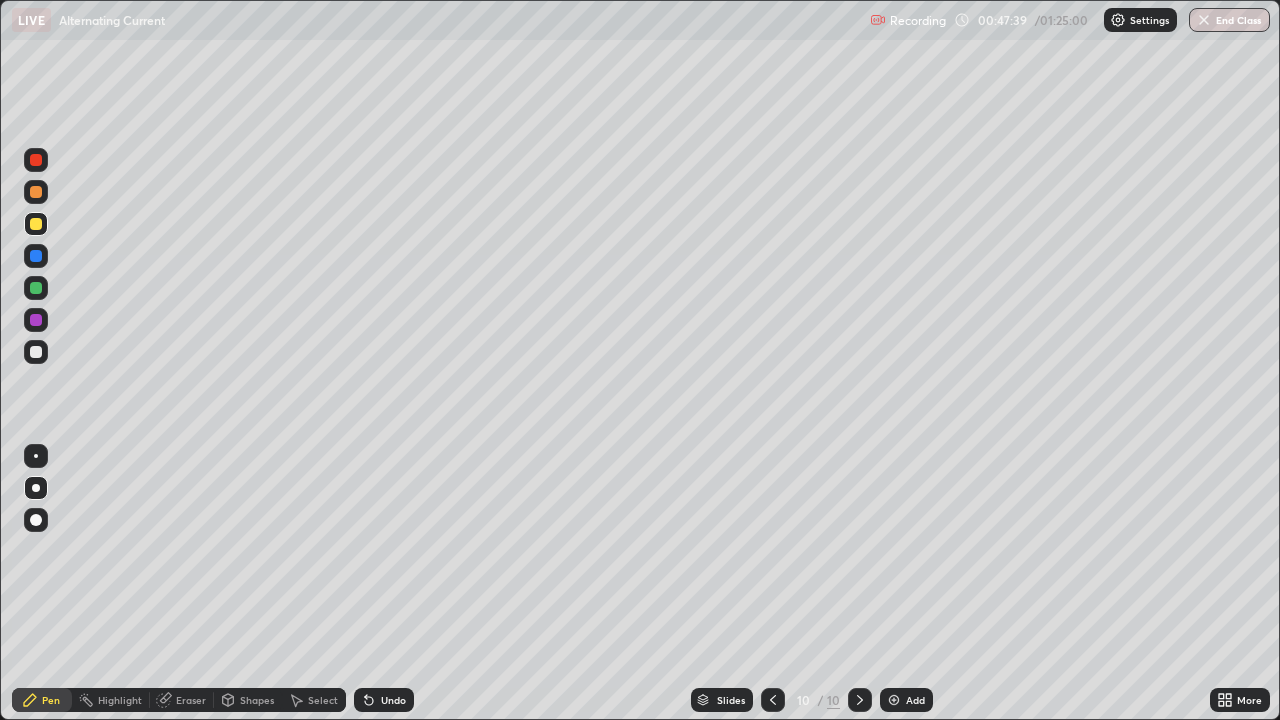 click at bounding box center [36, 256] 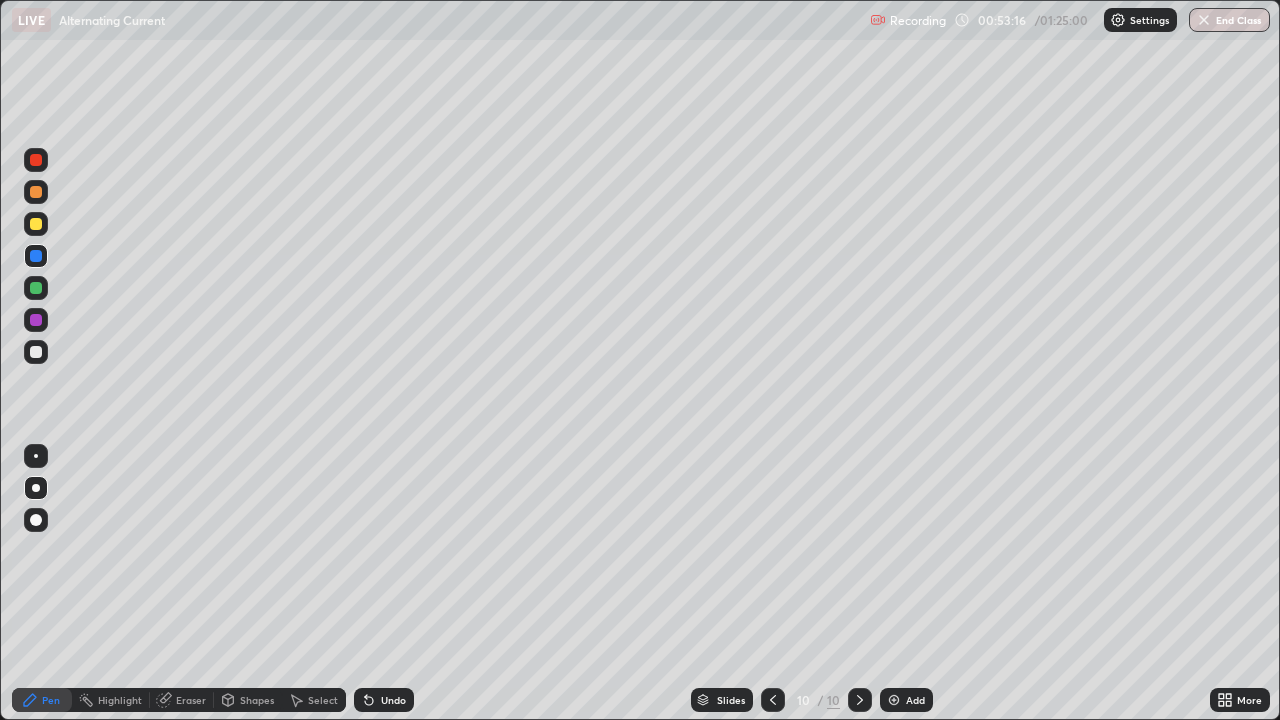 click at bounding box center (894, 700) 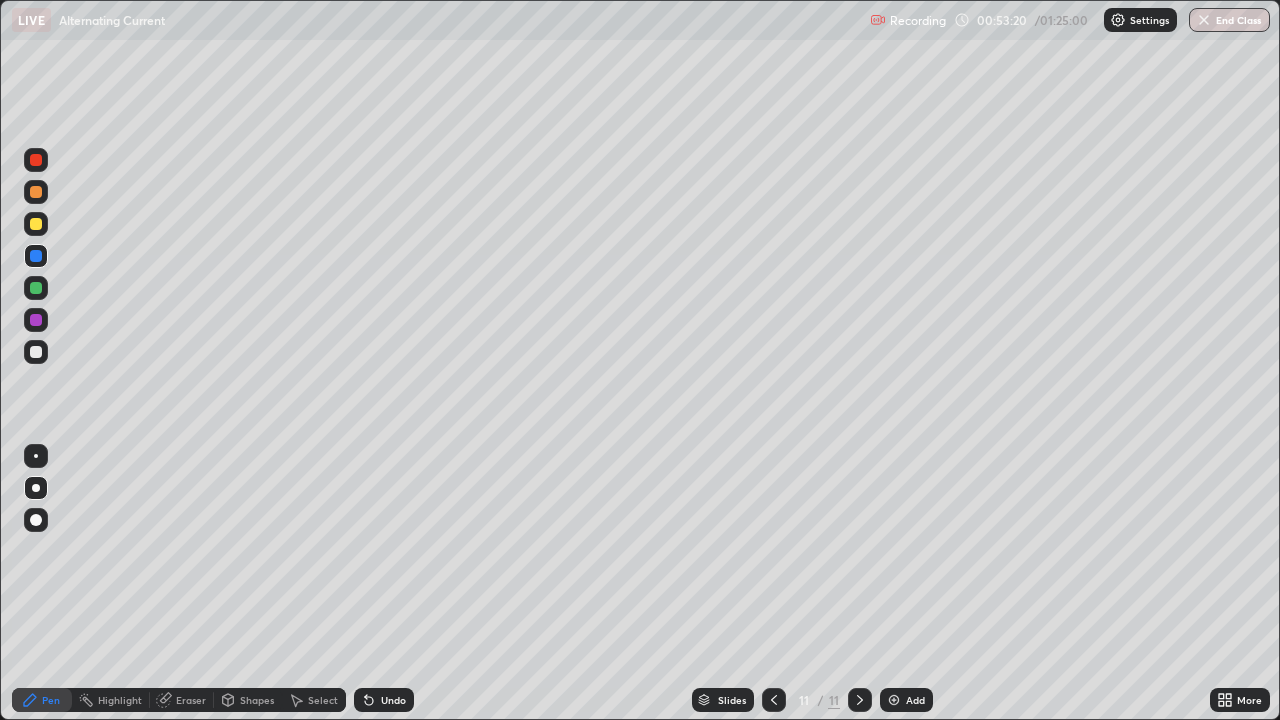 click at bounding box center (36, 224) 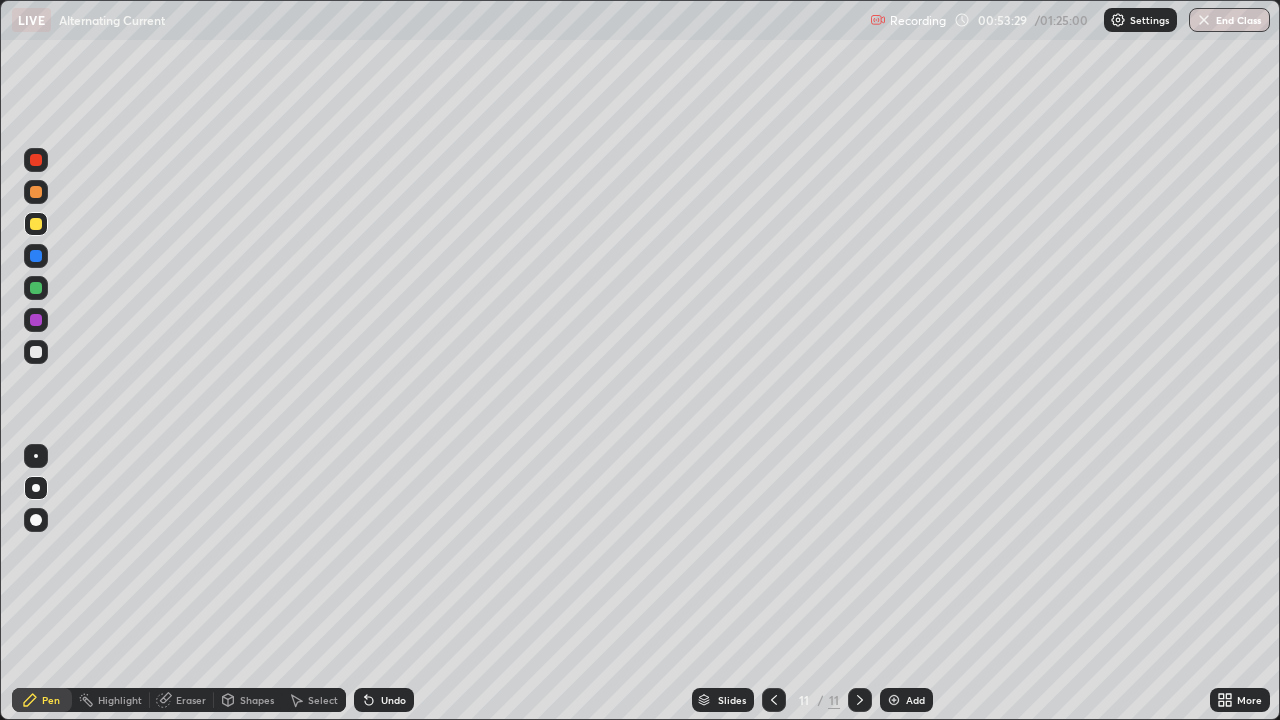 click at bounding box center (36, 352) 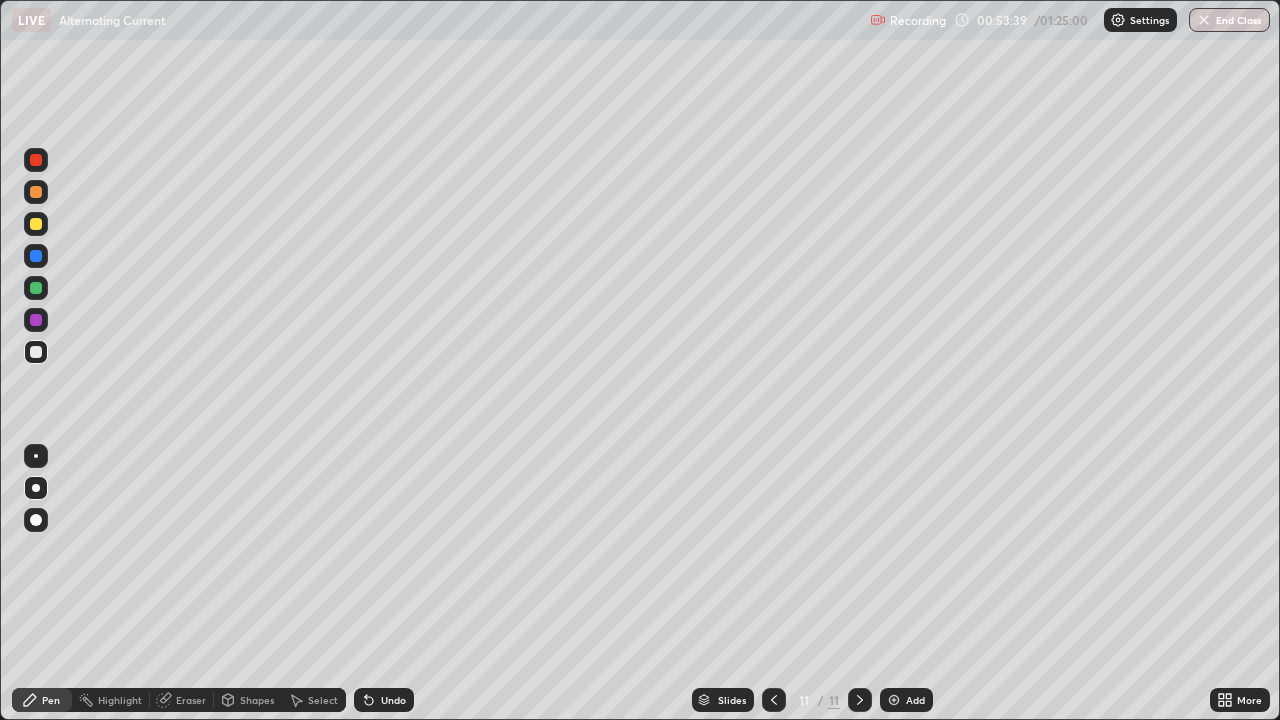 click on "Undo" at bounding box center (393, 700) 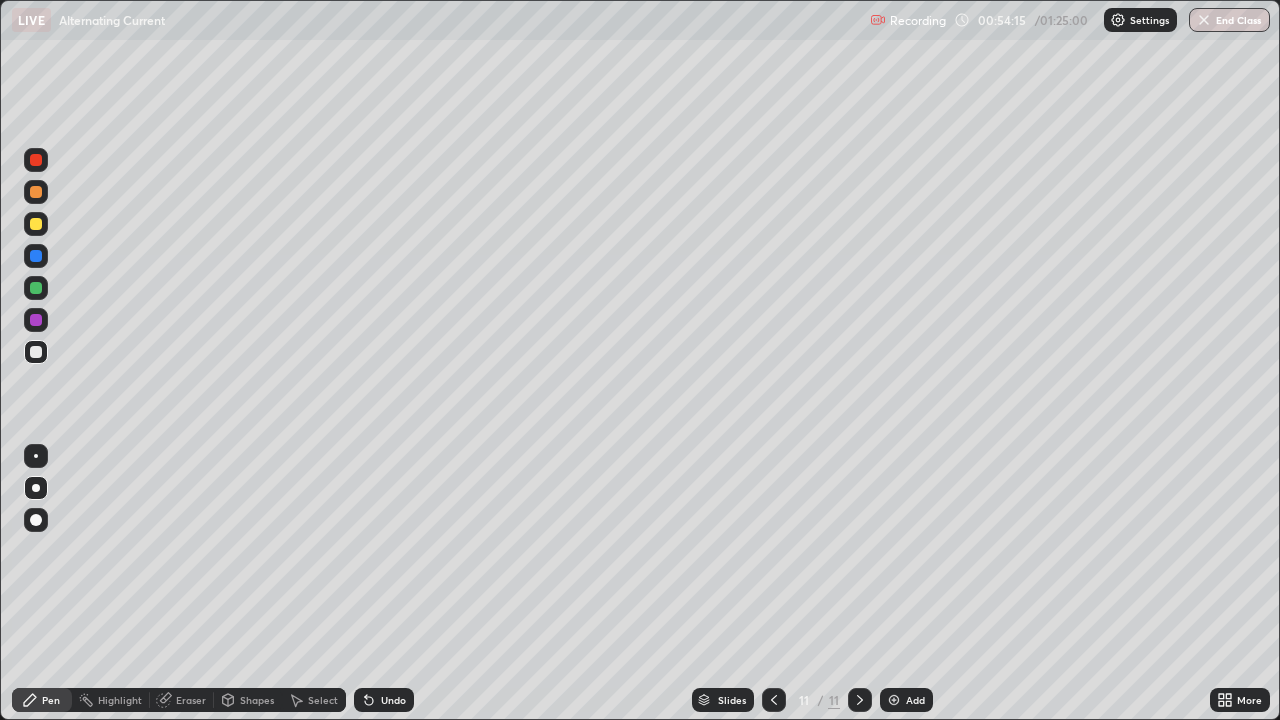 click on "Undo" at bounding box center (384, 700) 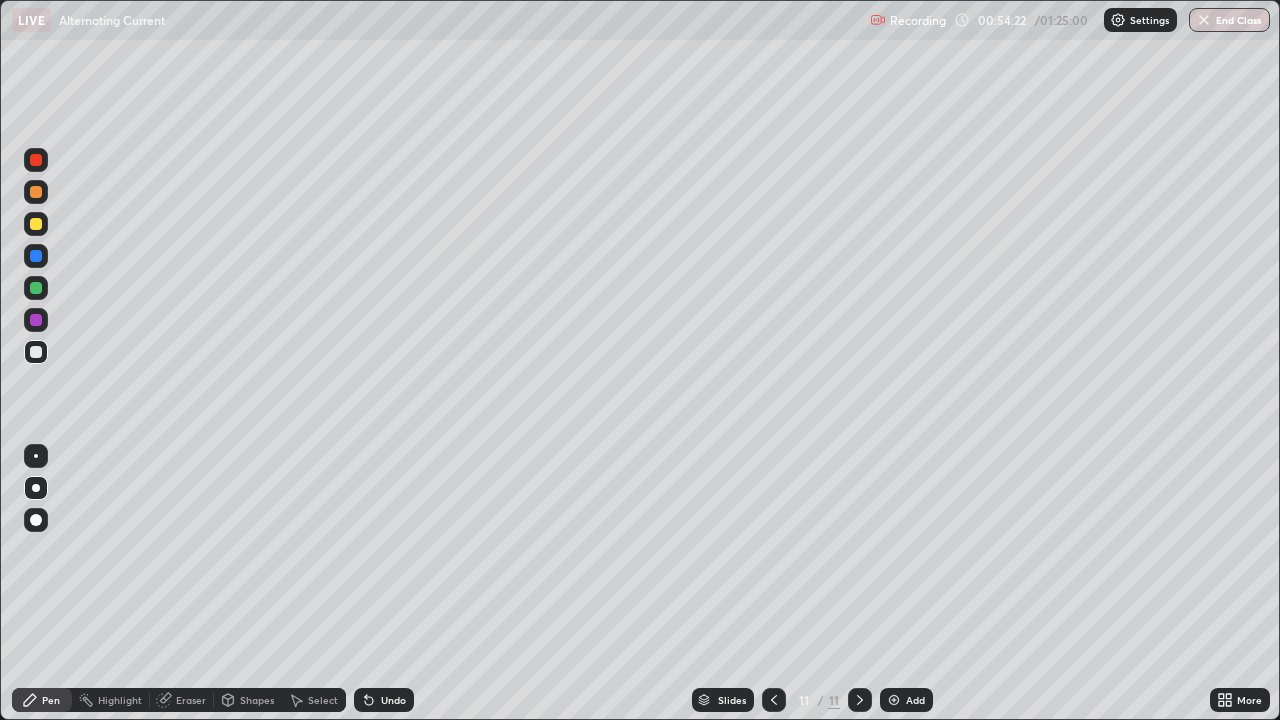 click on "Undo" at bounding box center (384, 700) 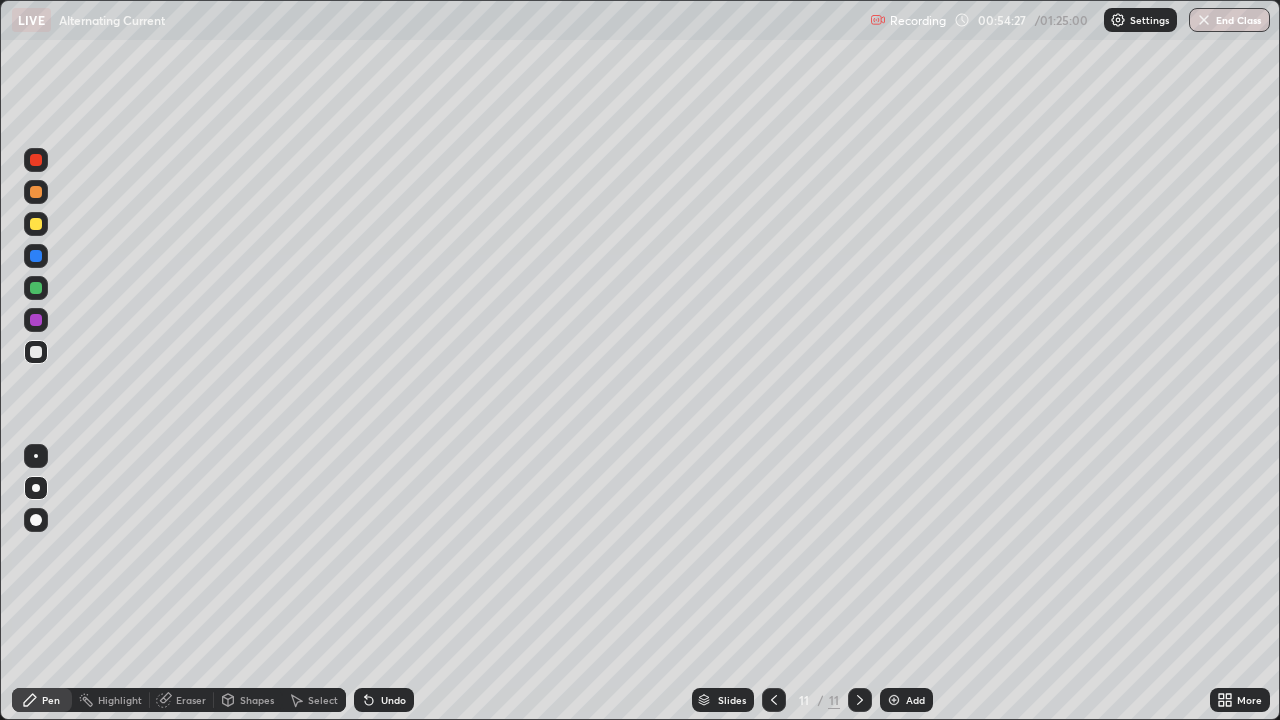 click on "Eraser" at bounding box center (191, 700) 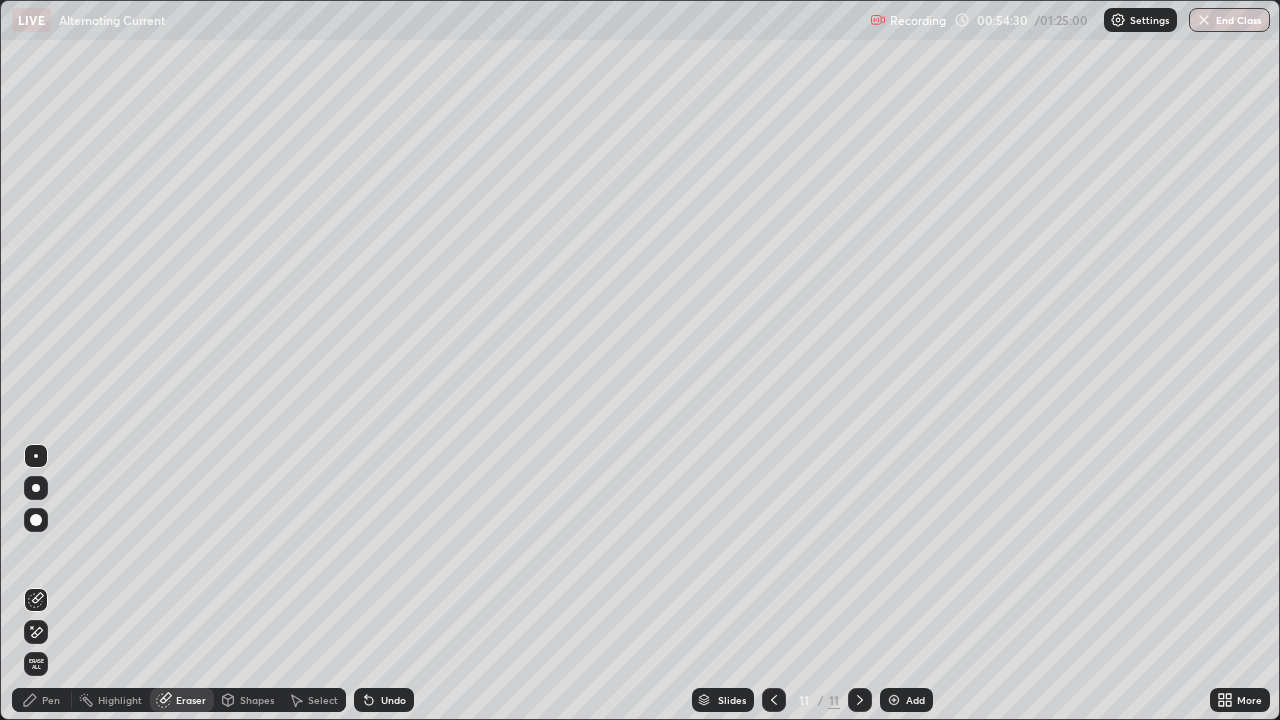 click on "Pen" at bounding box center (51, 700) 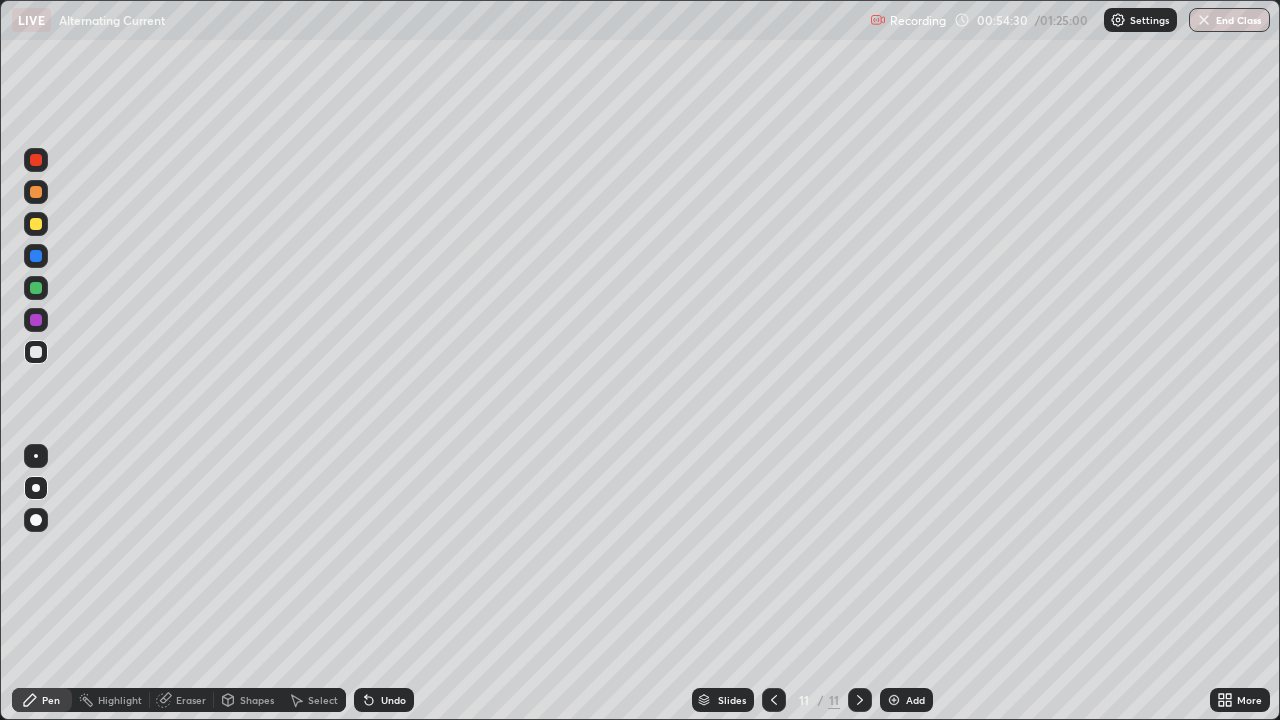 click at bounding box center [36, 352] 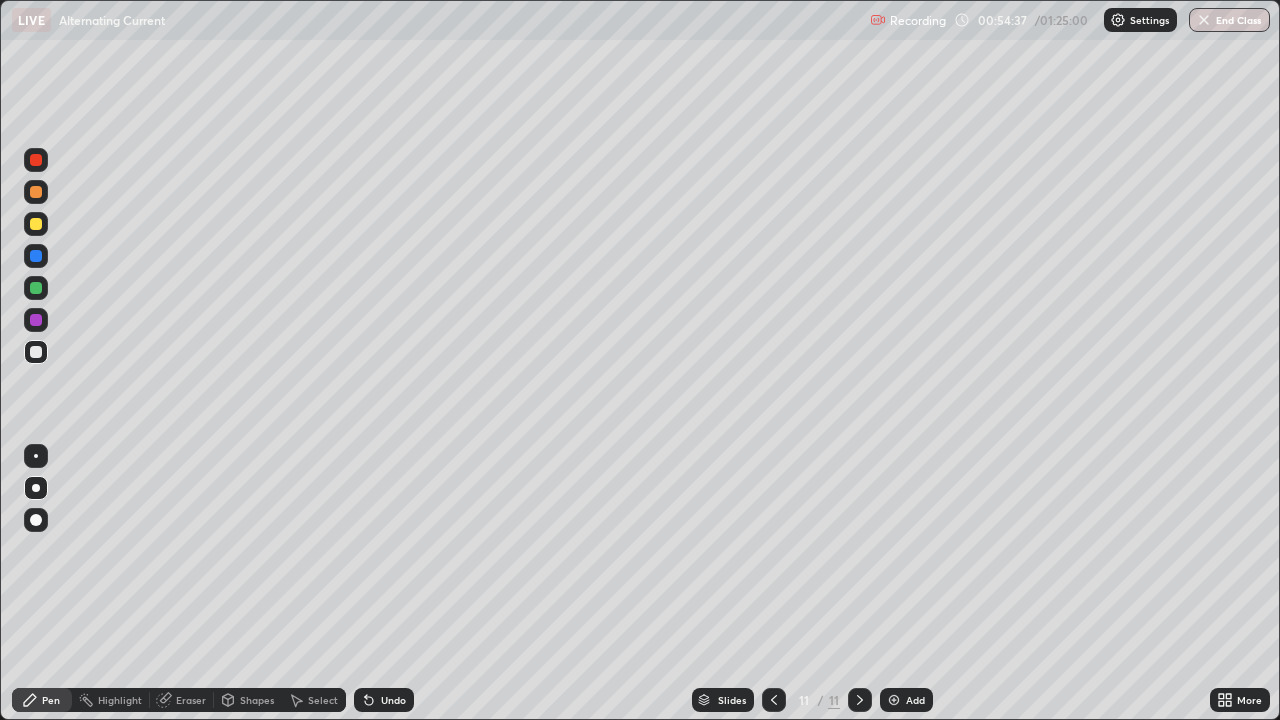click at bounding box center (36, 288) 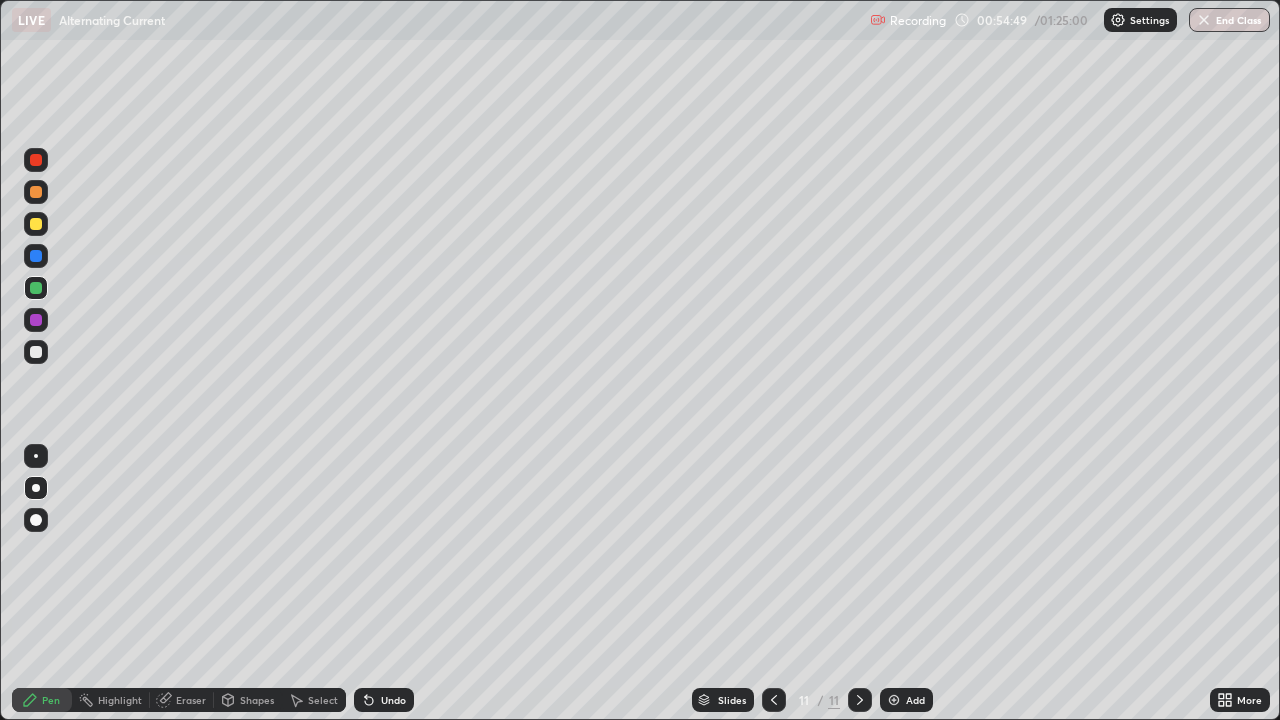 click at bounding box center [36, 256] 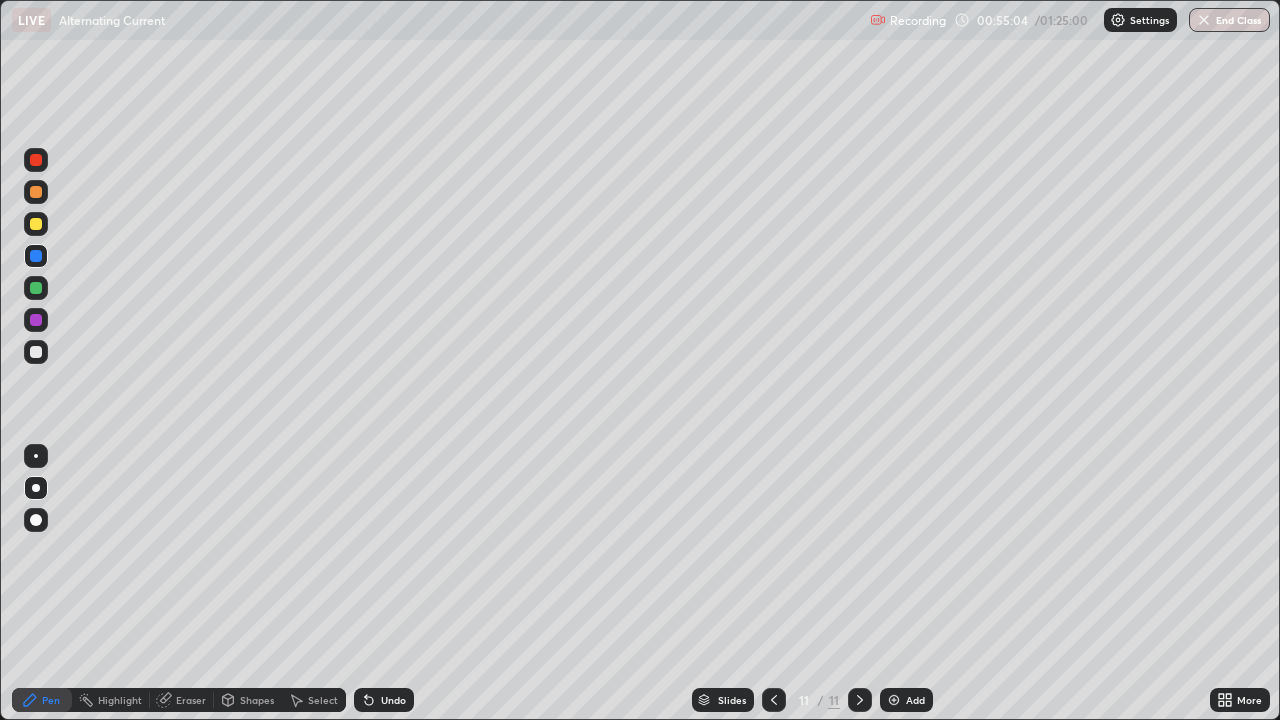 click at bounding box center (36, 224) 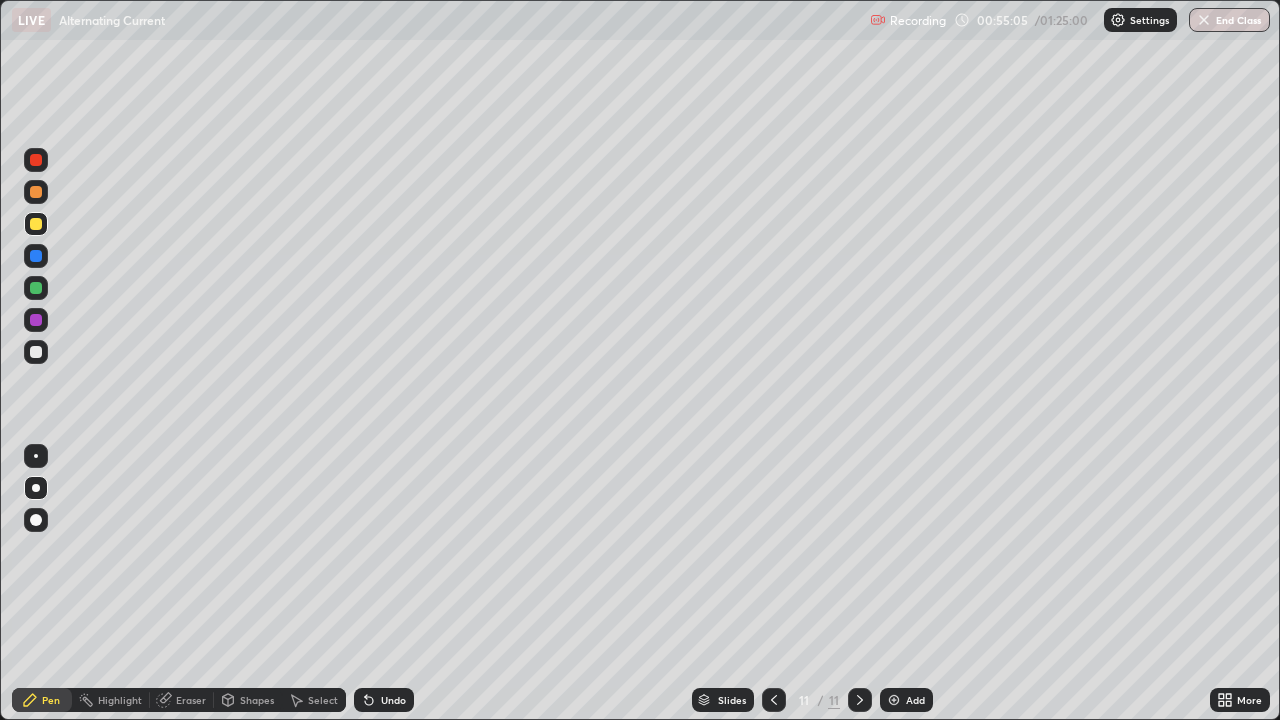 click at bounding box center [36, 352] 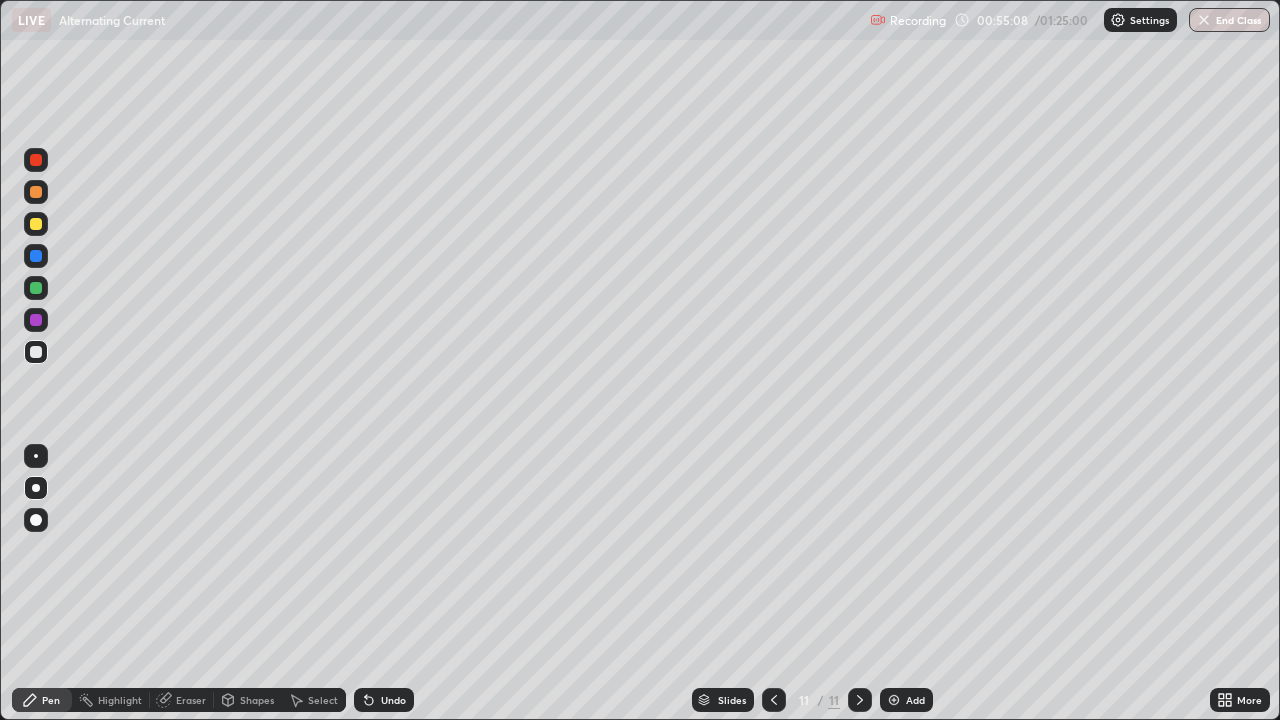 click at bounding box center (36, 192) 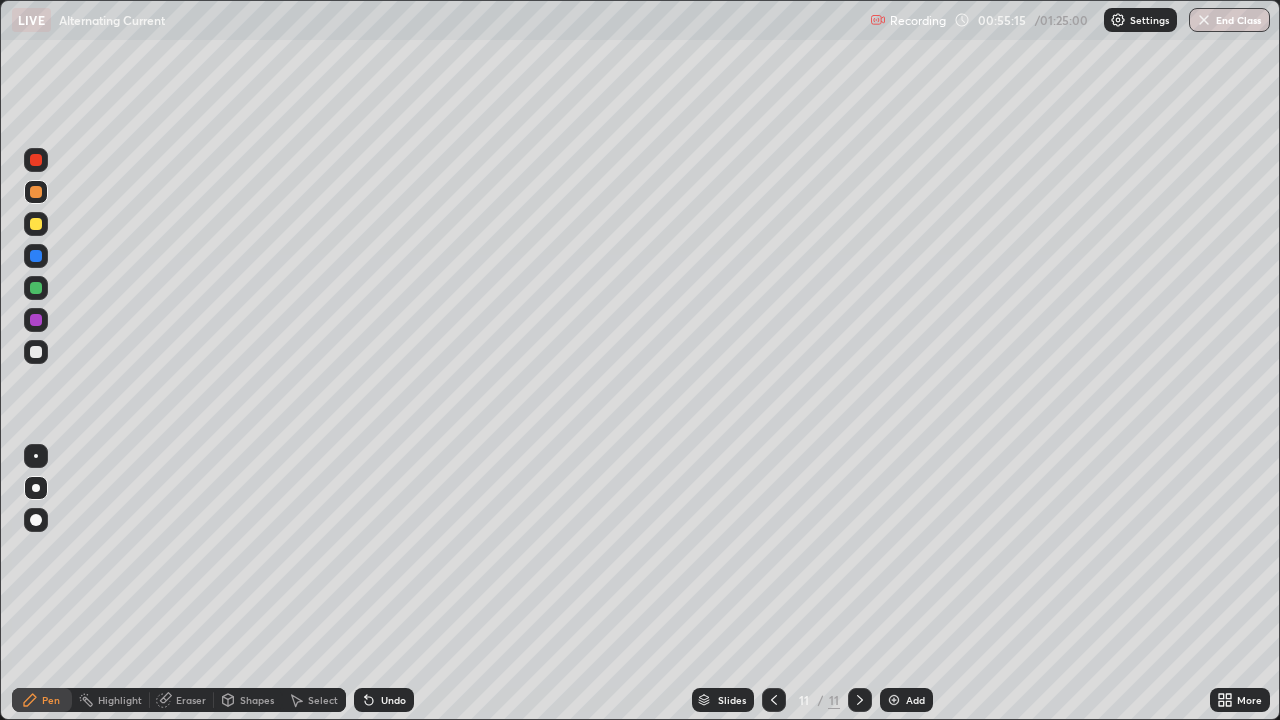 click at bounding box center (36, 352) 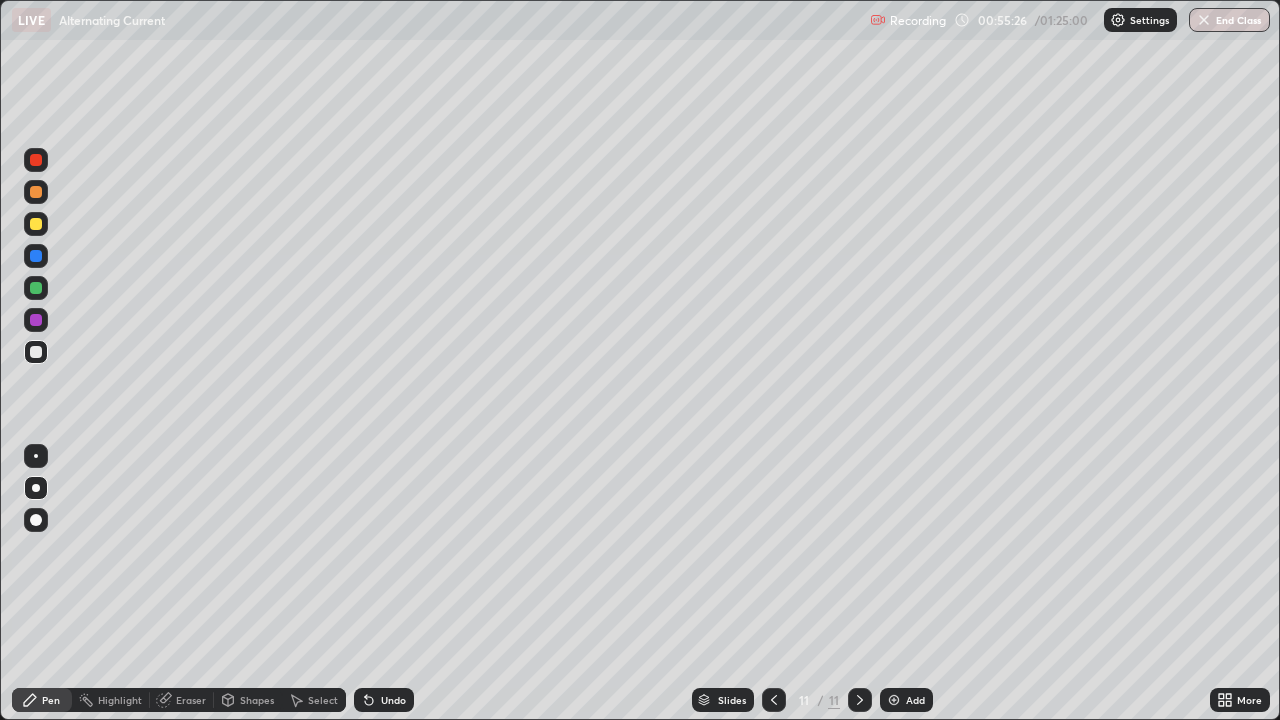 click on "Eraser" at bounding box center (191, 700) 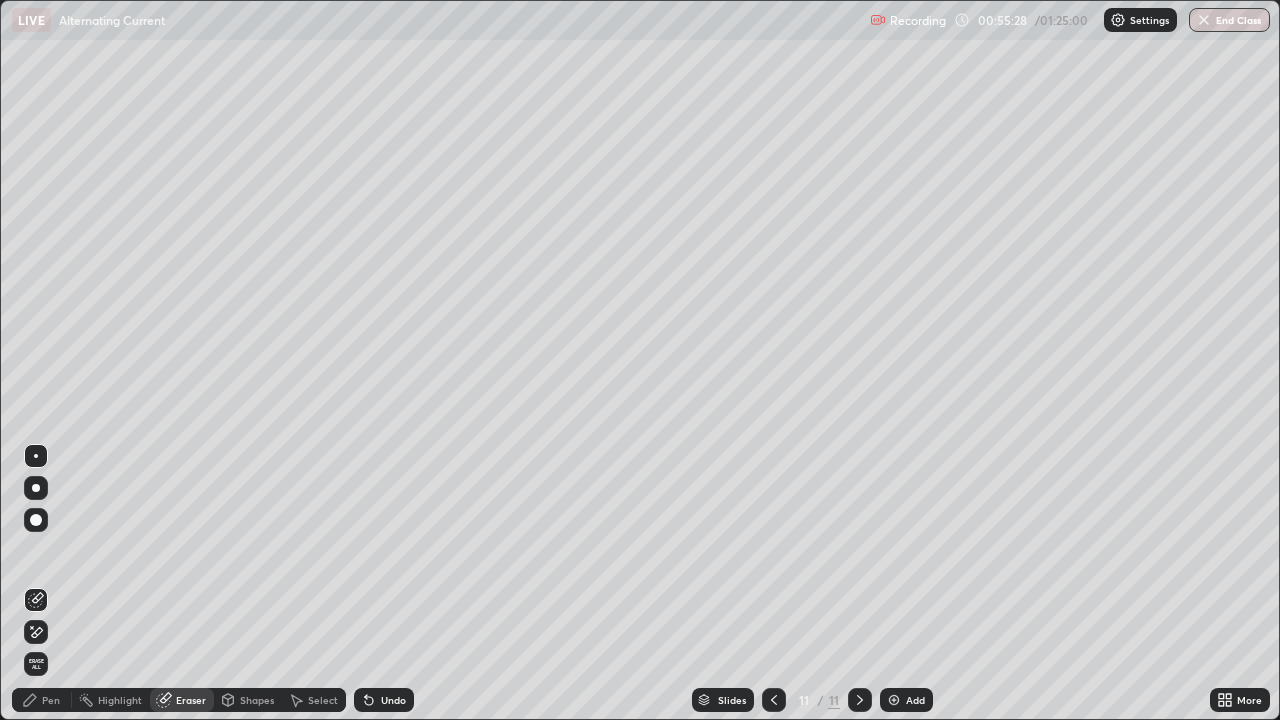 click on "Pen" at bounding box center (42, 700) 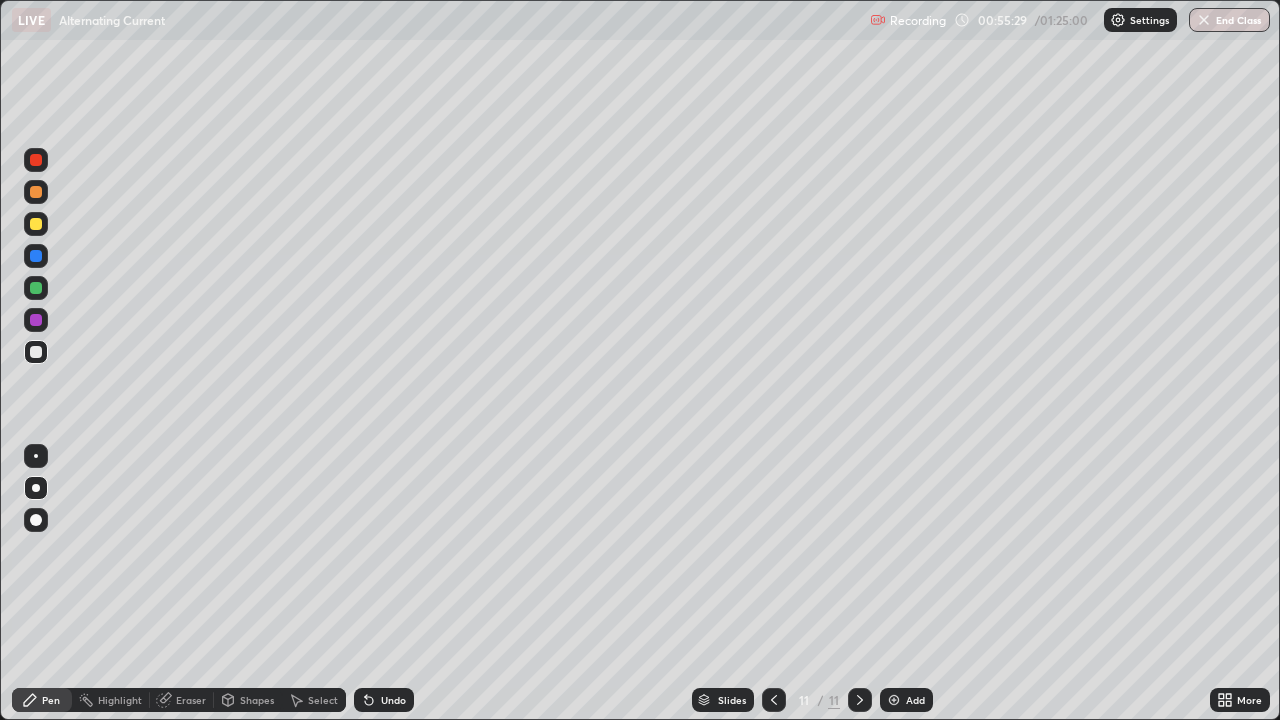 click at bounding box center [36, 352] 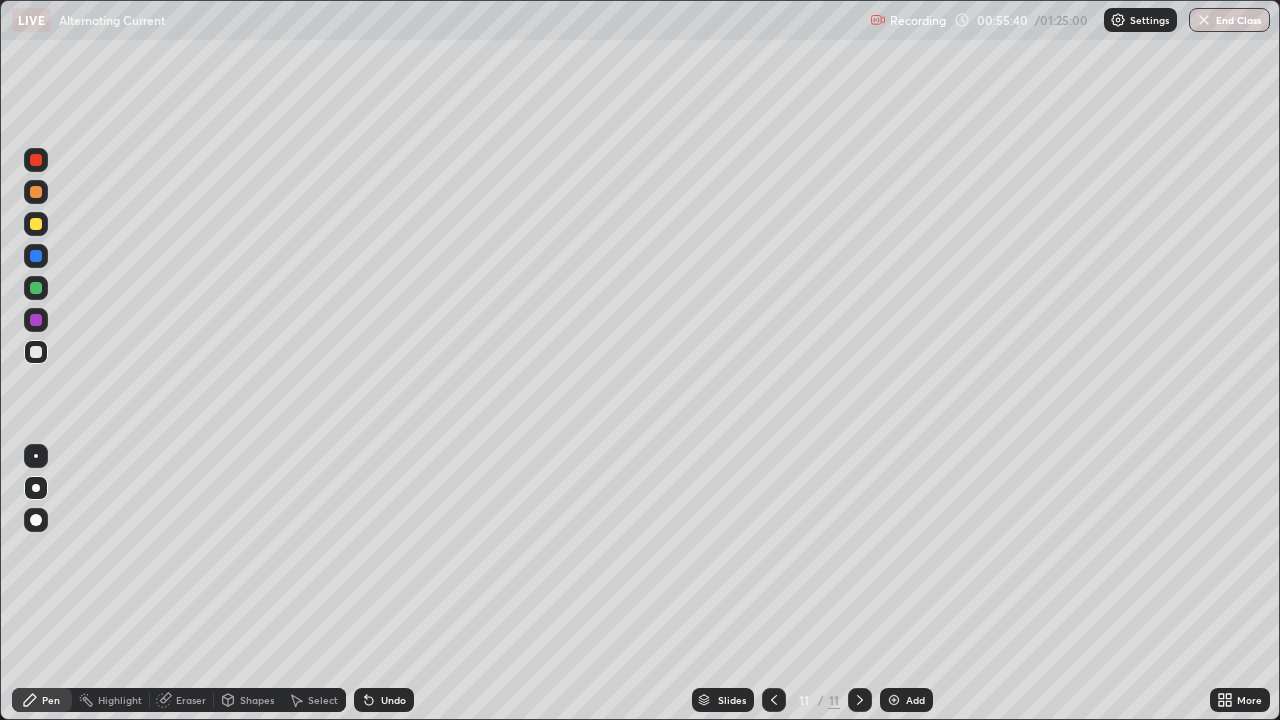 click at bounding box center [36, 224] 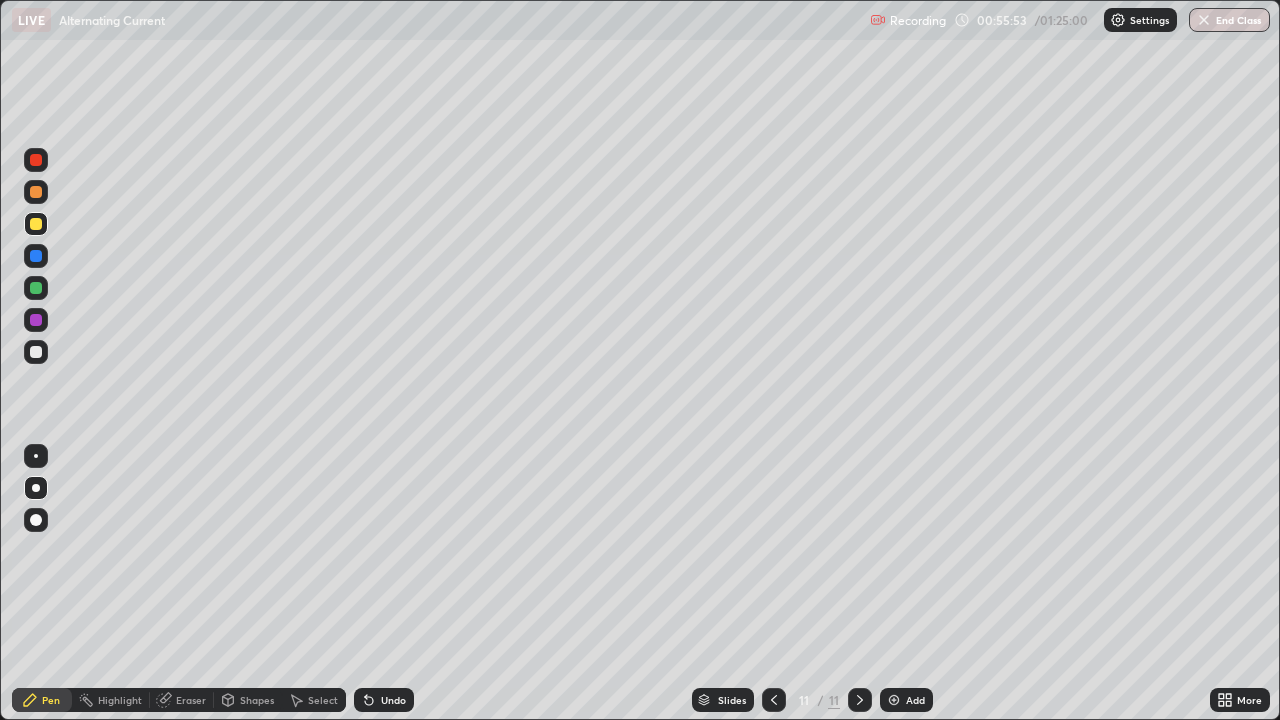 click at bounding box center [36, 256] 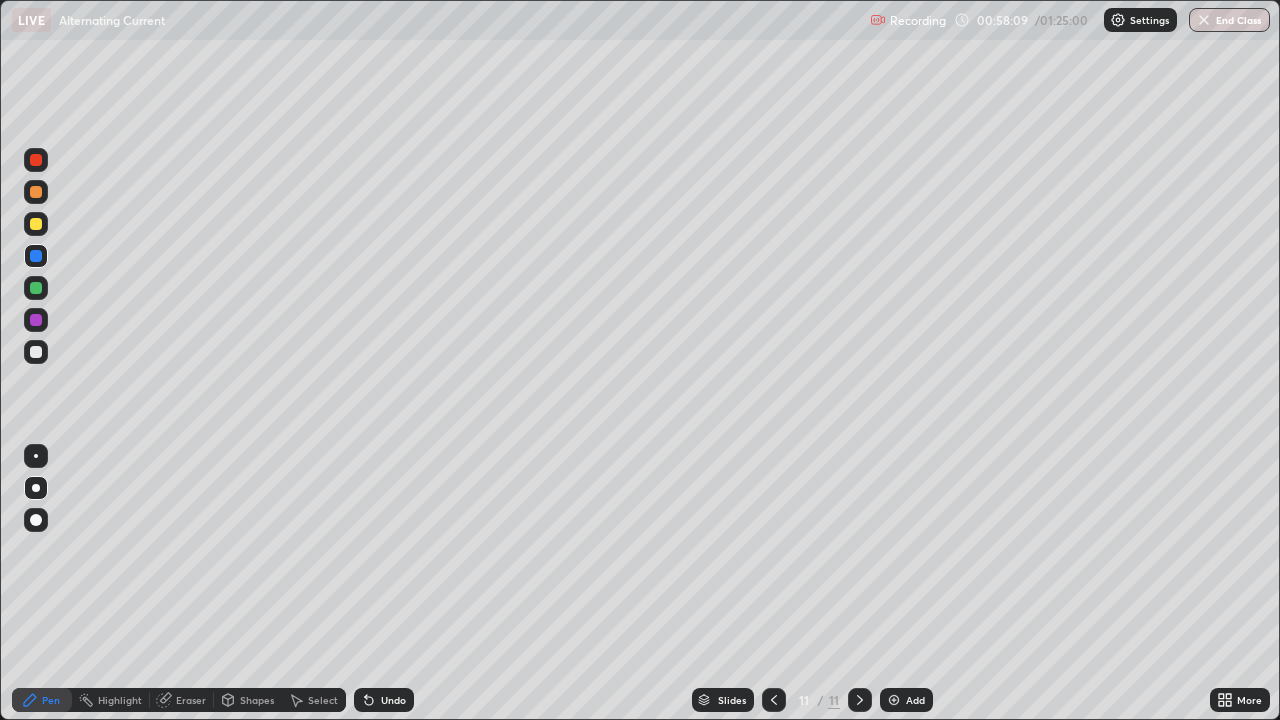 click at bounding box center [36, 352] 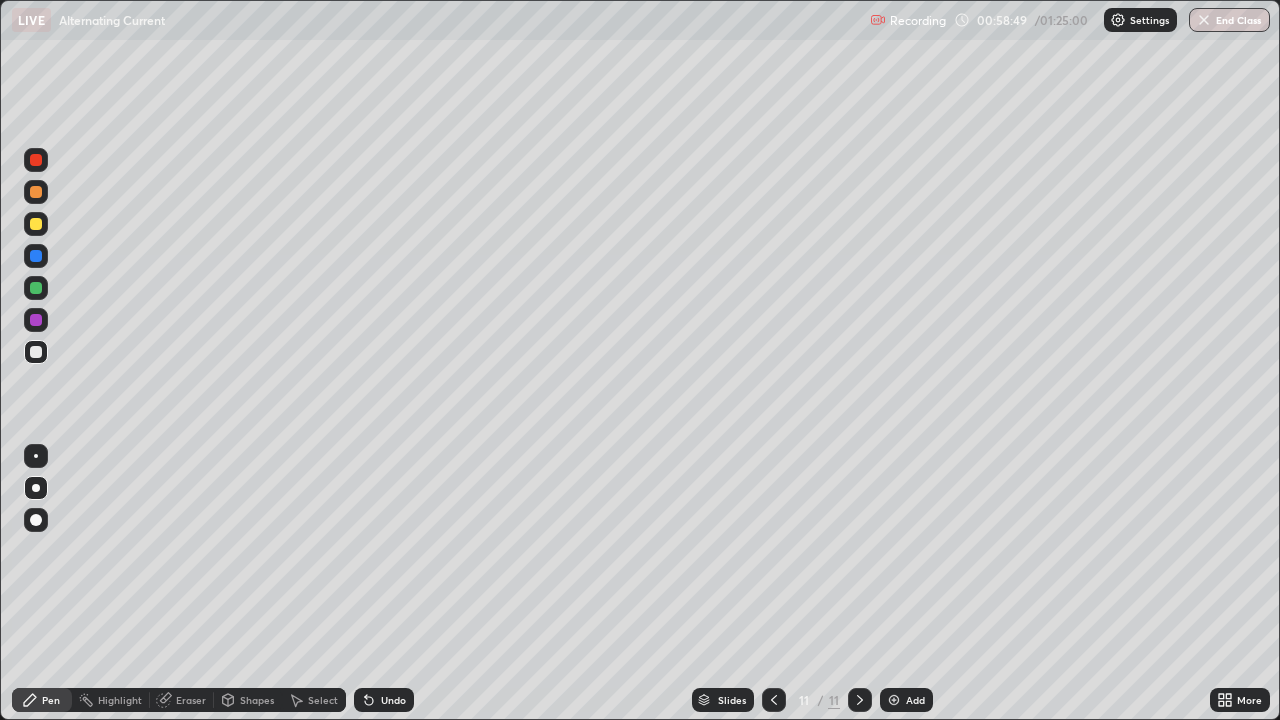 click on "Undo" at bounding box center (384, 700) 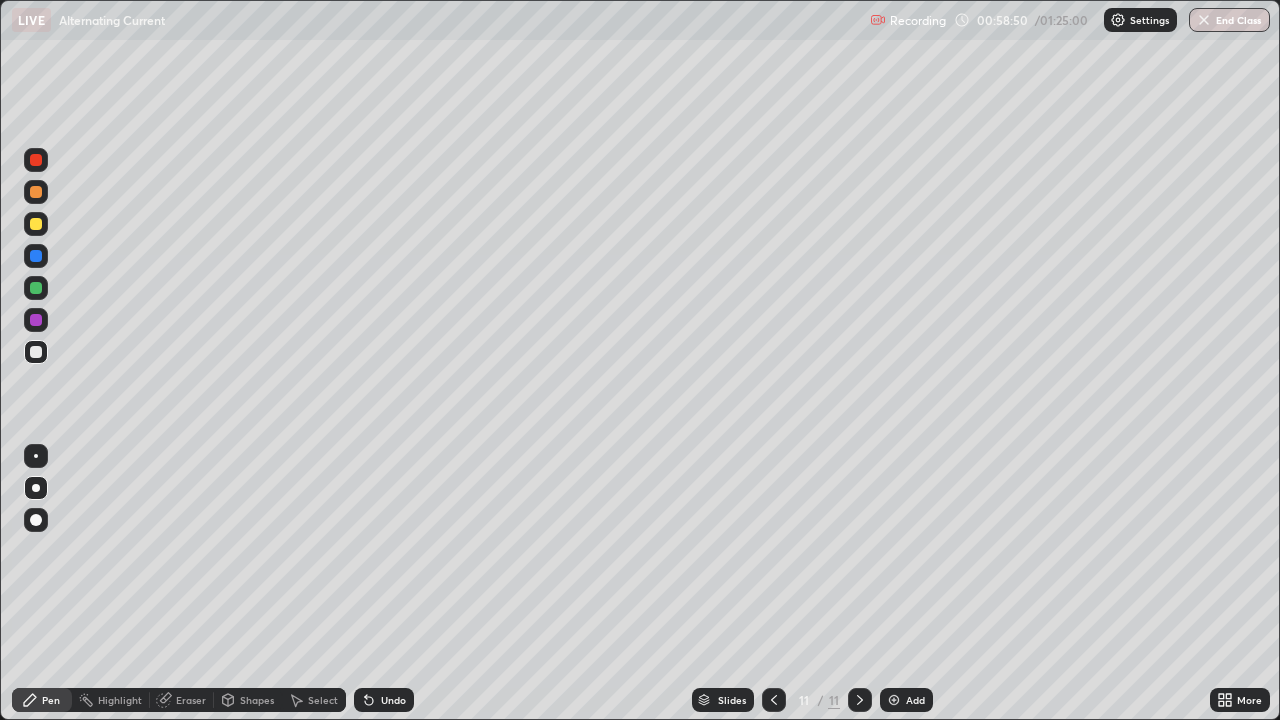 click on "Undo" at bounding box center [384, 700] 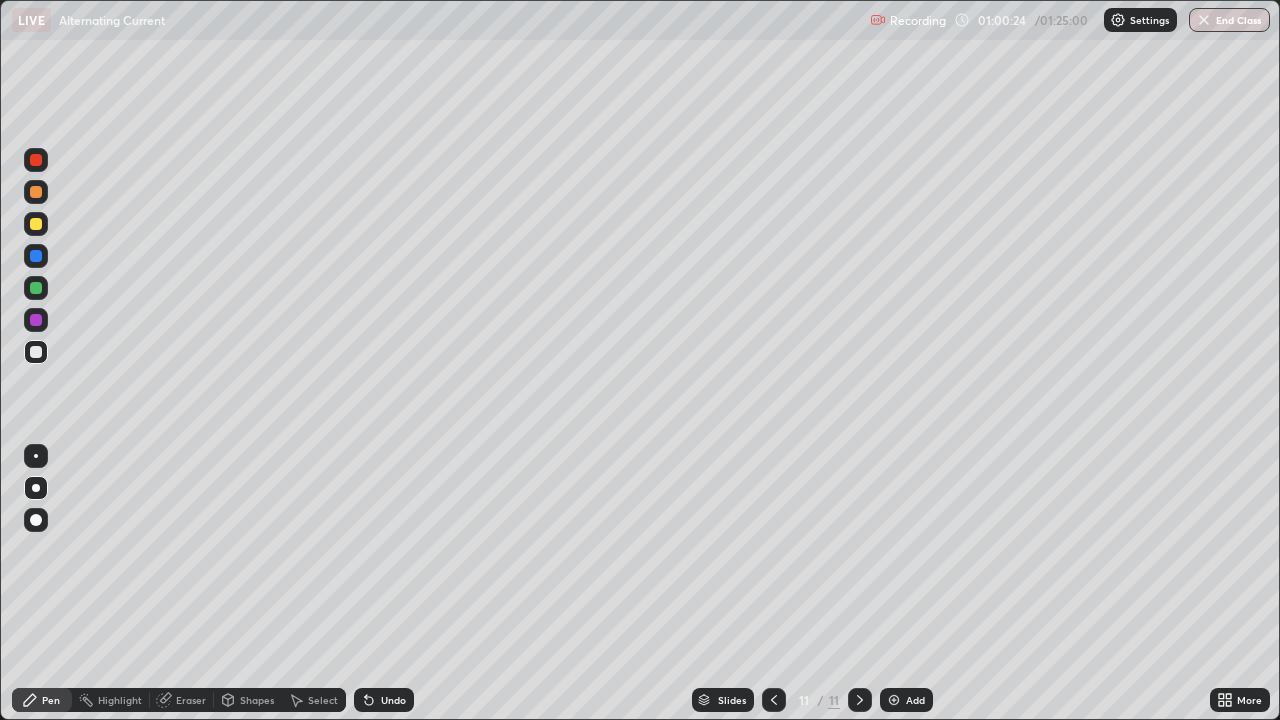click on "Add" at bounding box center [906, 700] 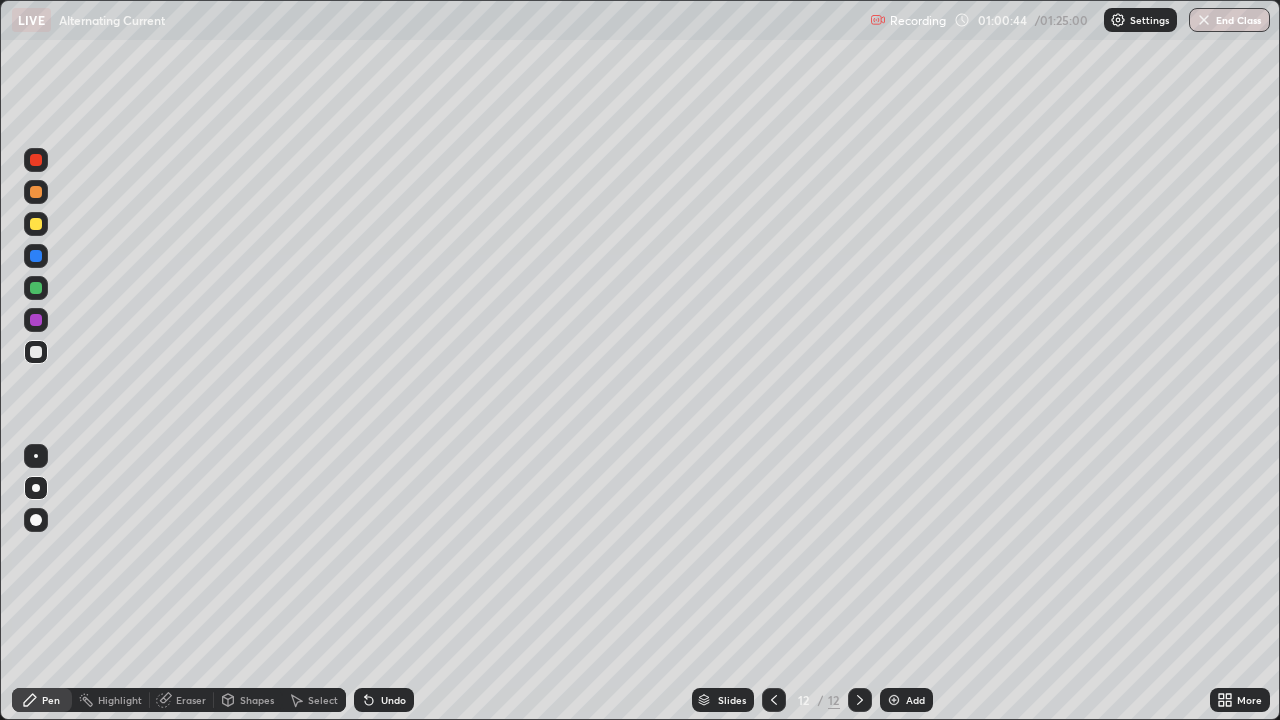 click 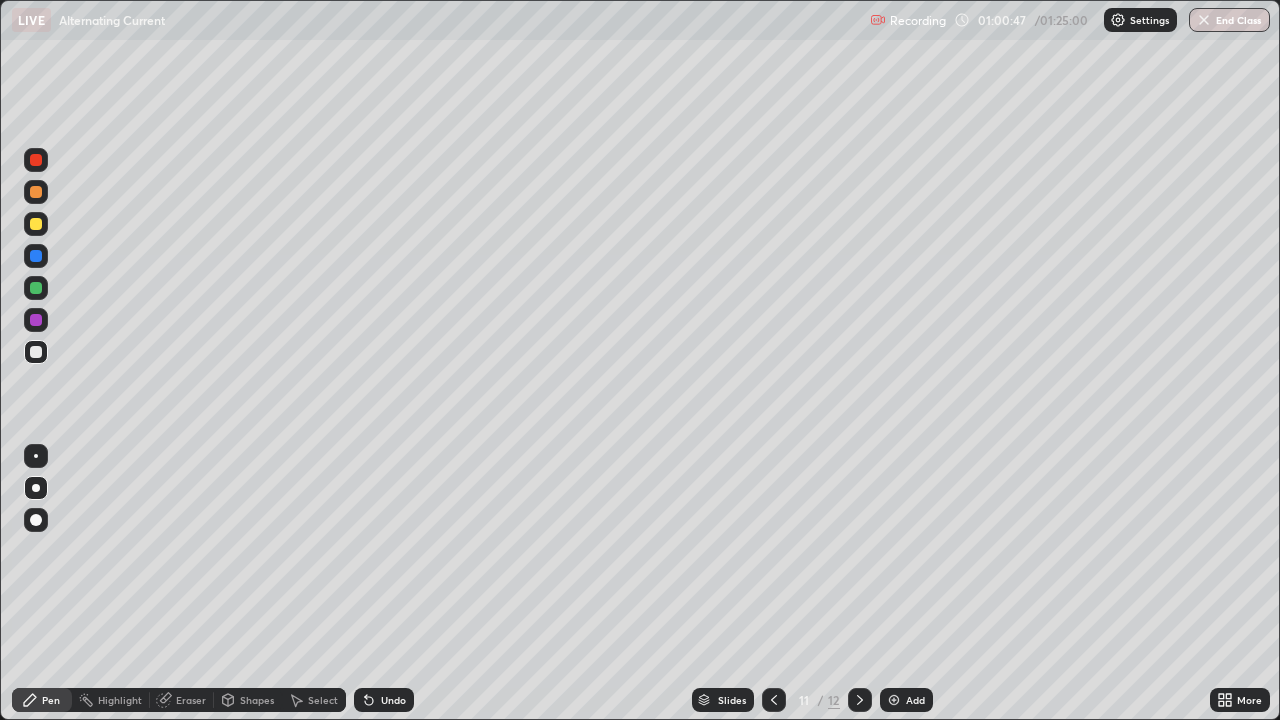 click 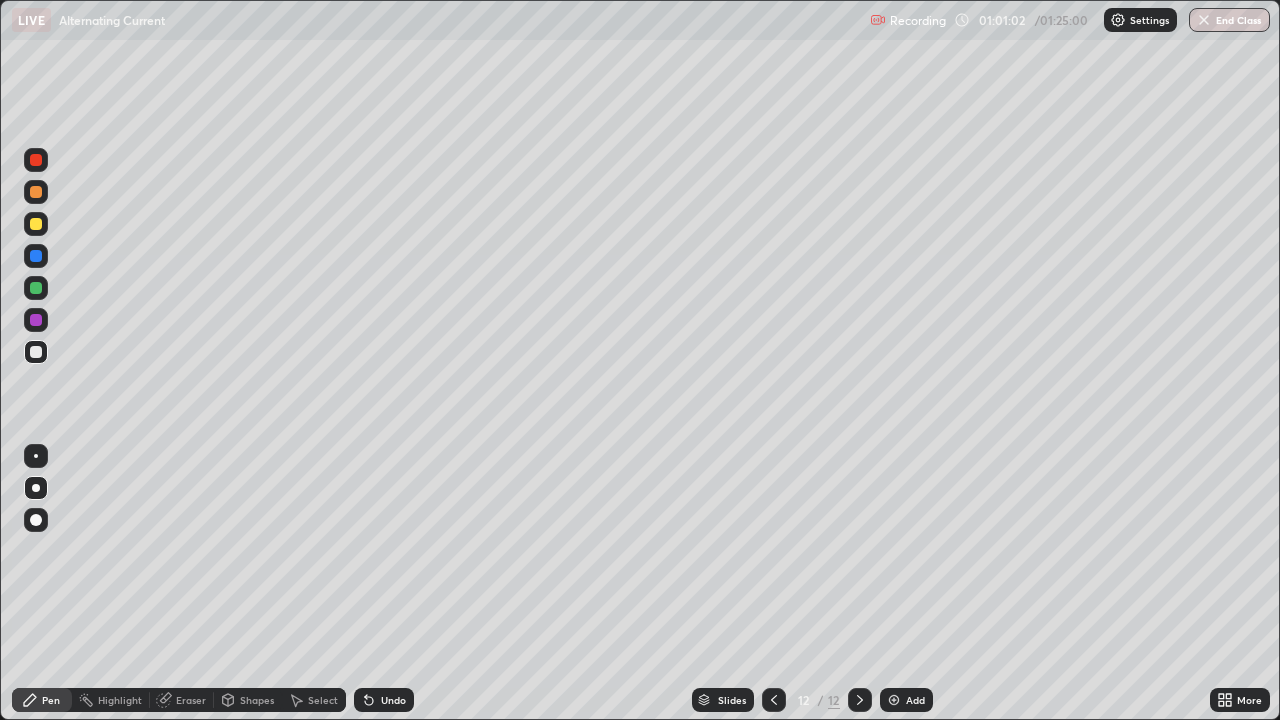 click 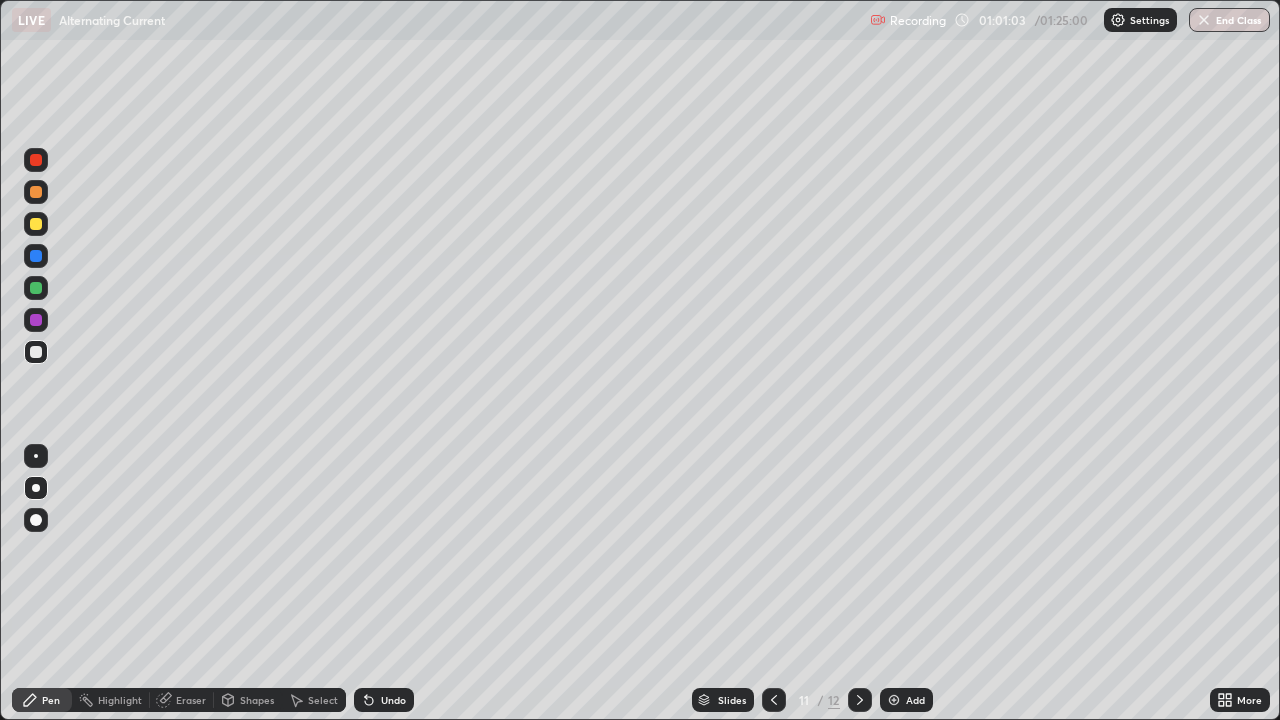 click 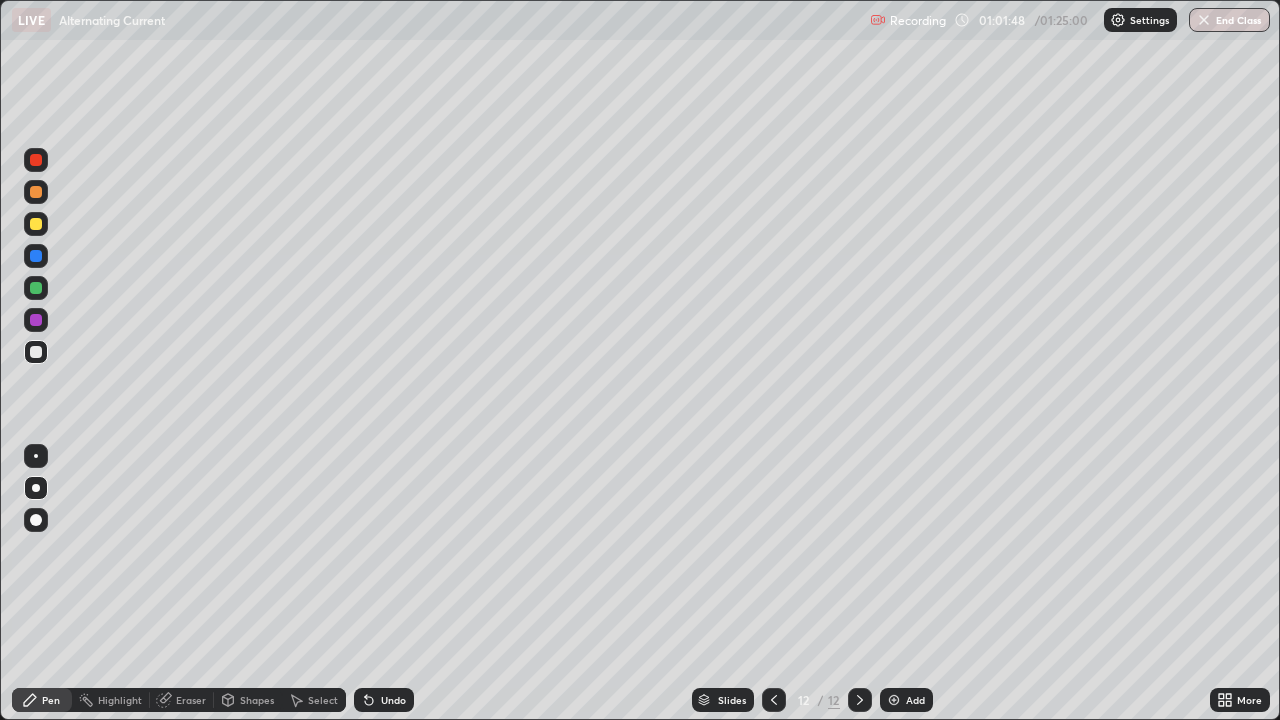 click 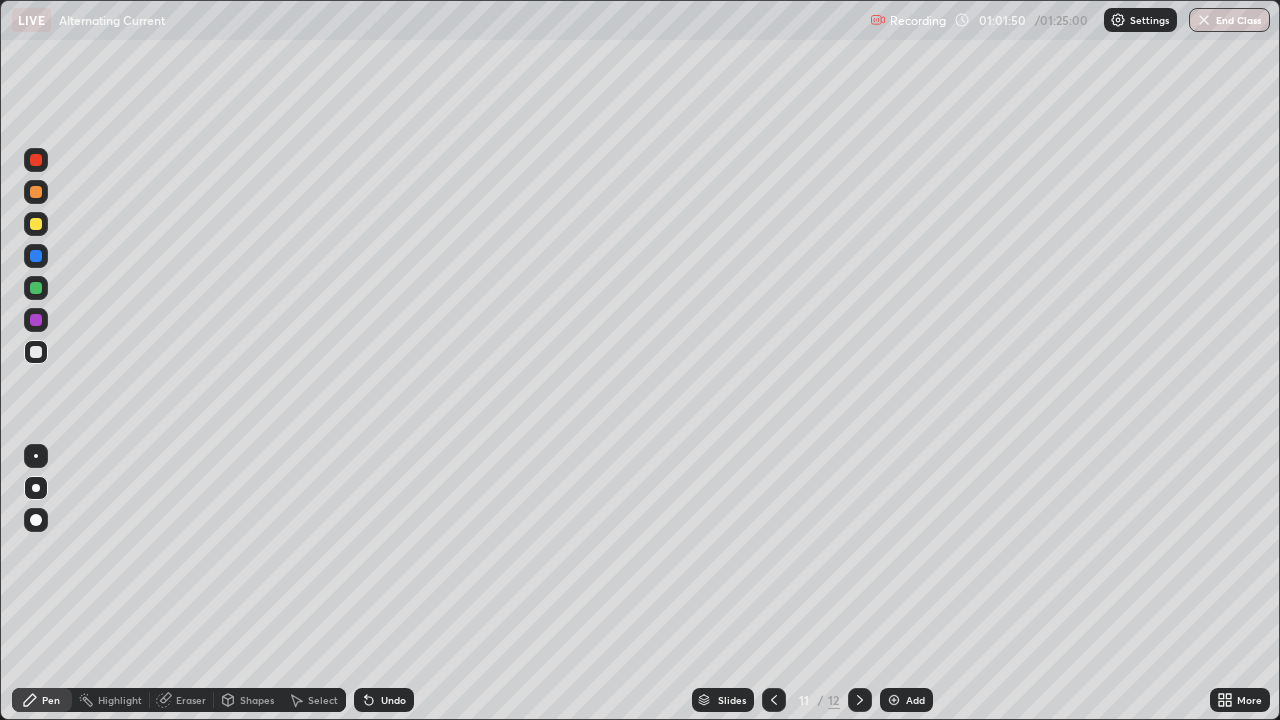click 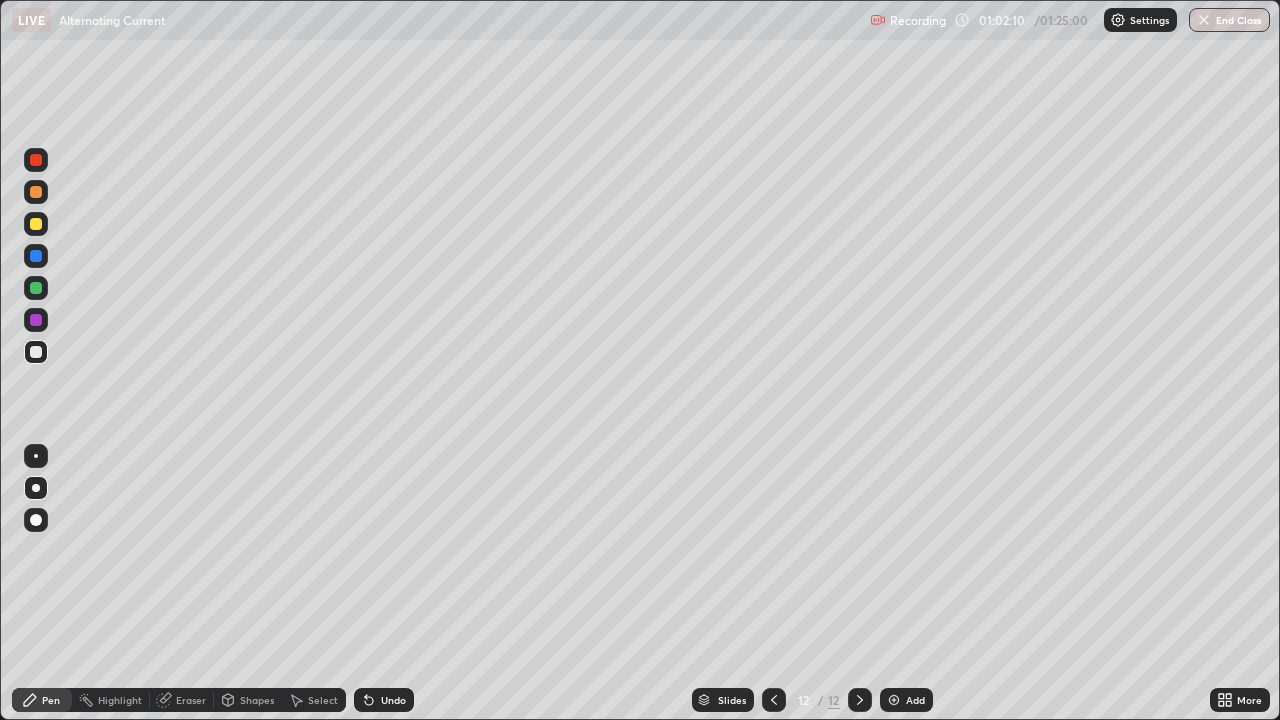 click 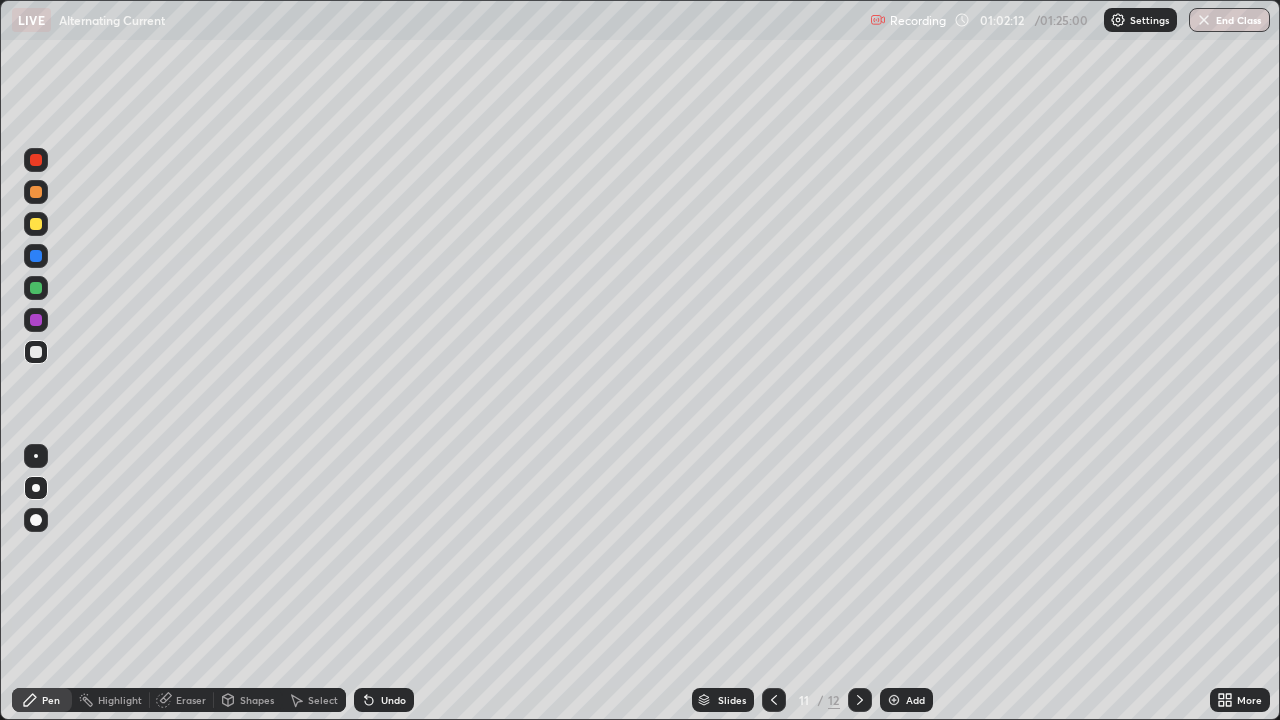 click 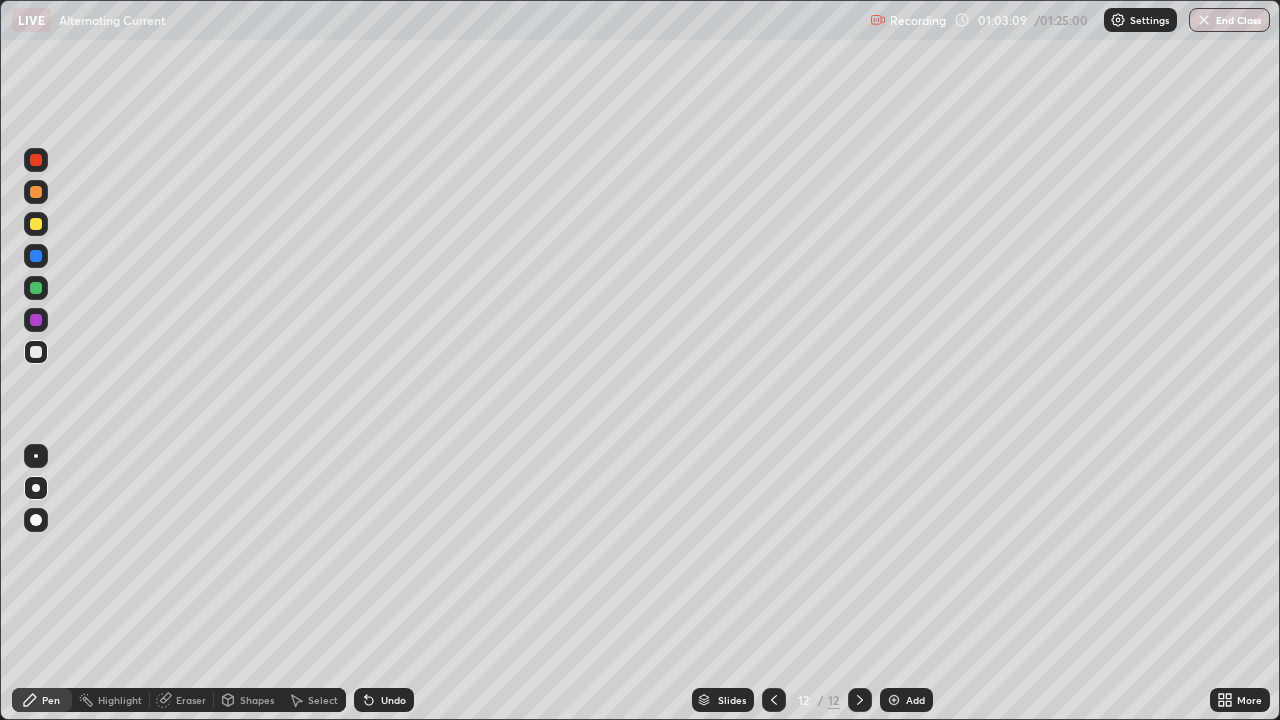 click on "Eraser" at bounding box center [191, 700] 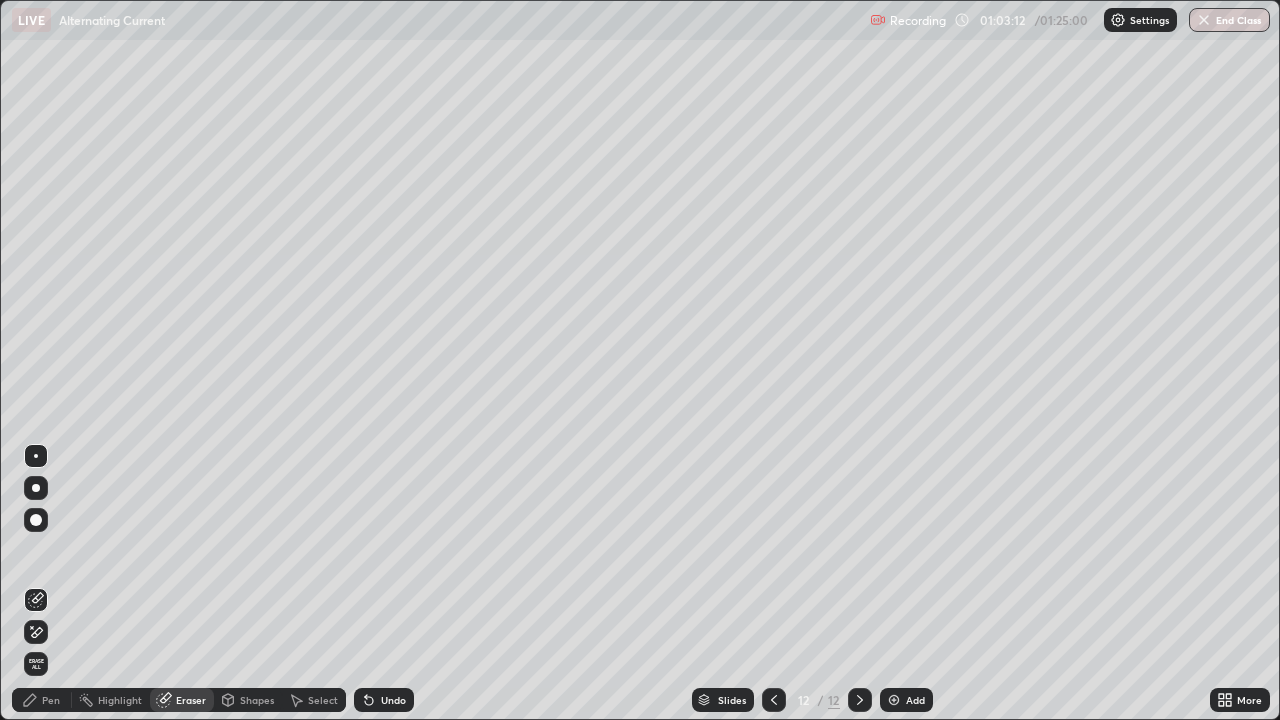 click on "Pen" at bounding box center [51, 700] 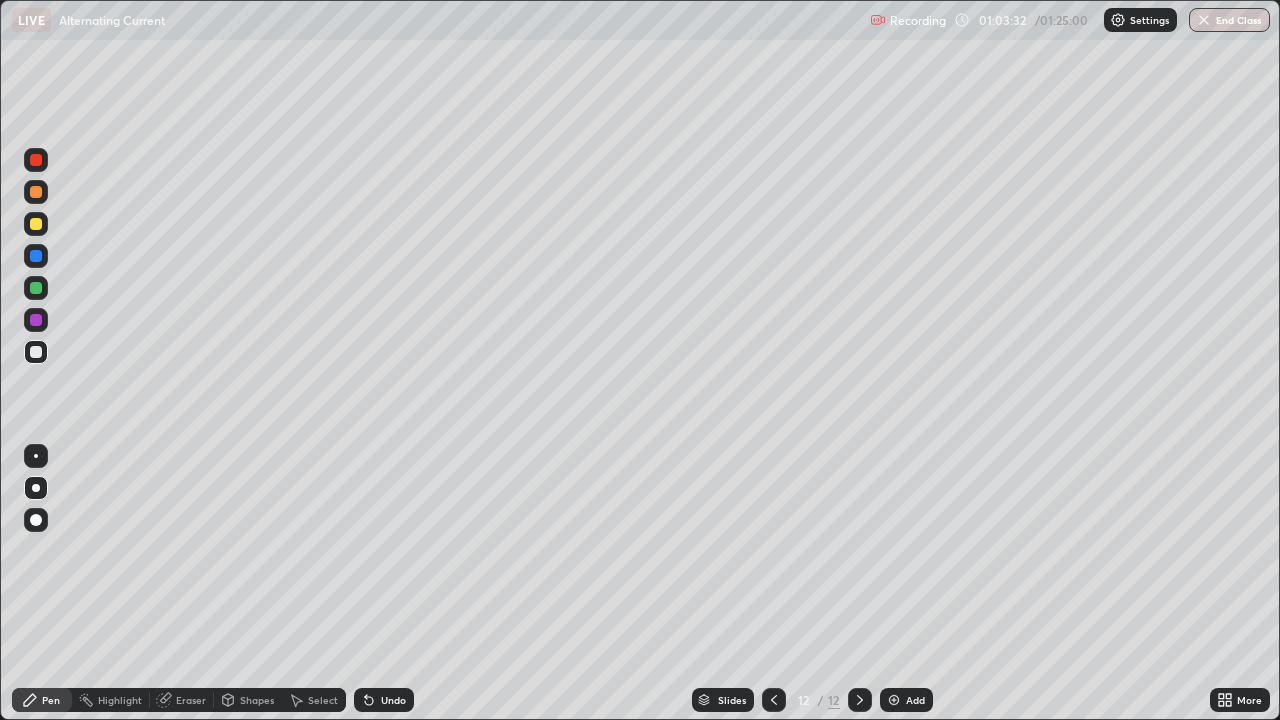 click on "Eraser" at bounding box center (182, 700) 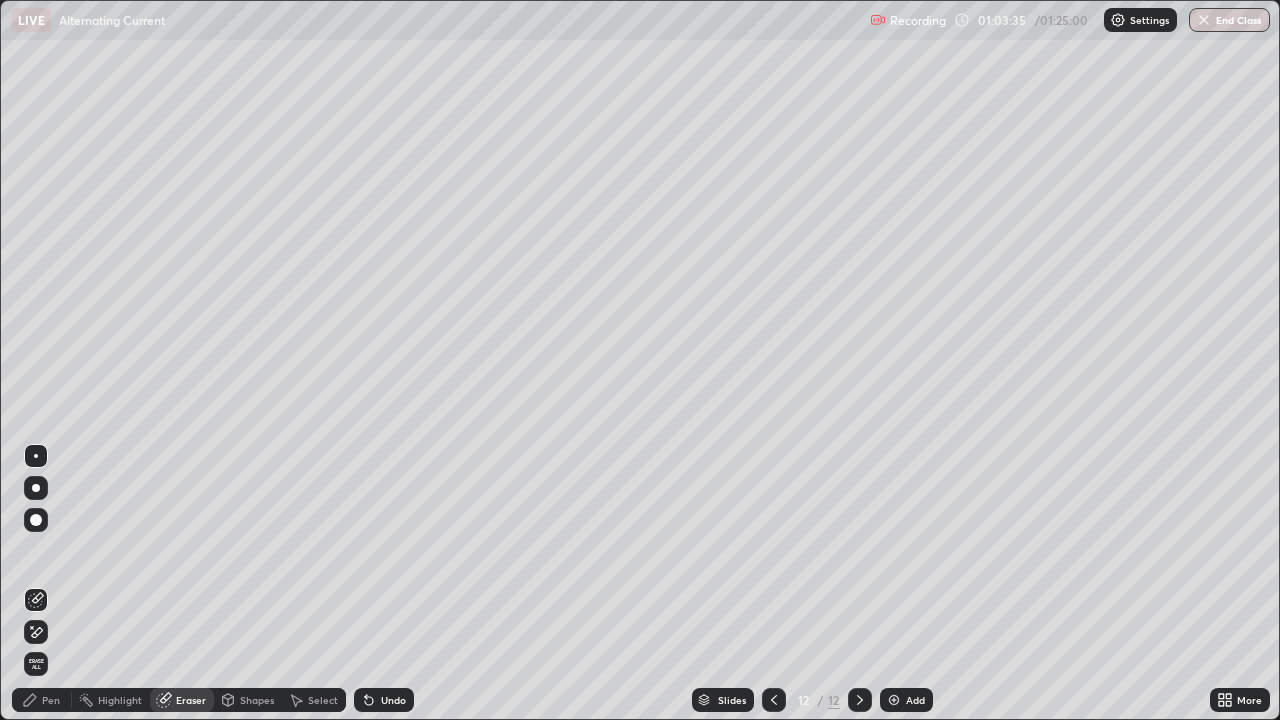 click on "Pen" at bounding box center (51, 700) 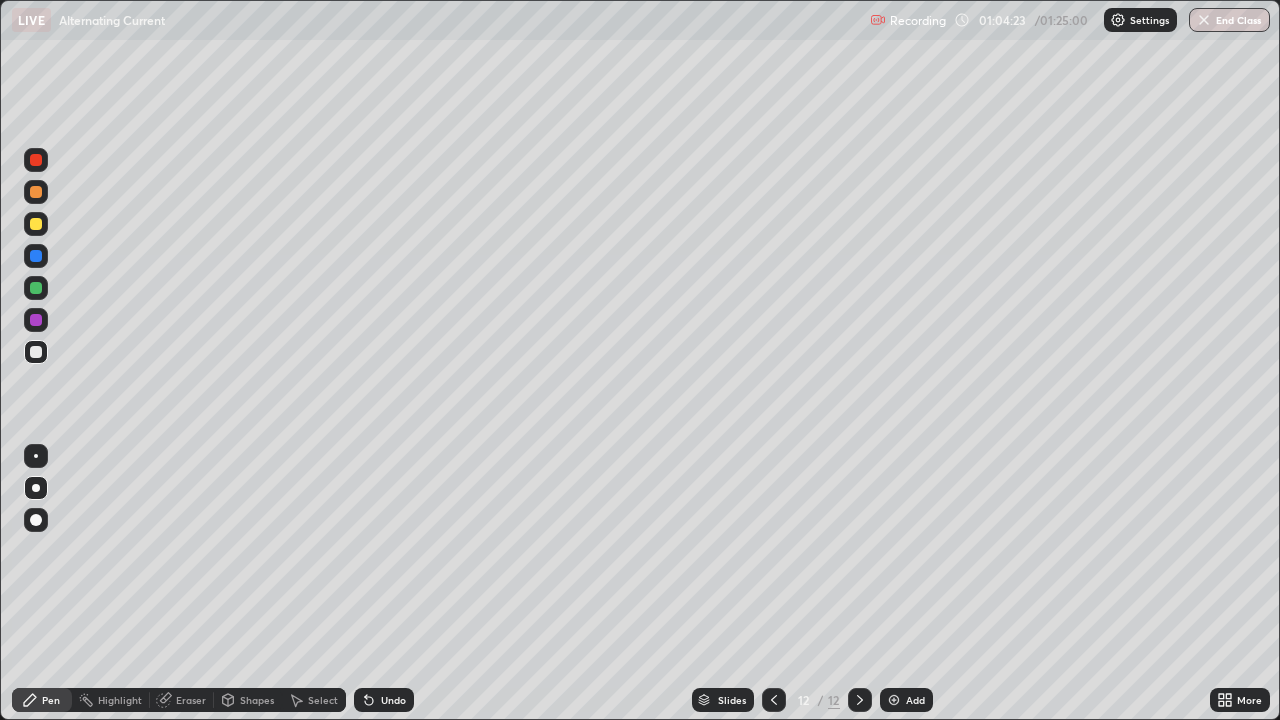 click 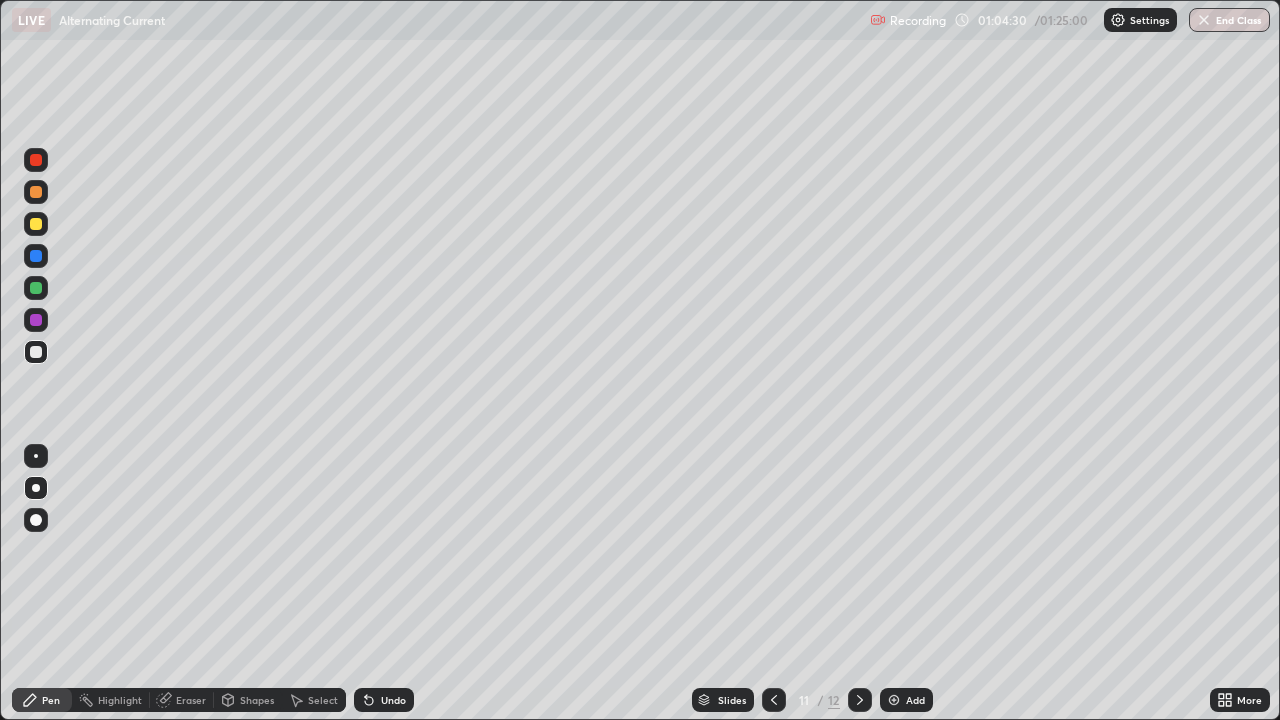 click 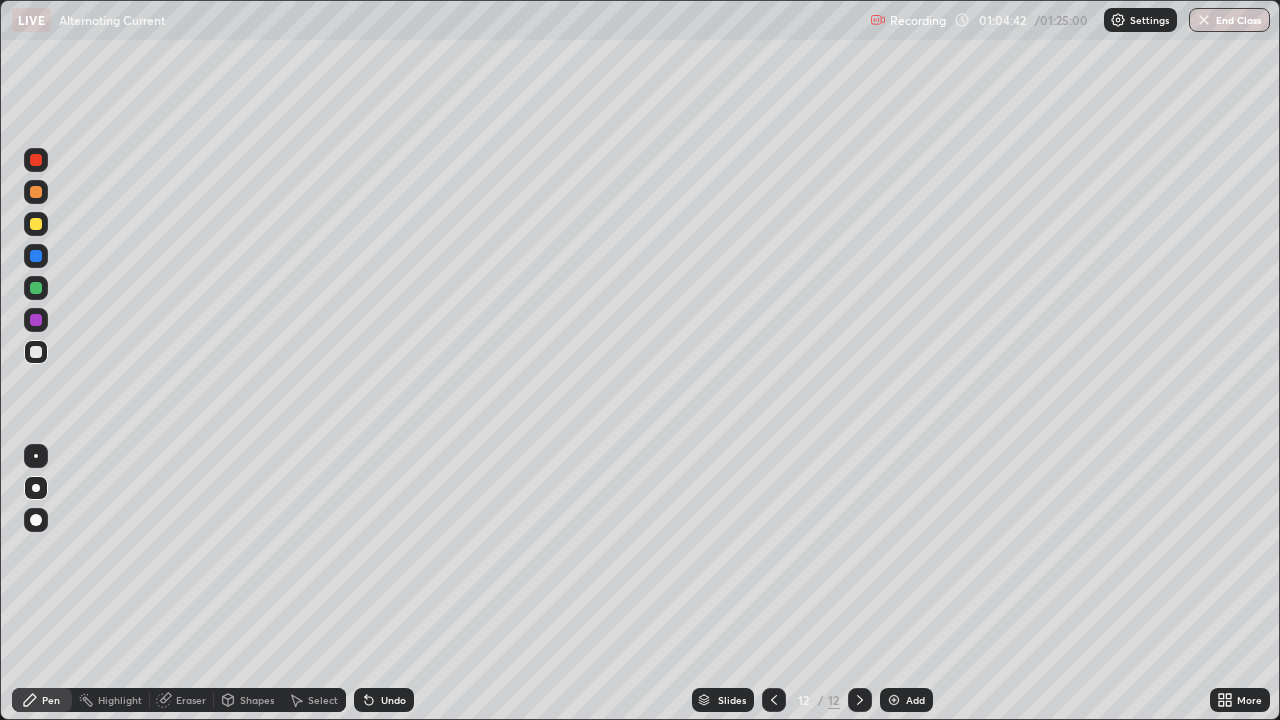 click at bounding box center [36, 224] 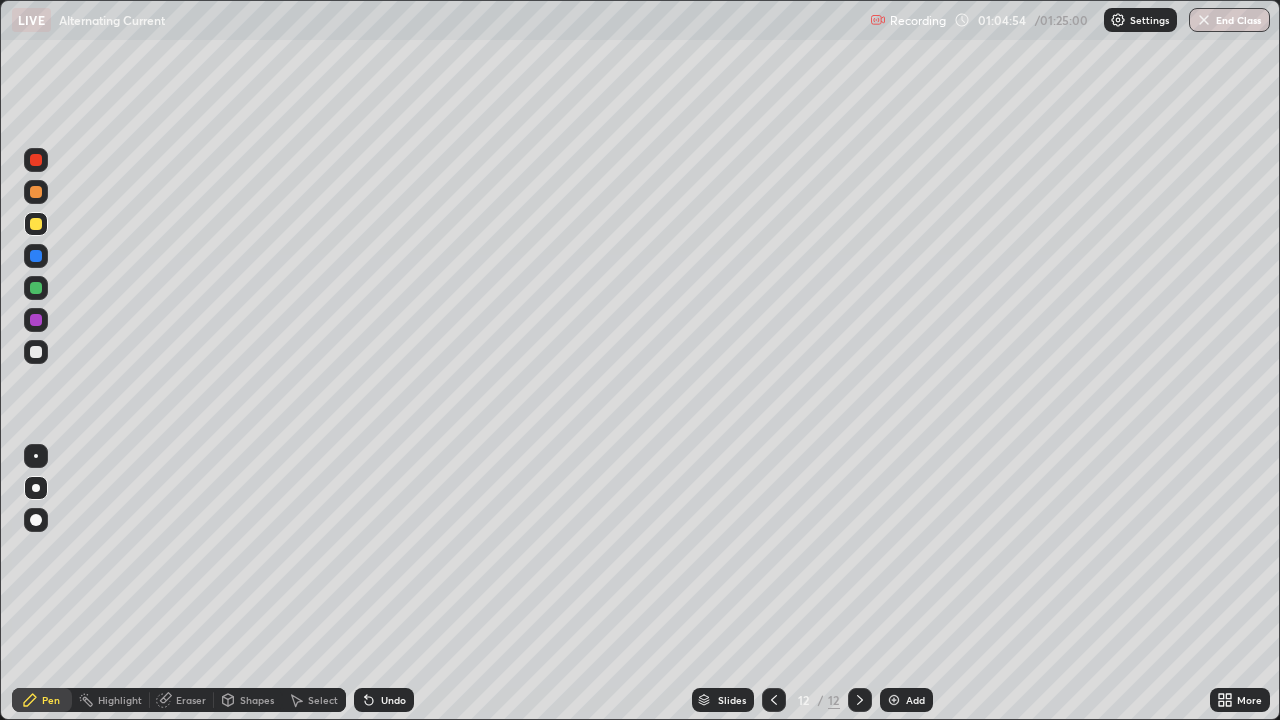 click 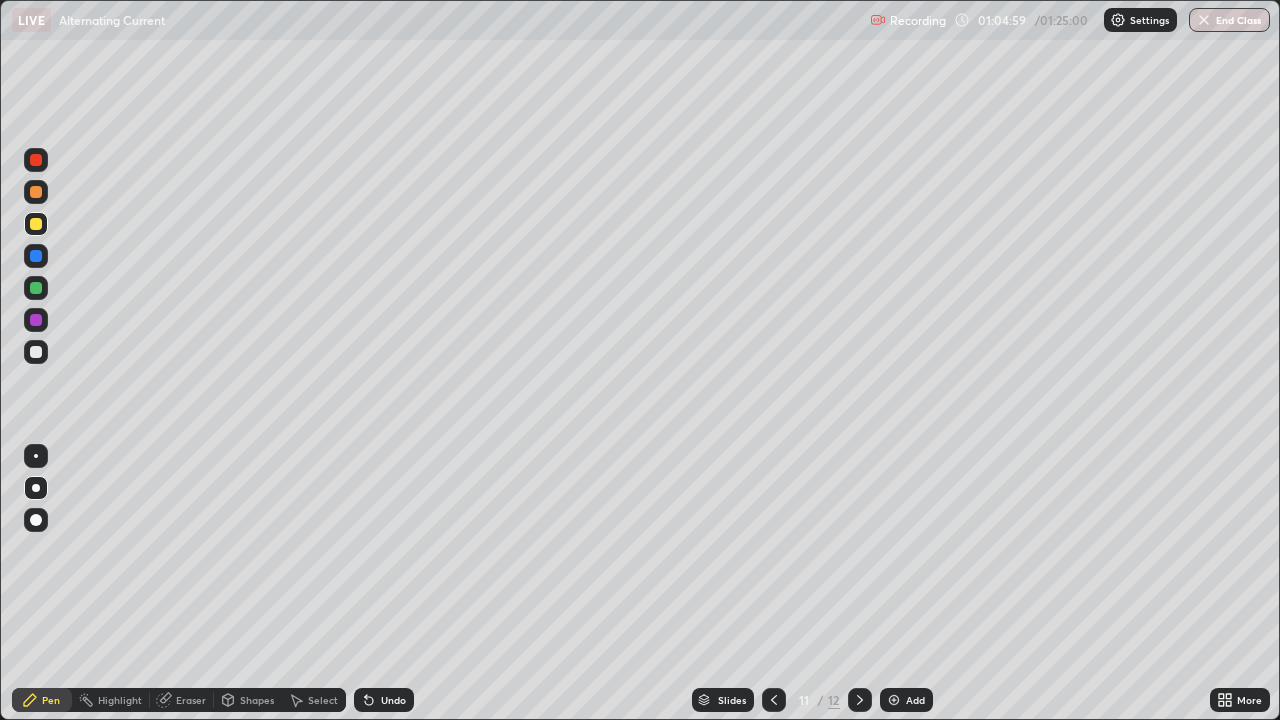 click 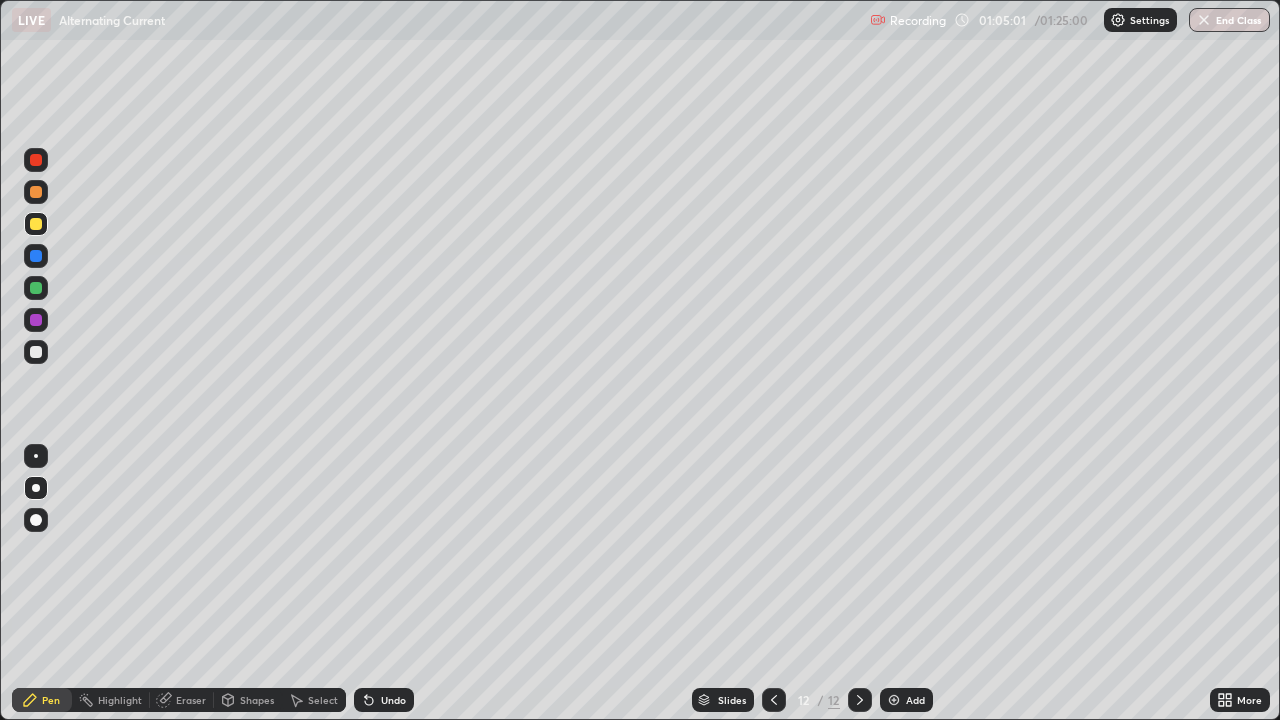 click on "Eraser" at bounding box center [191, 700] 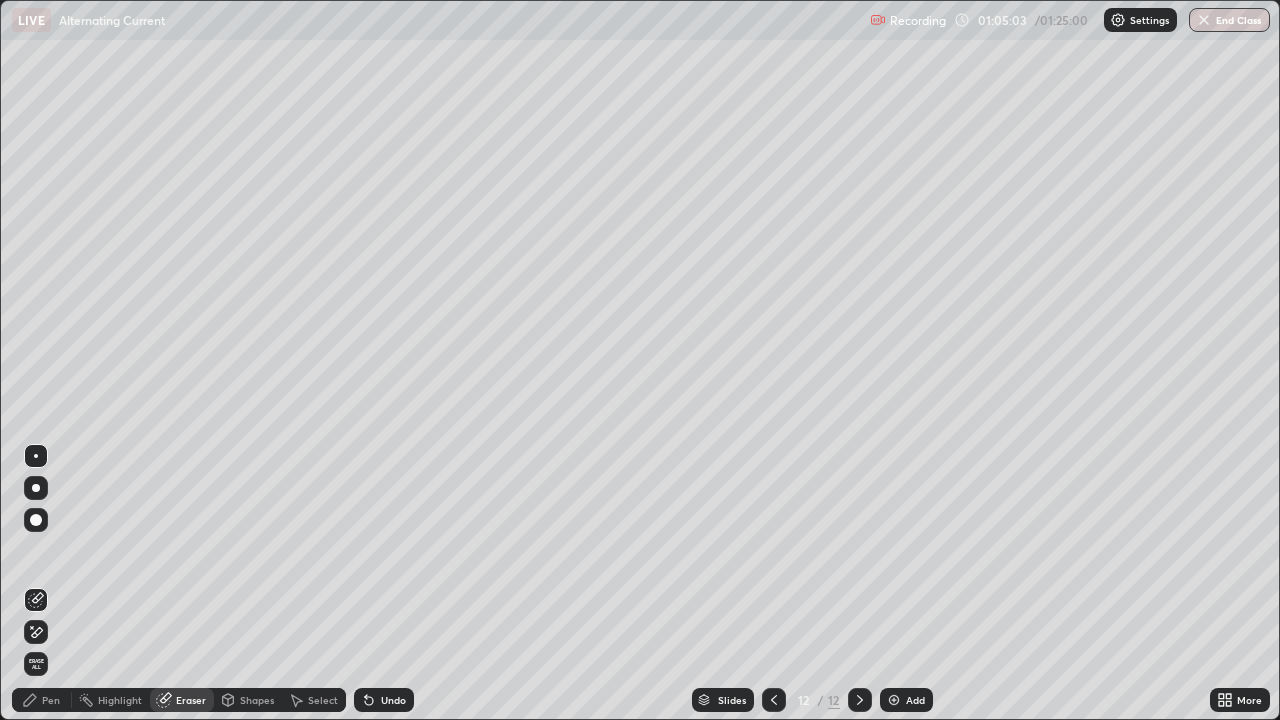 click on "Pen" at bounding box center (51, 700) 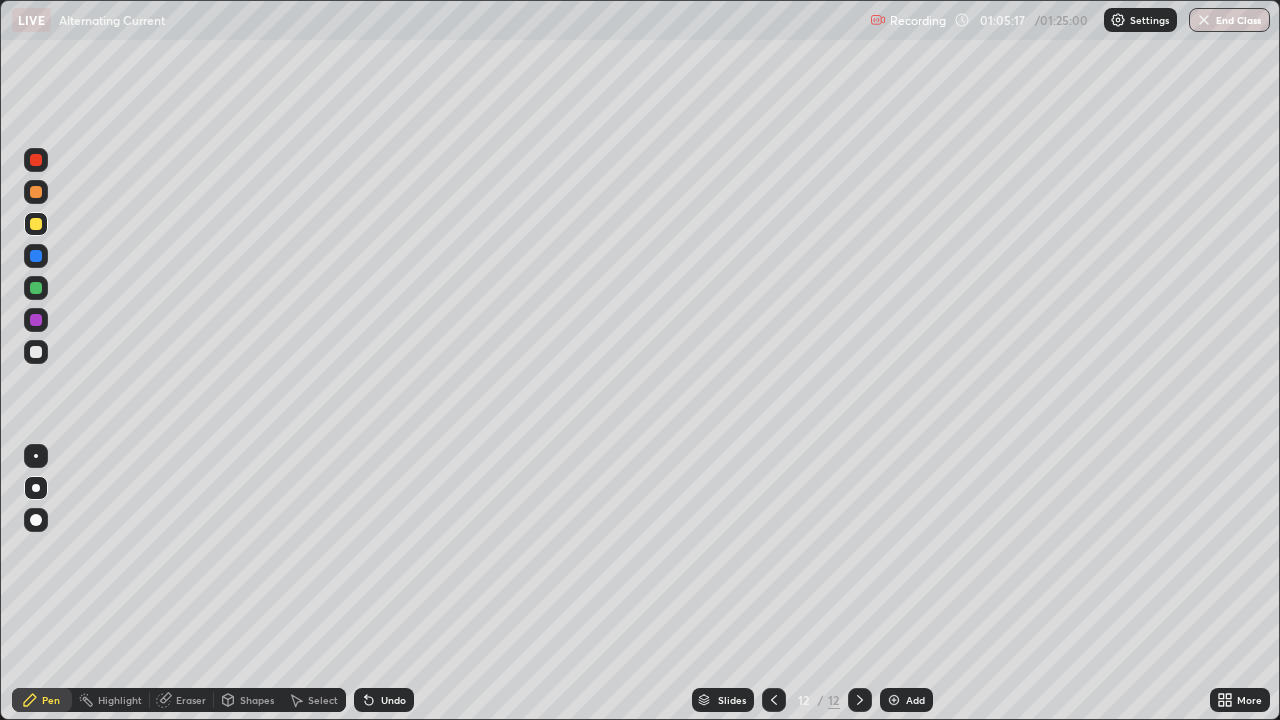 click on "Undo" at bounding box center [393, 700] 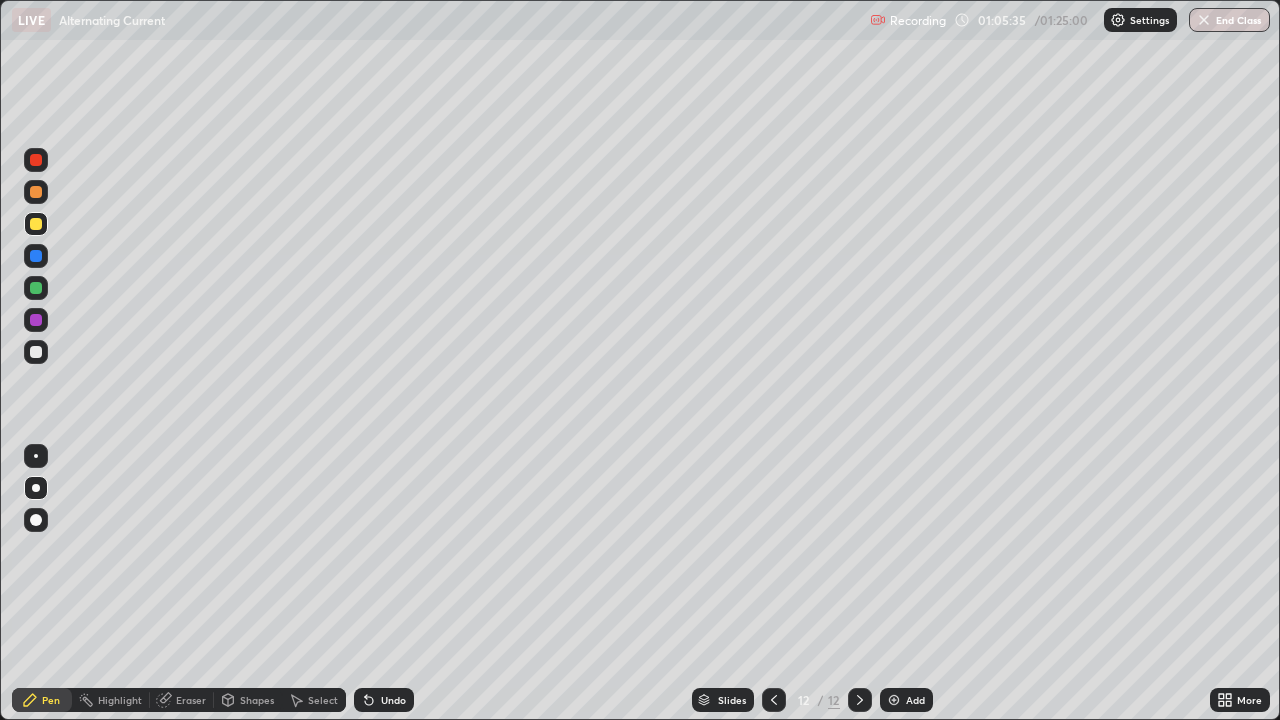 click 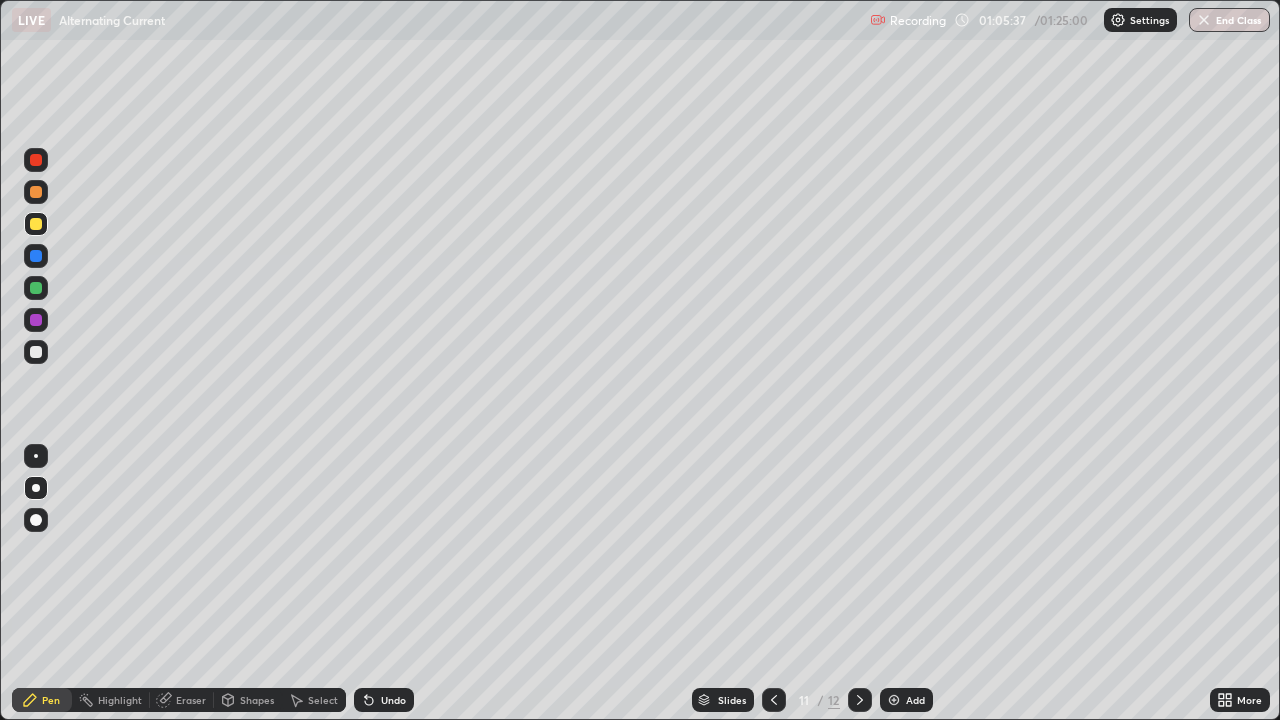click 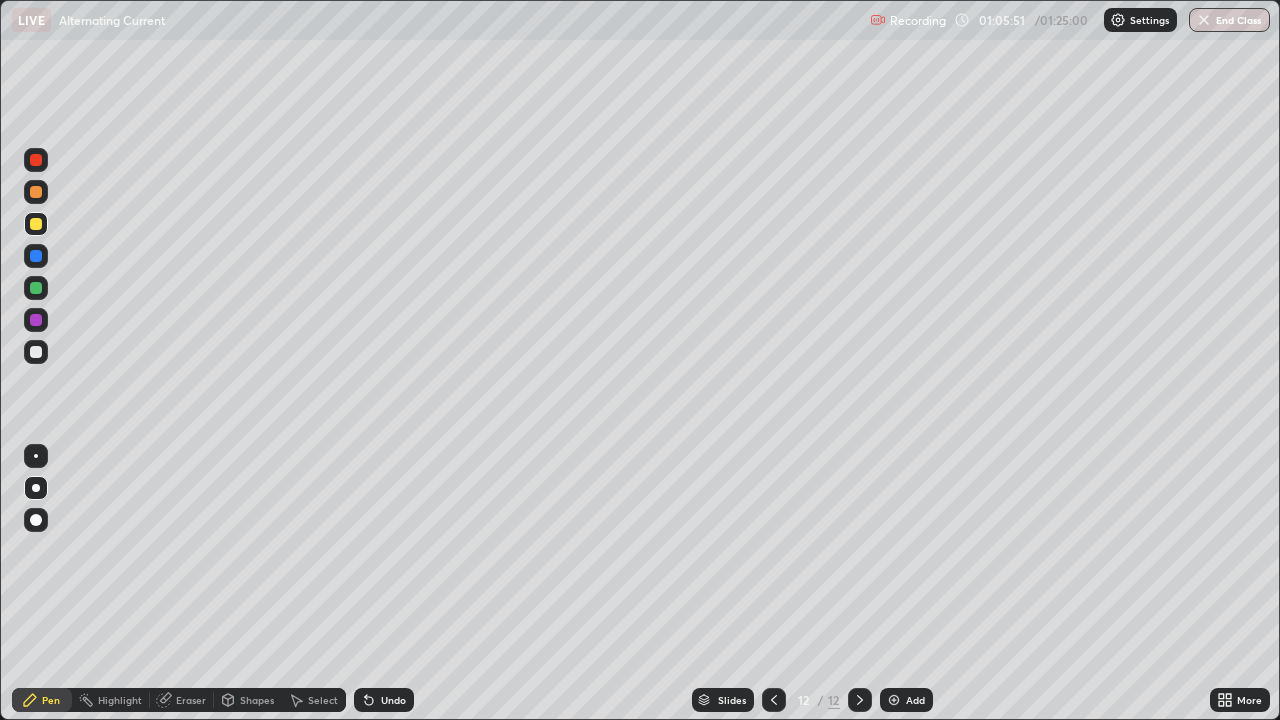 click on "Undo" at bounding box center [384, 700] 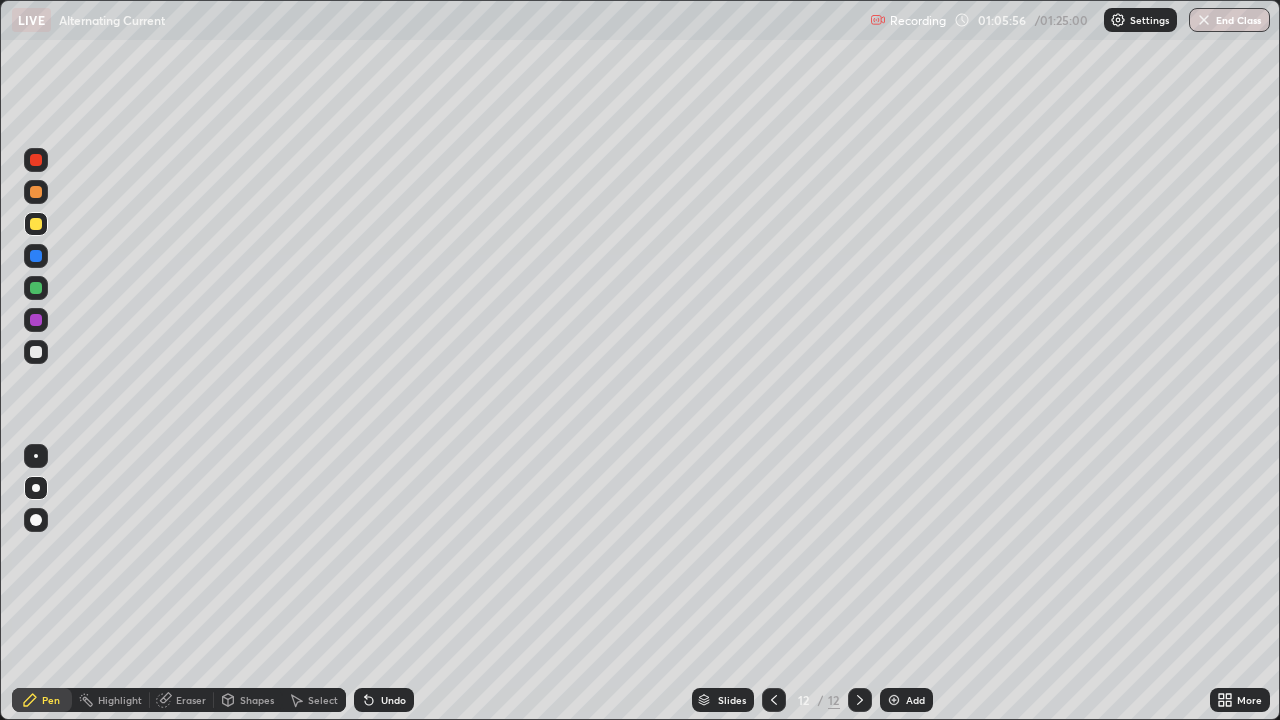 click 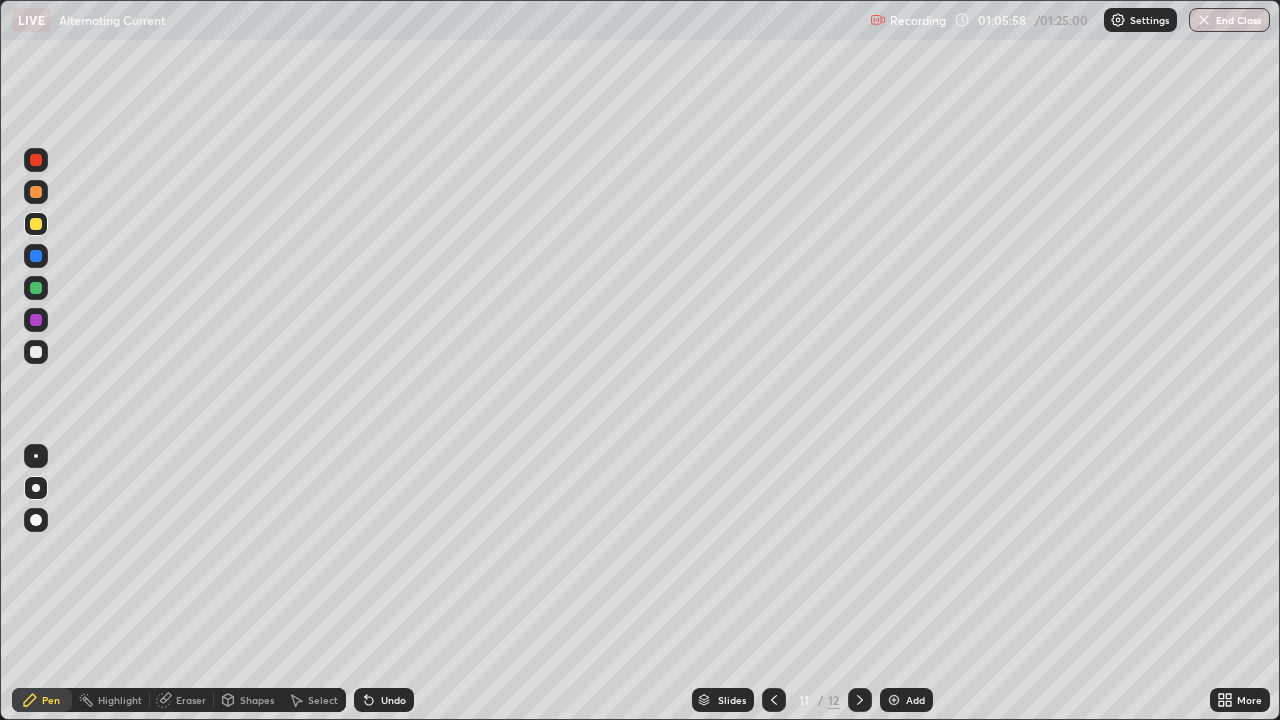 click 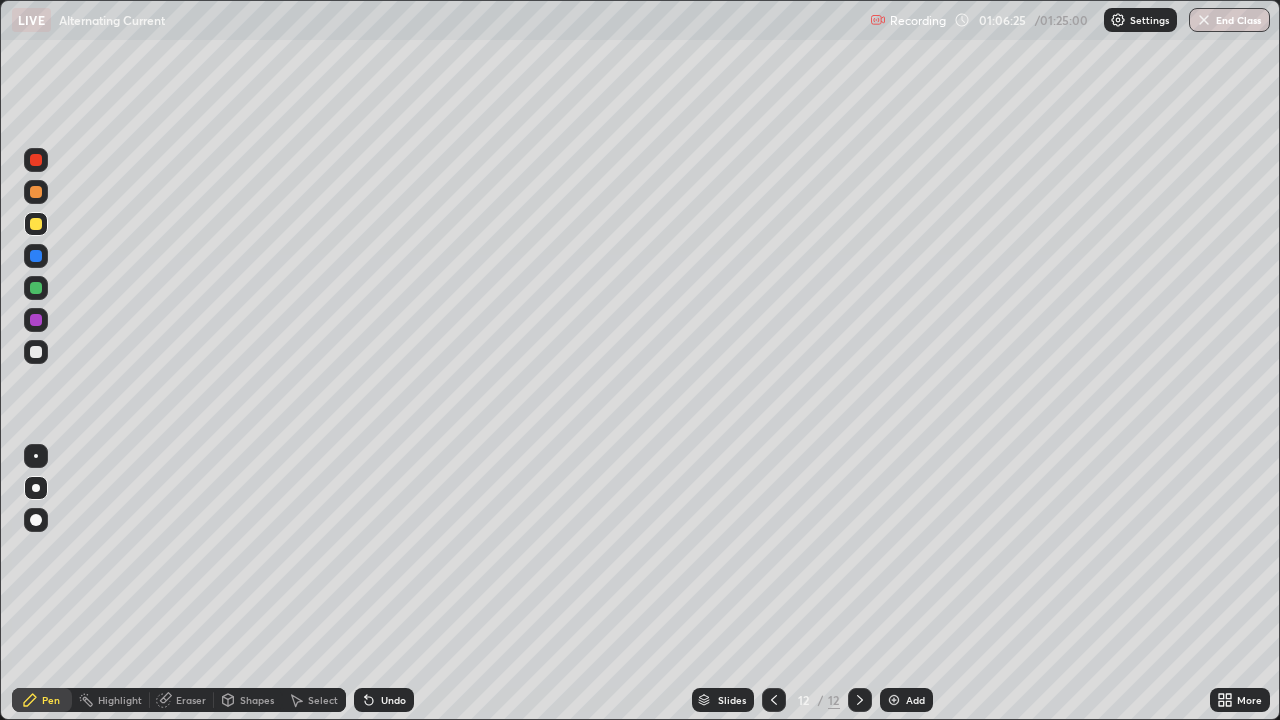 click 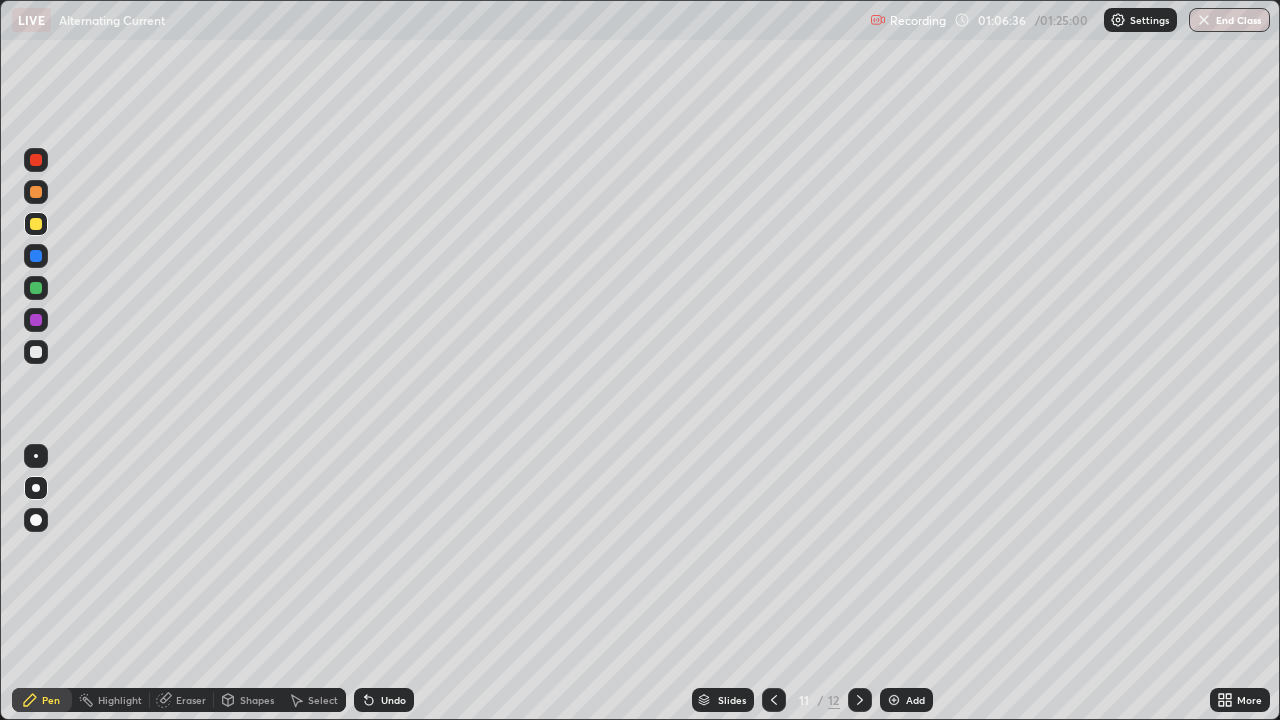 click 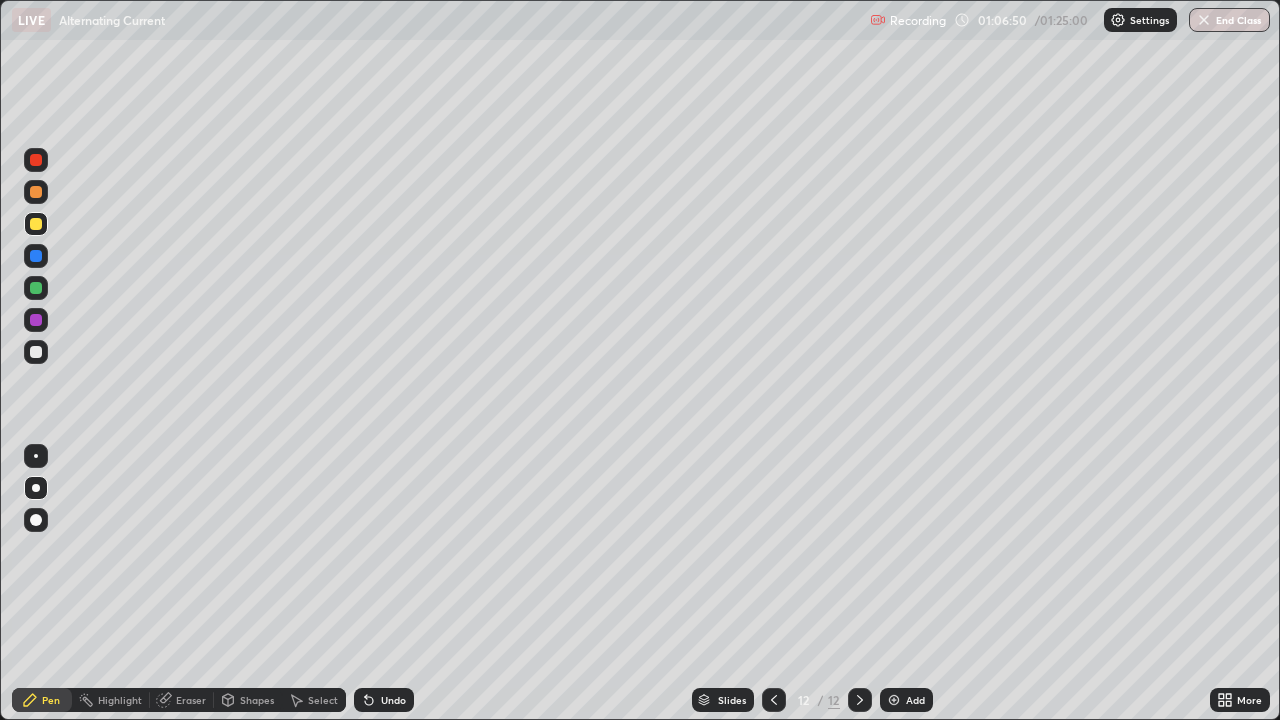 click 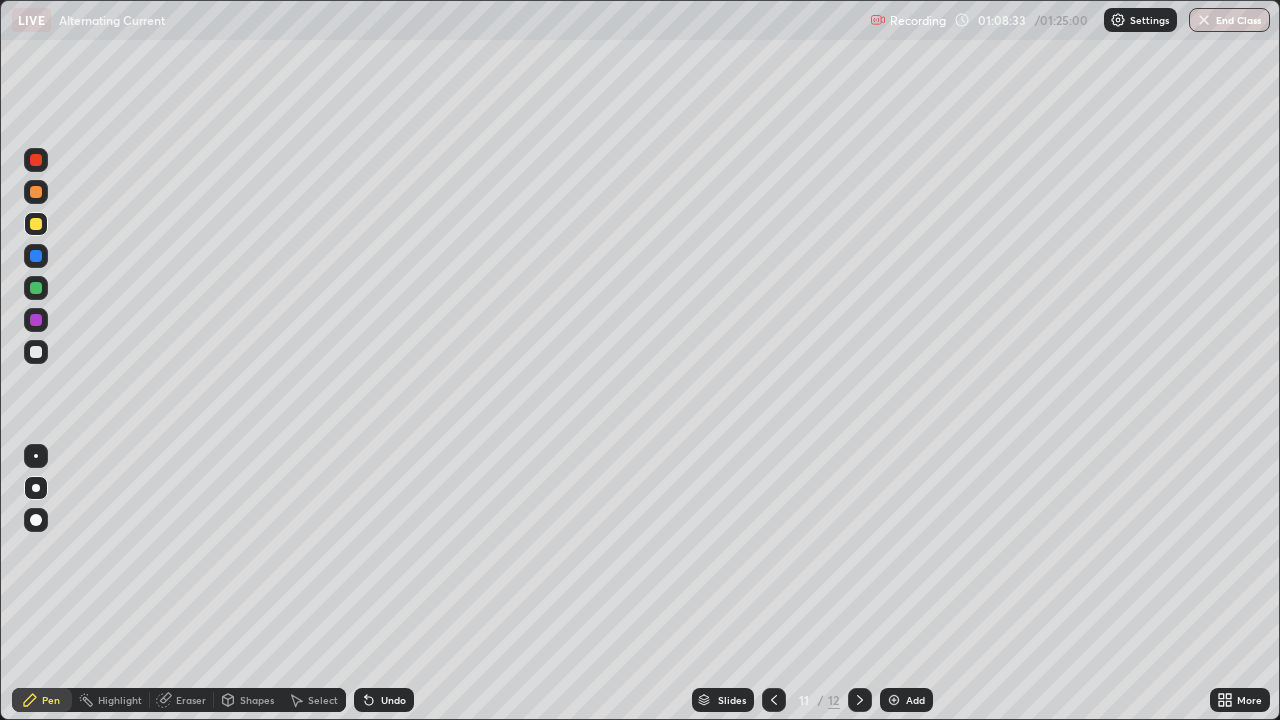 click at bounding box center (860, 700) 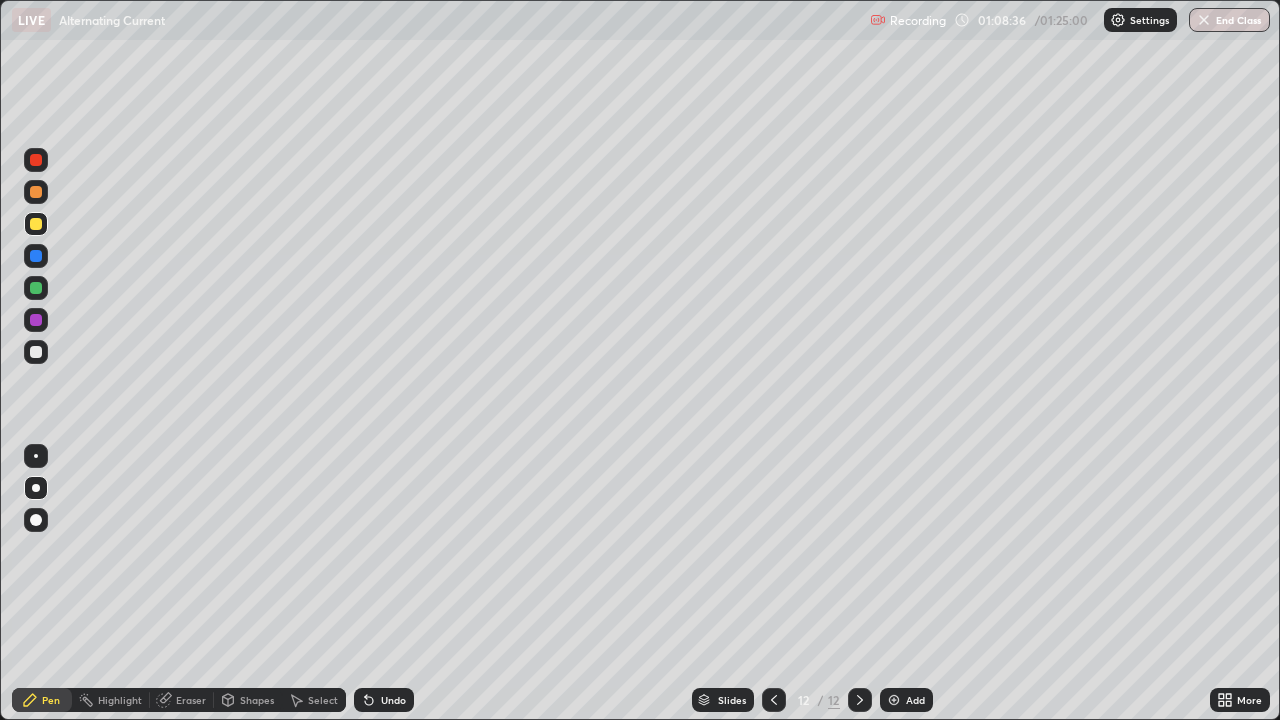 click 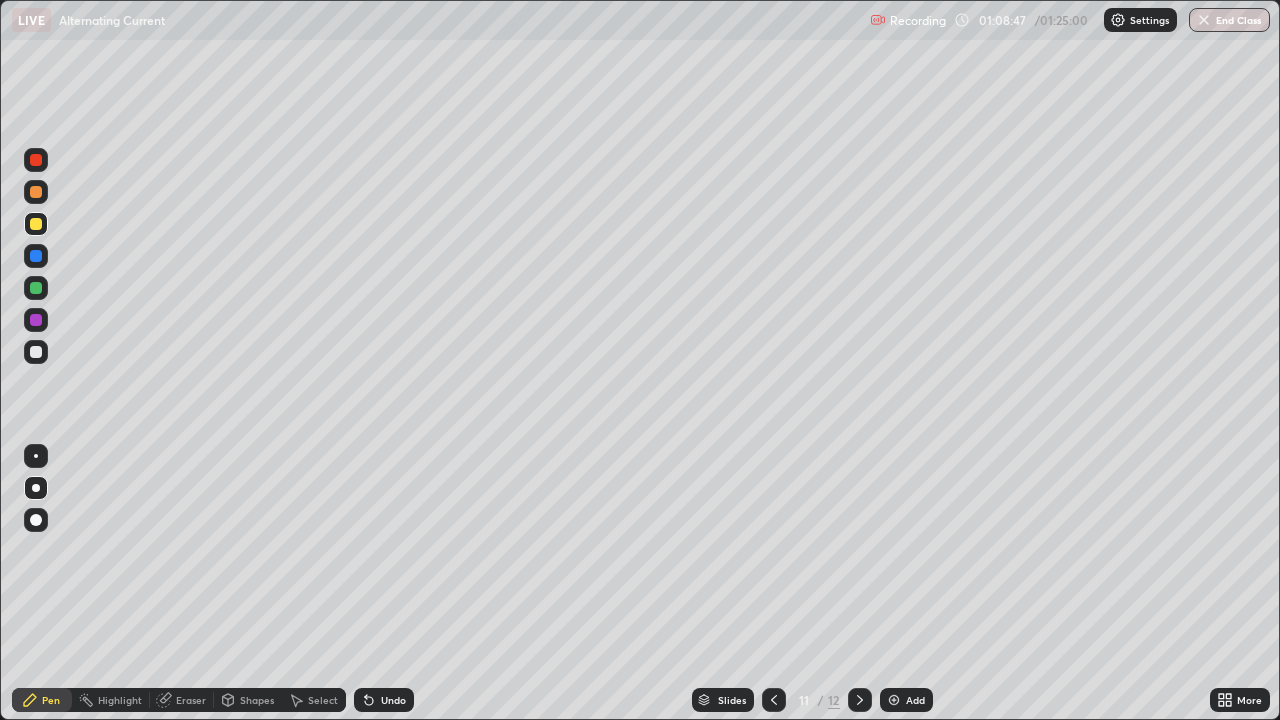 click 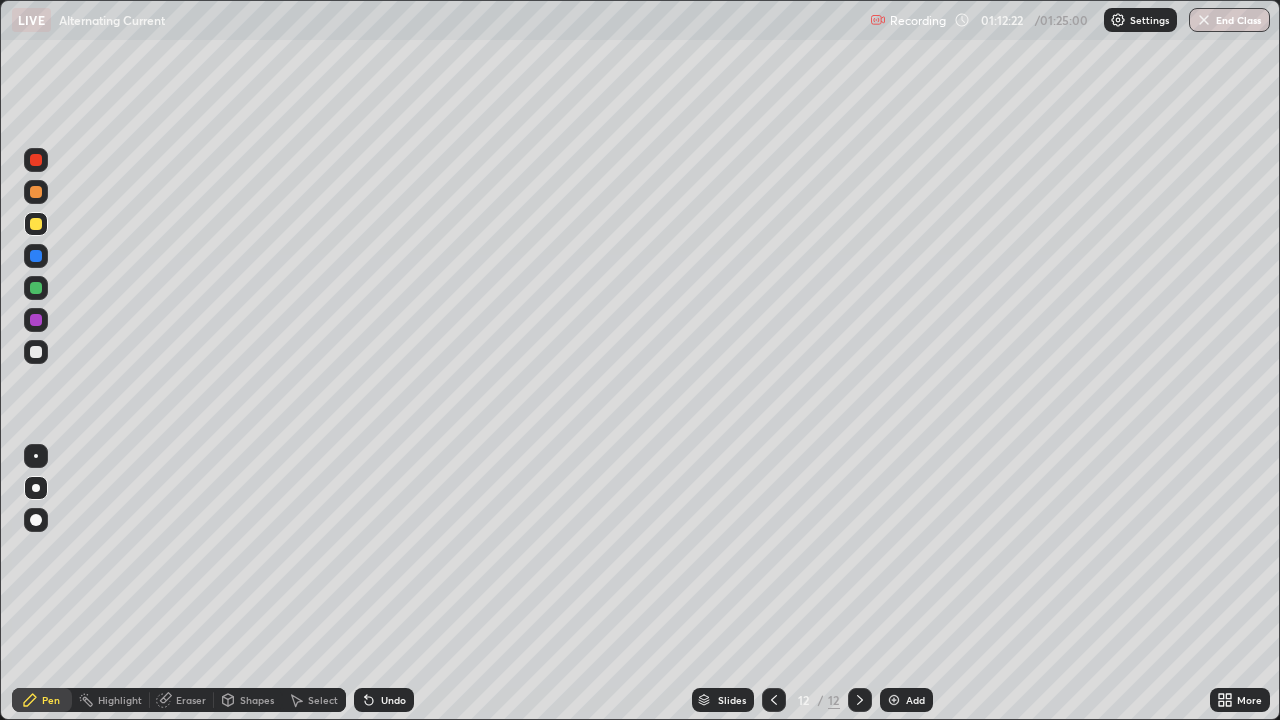 click on "Add" at bounding box center [915, 700] 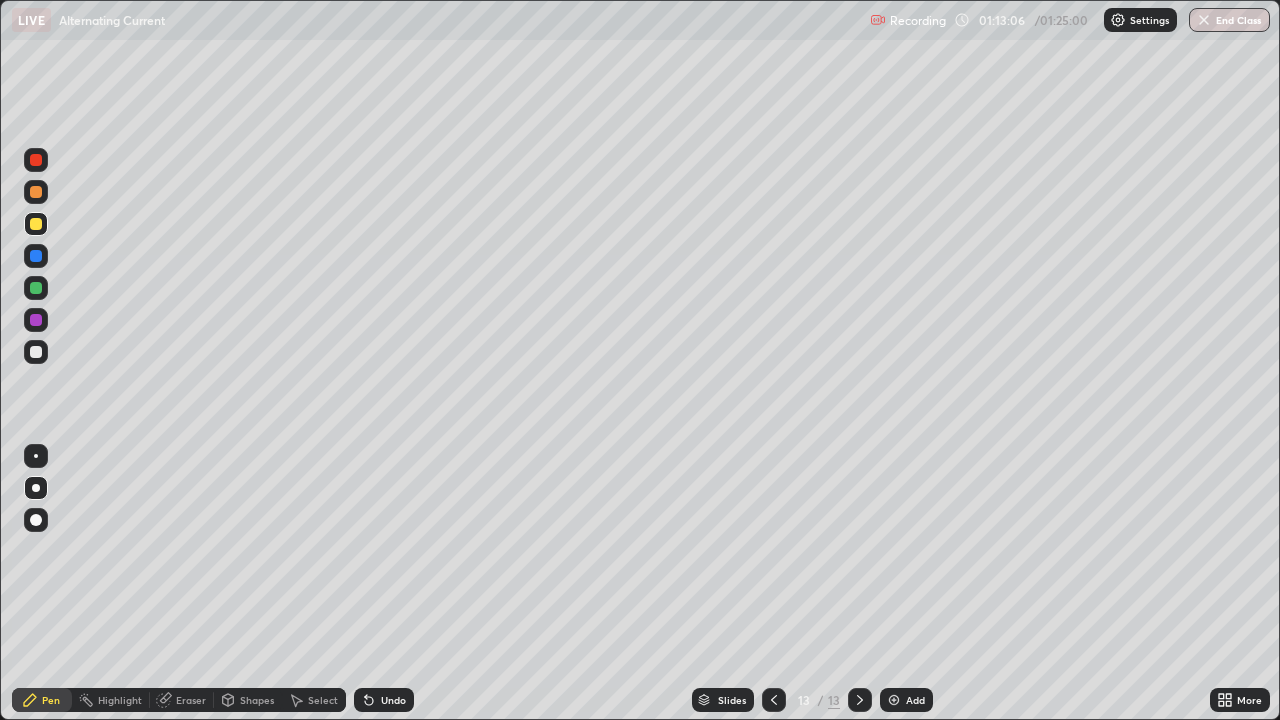 click at bounding box center (36, 256) 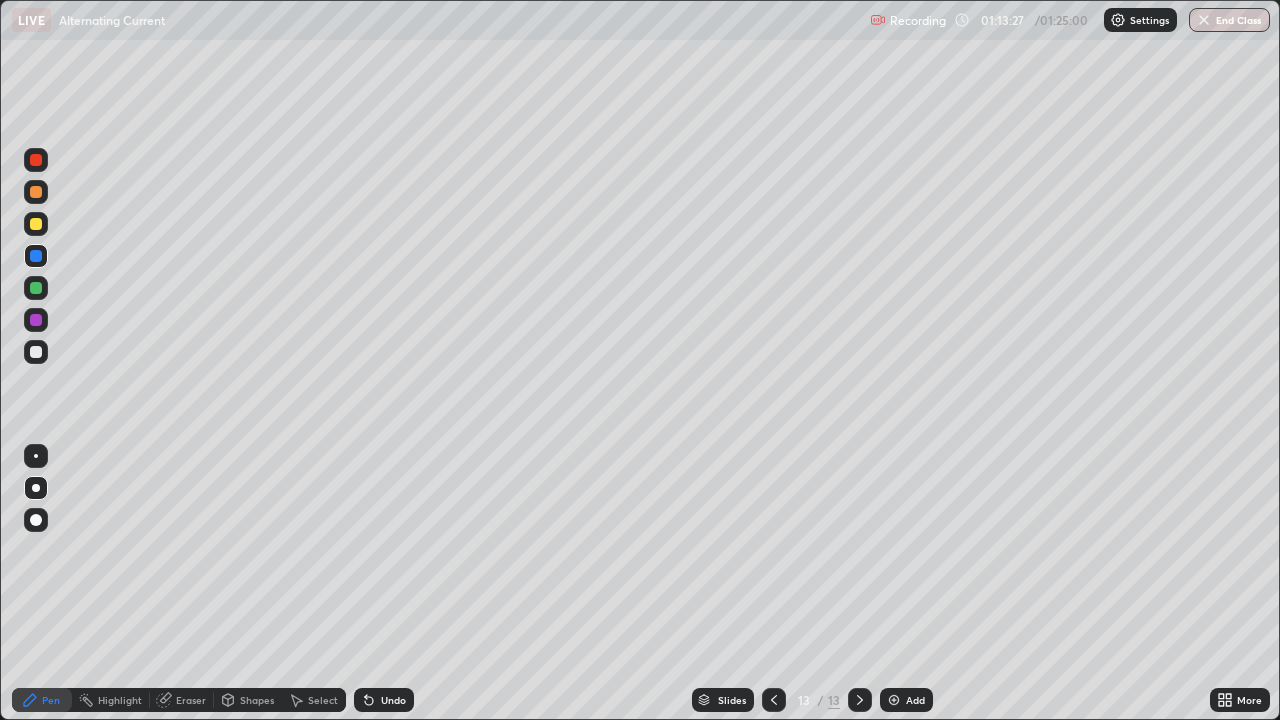 click at bounding box center [36, 352] 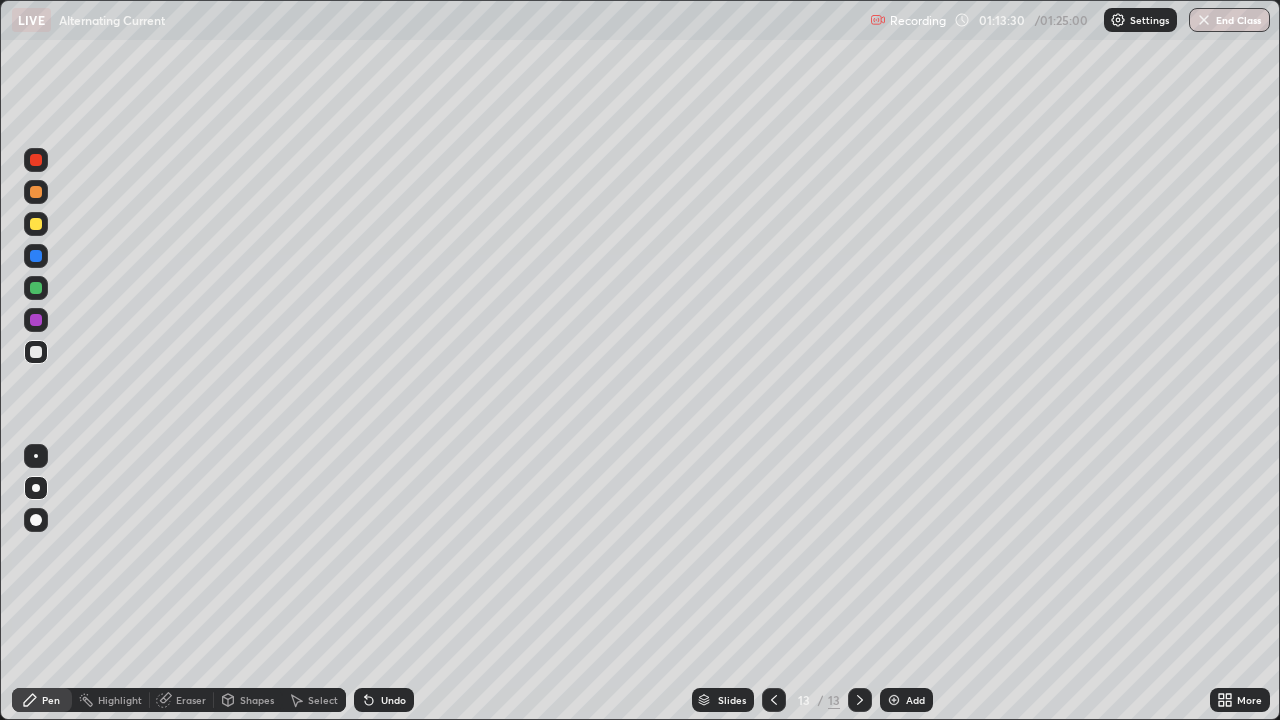 click at bounding box center (36, 456) 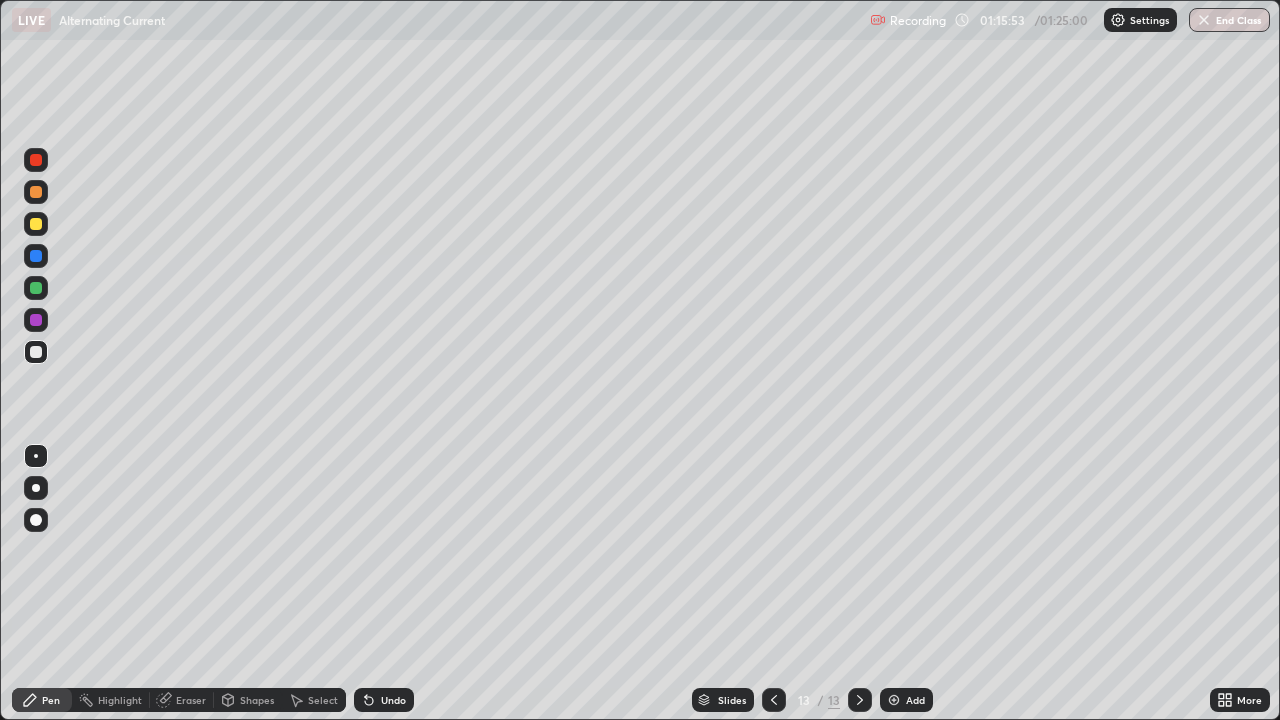 click on "Eraser" at bounding box center (191, 700) 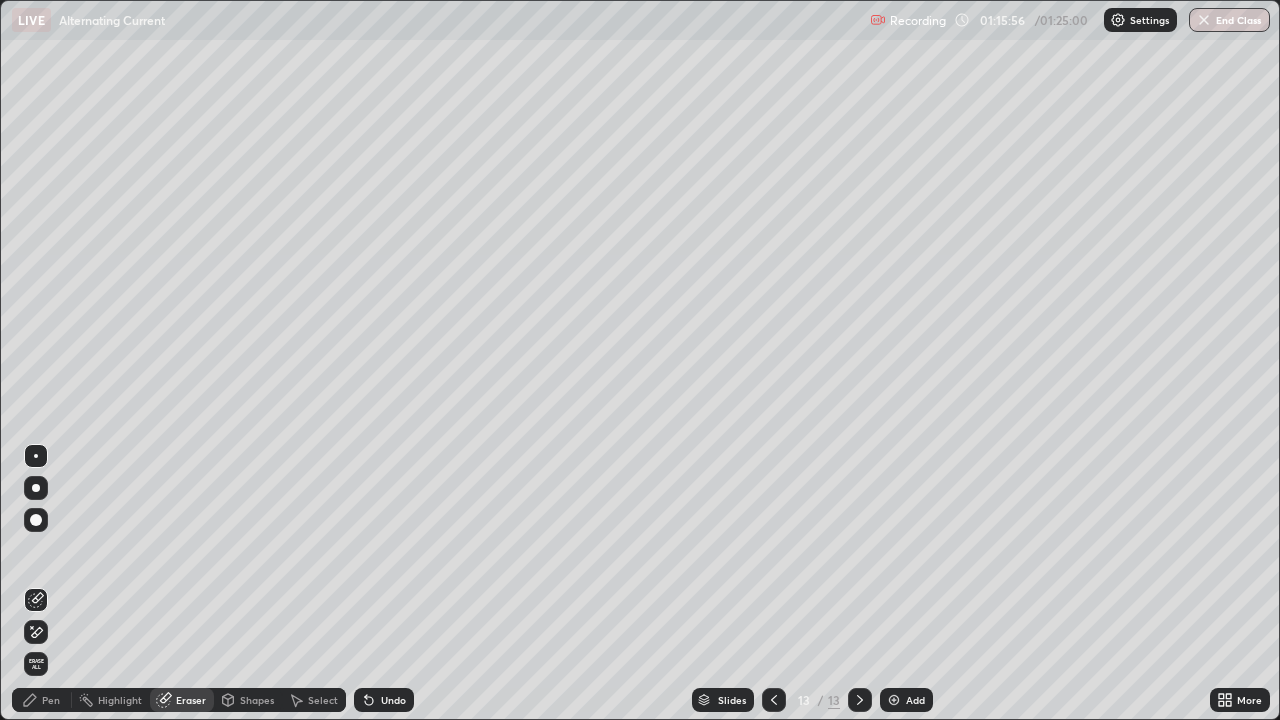 click on "Pen" at bounding box center [42, 700] 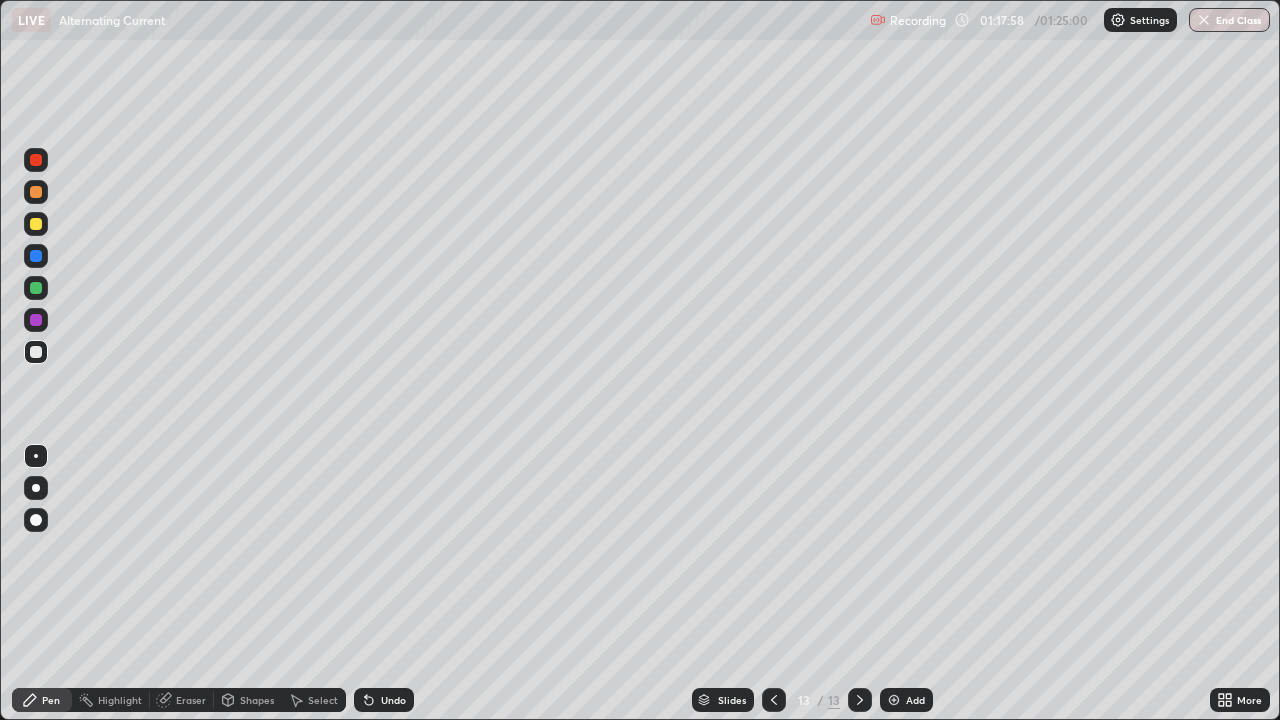 click on "Add" at bounding box center [906, 700] 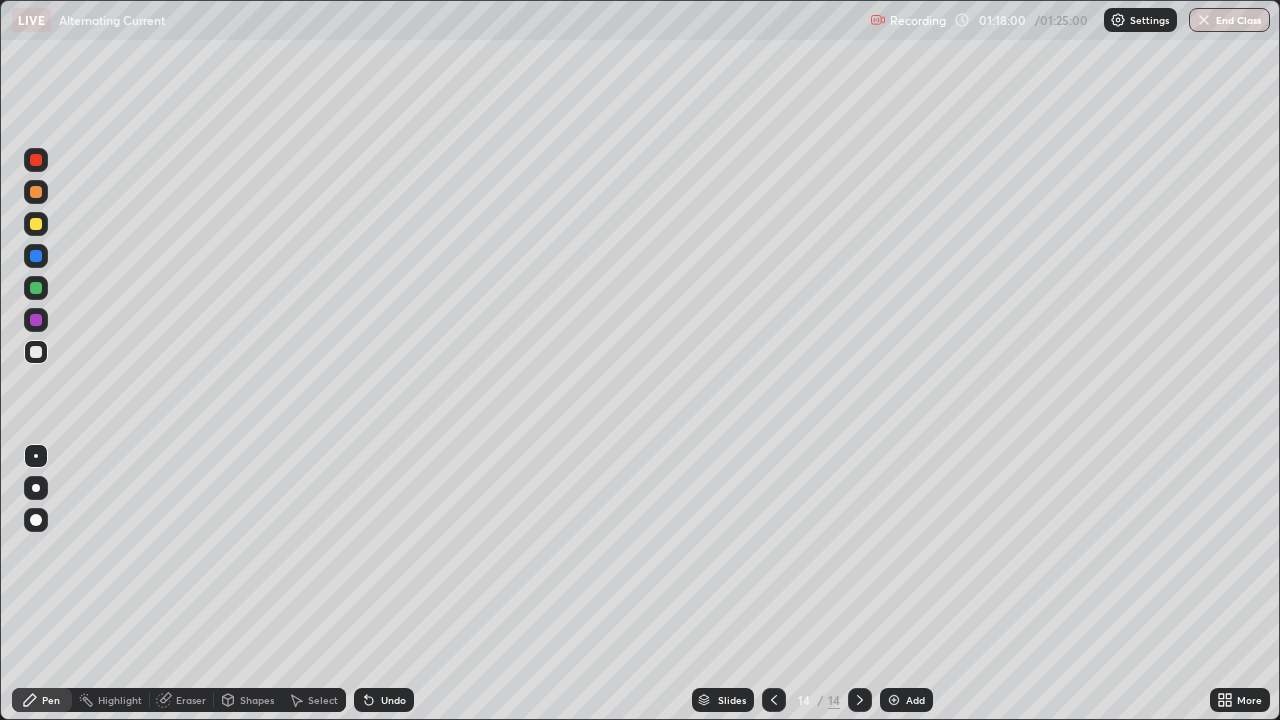 click at bounding box center [36, 224] 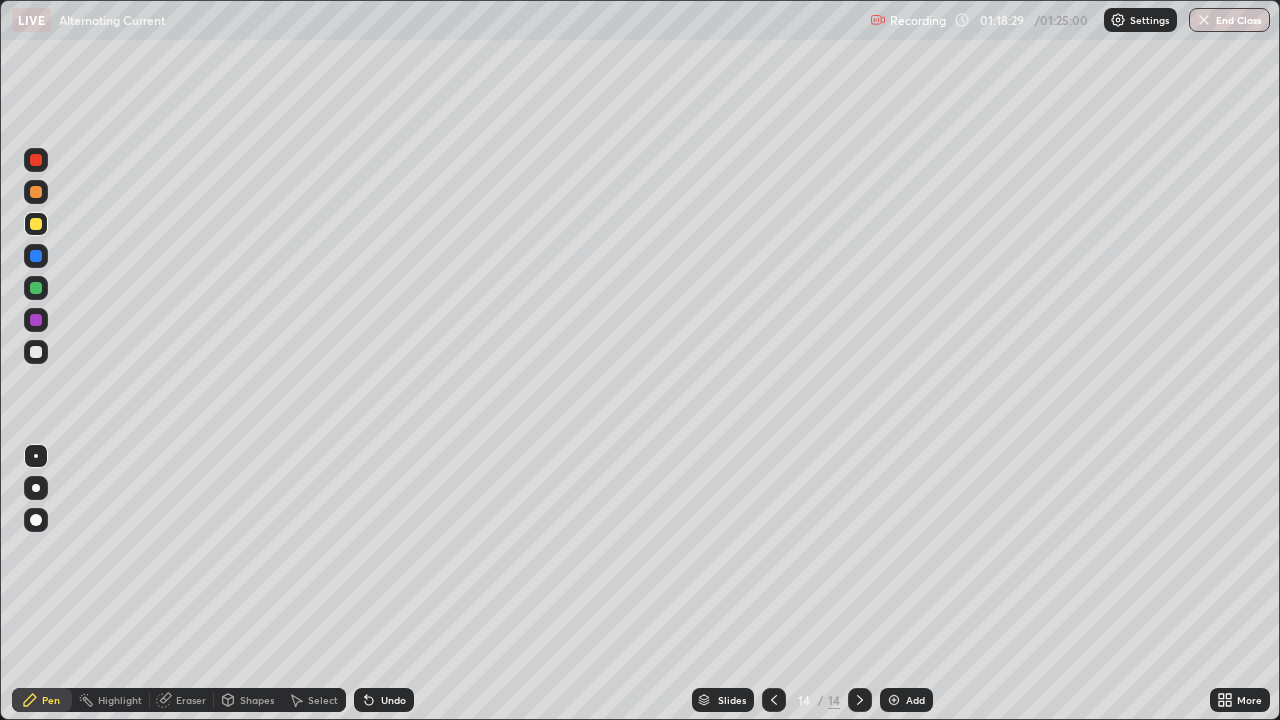 click at bounding box center [36, 352] 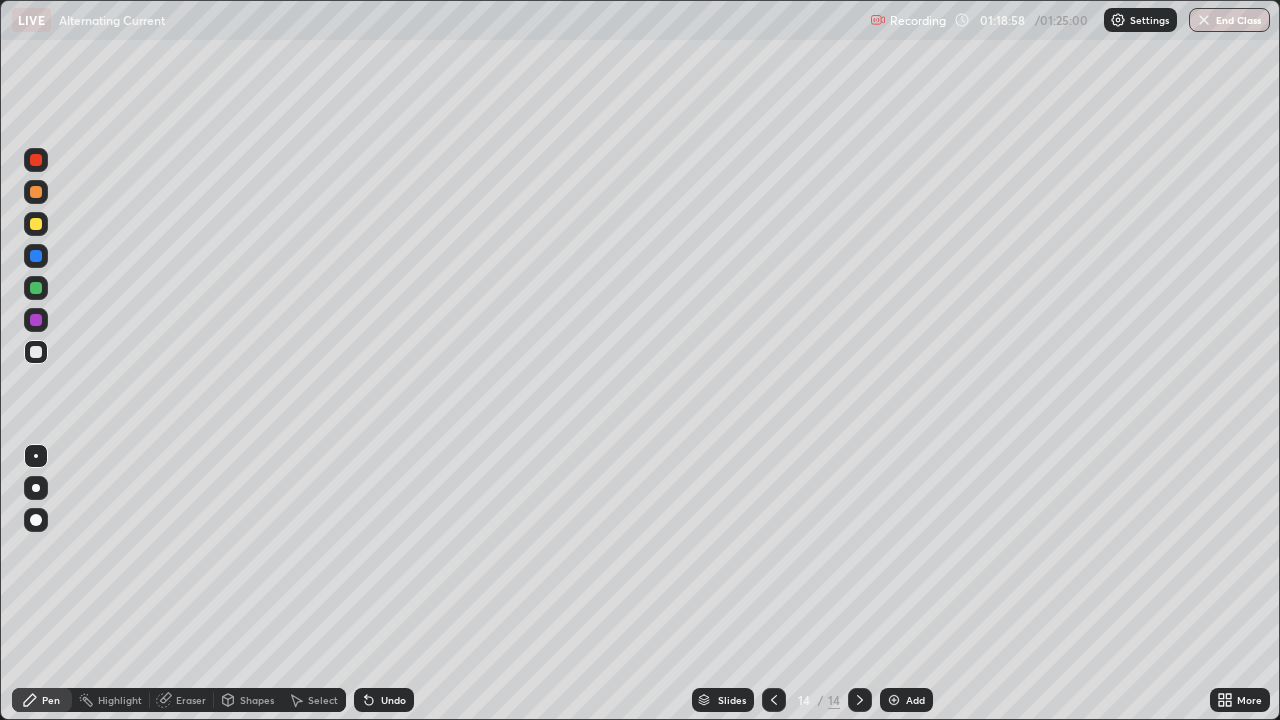 click at bounding box center [36, 288] 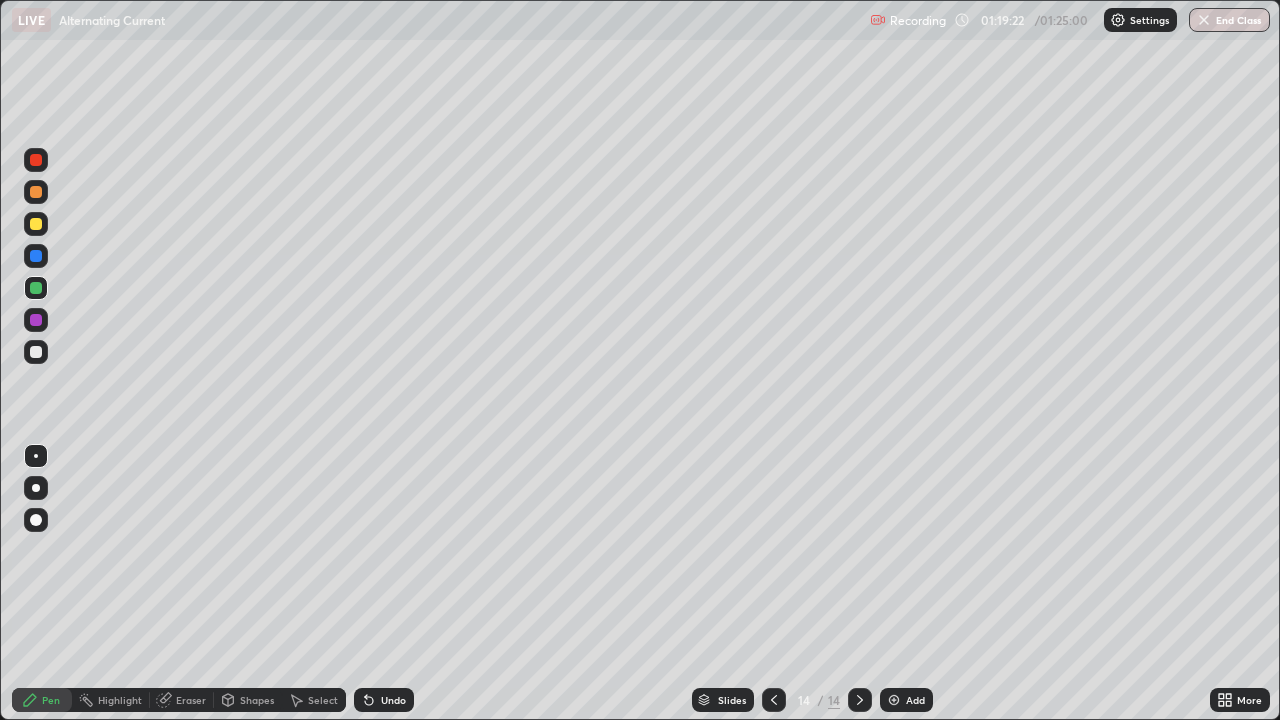 click at bounding box center (36, 352) 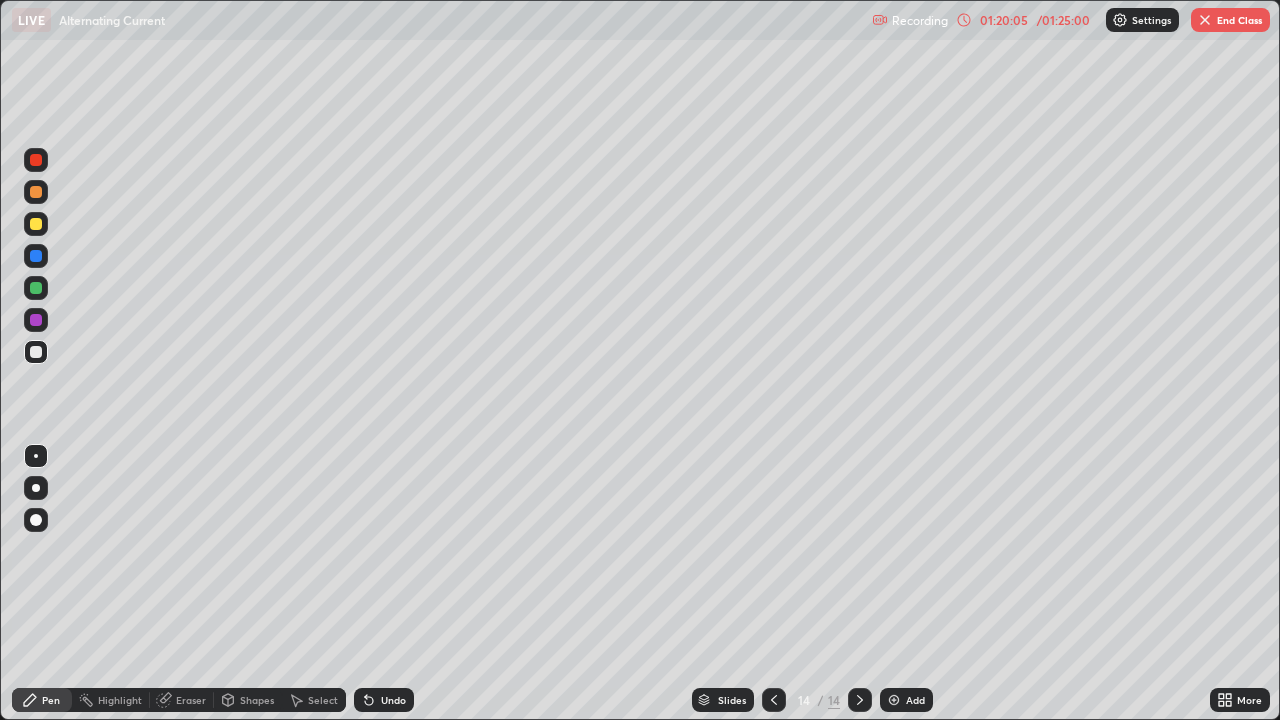 click on "01:20:05" at bounding box center (1004, 20) 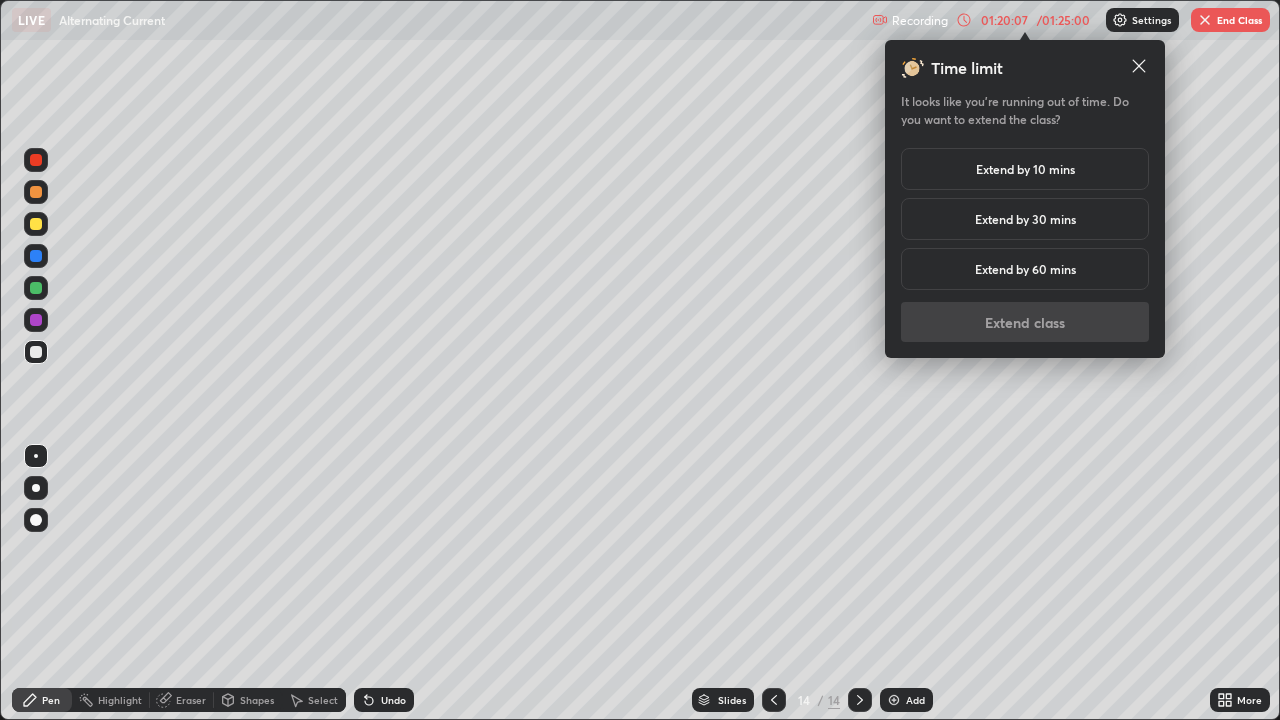 click on "Extend by 10 mins" at bounding box center [1025, 169] 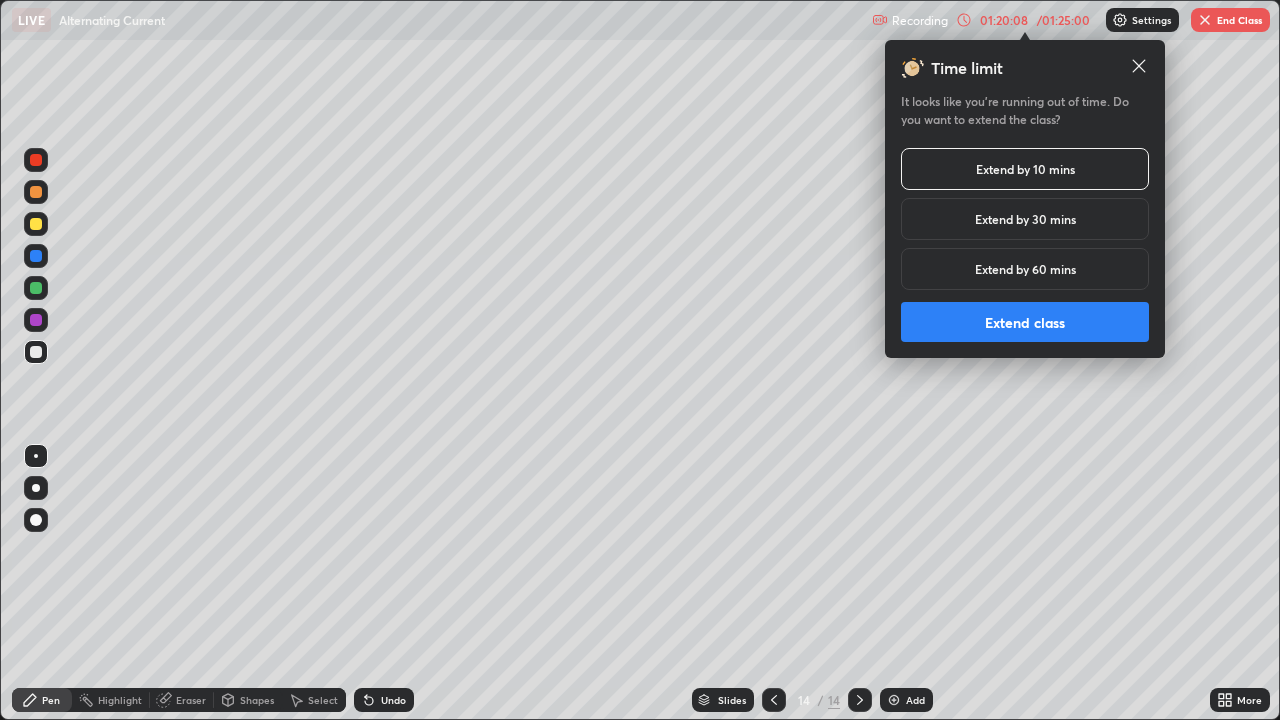 click on "Extend class" at bounding box center (1025, 322) 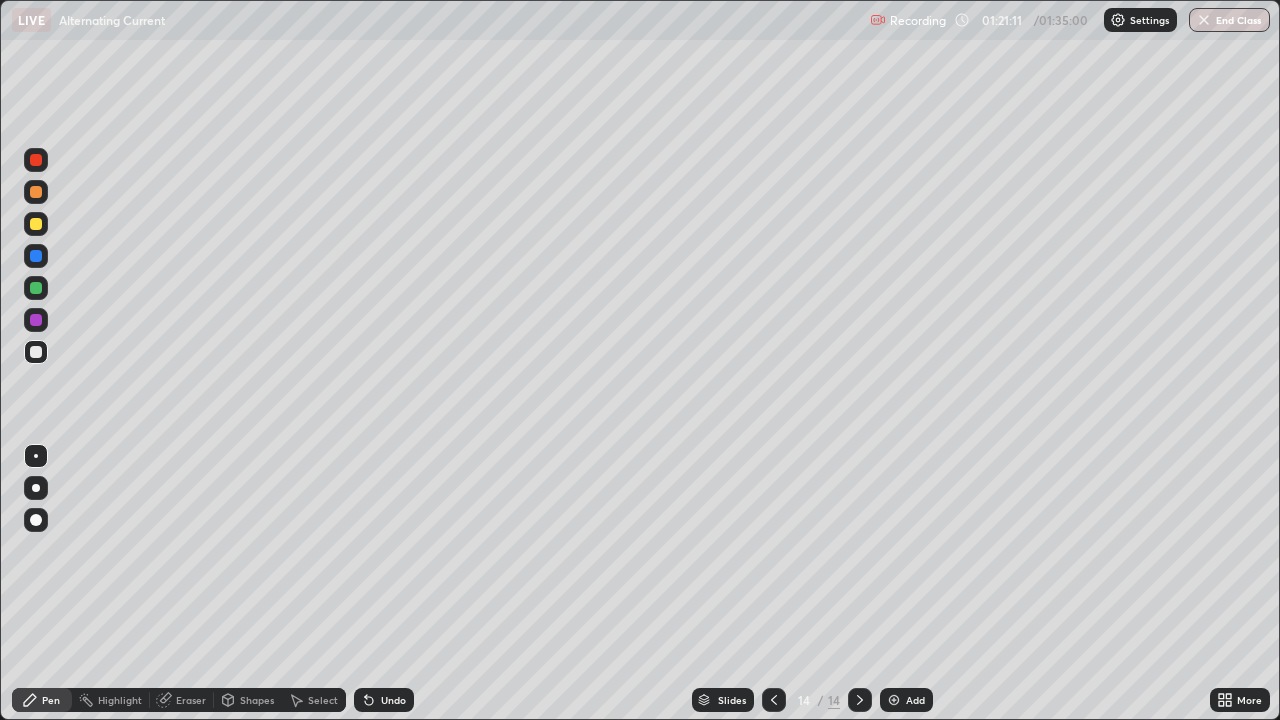 click 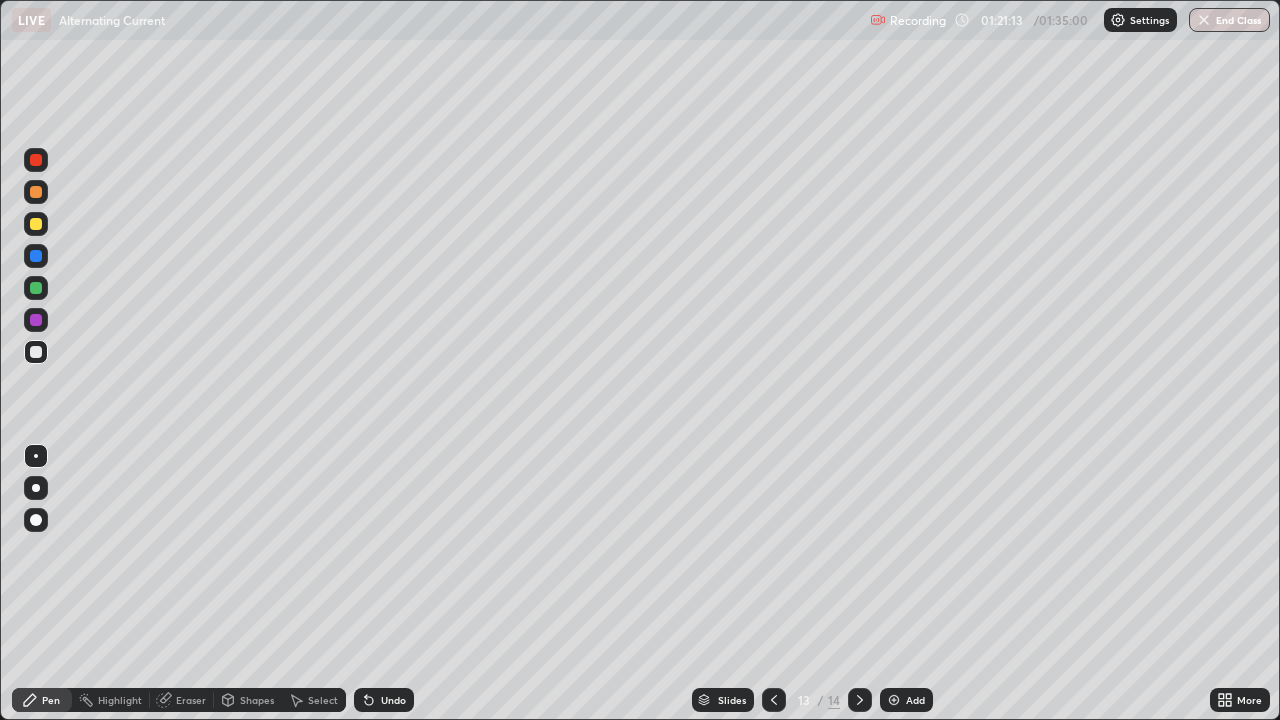 click 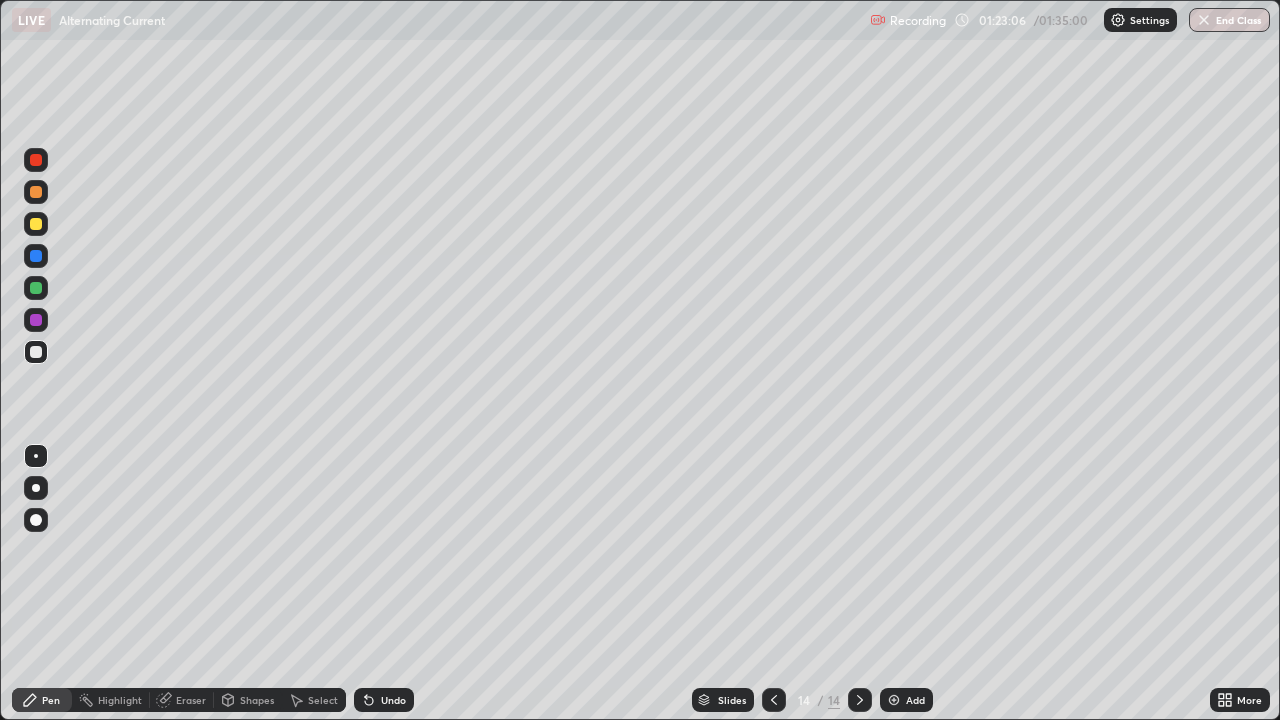 click on "Undo" at bounding box center (393, 700) 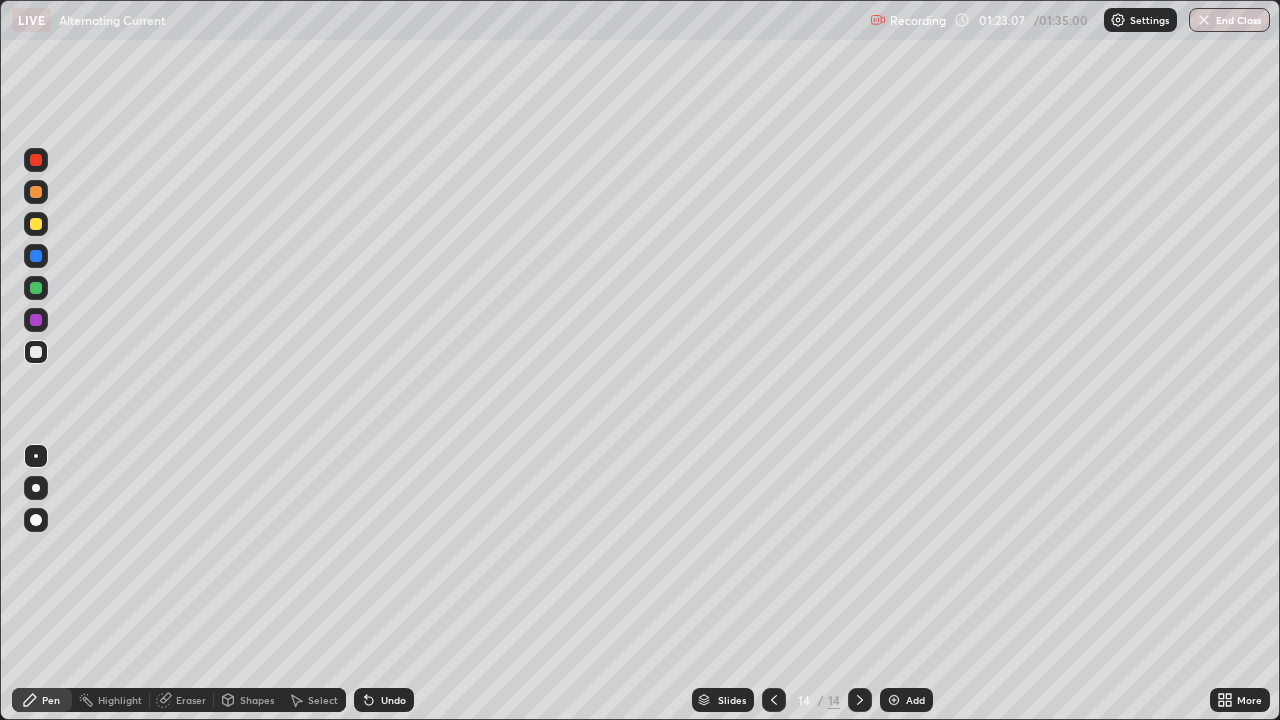 click on "Undo" at bounding box center (393, 700) 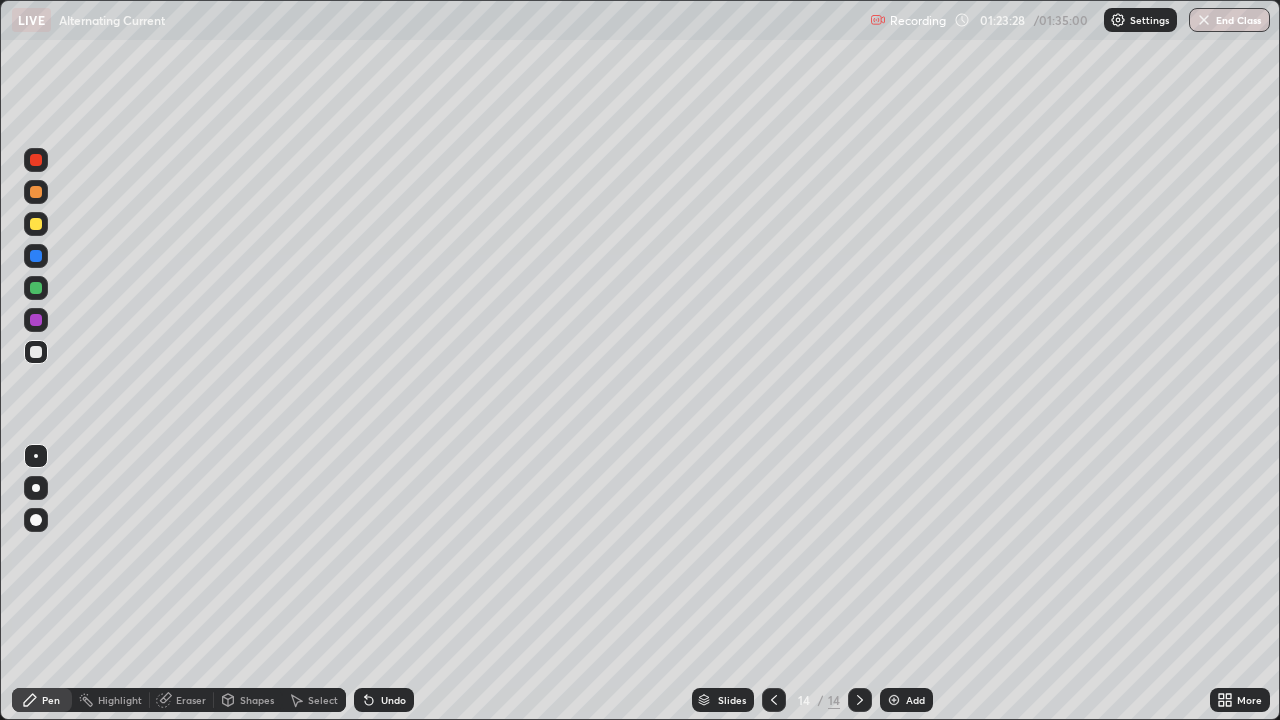 click on "Undo" at bounding box center (393, 700) 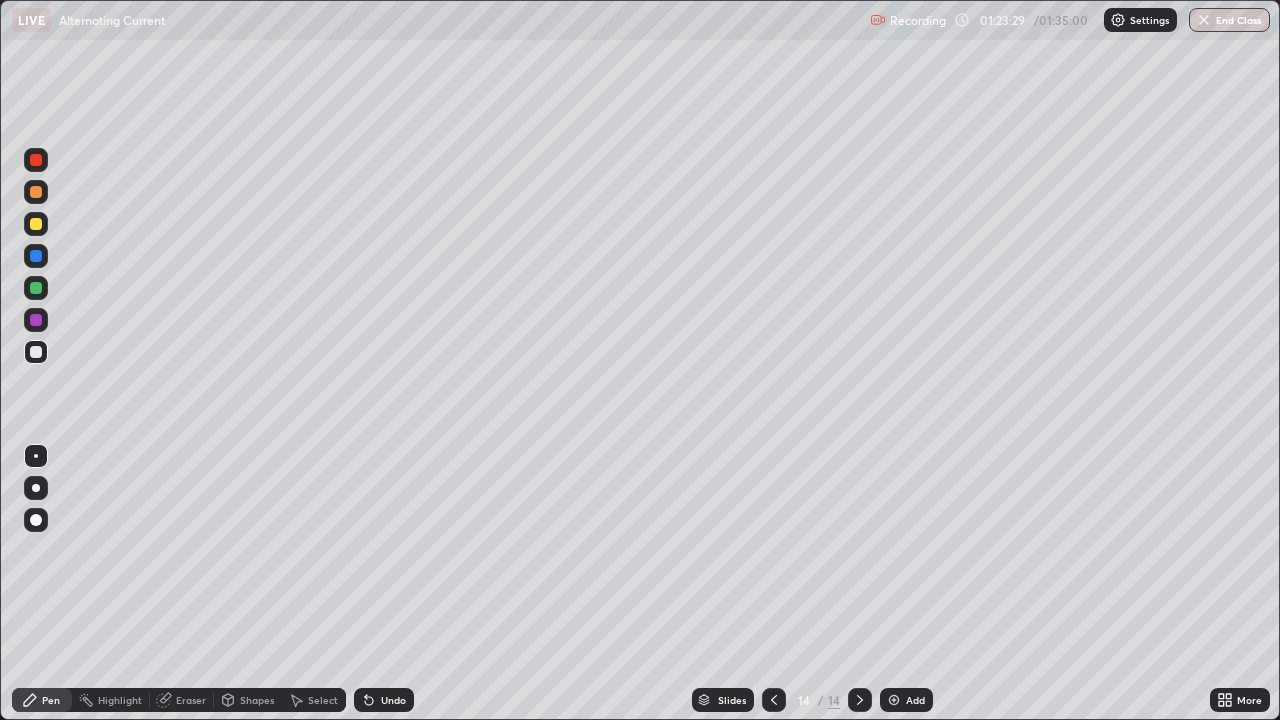 click on "Undo" at bounding box center [384, 700] 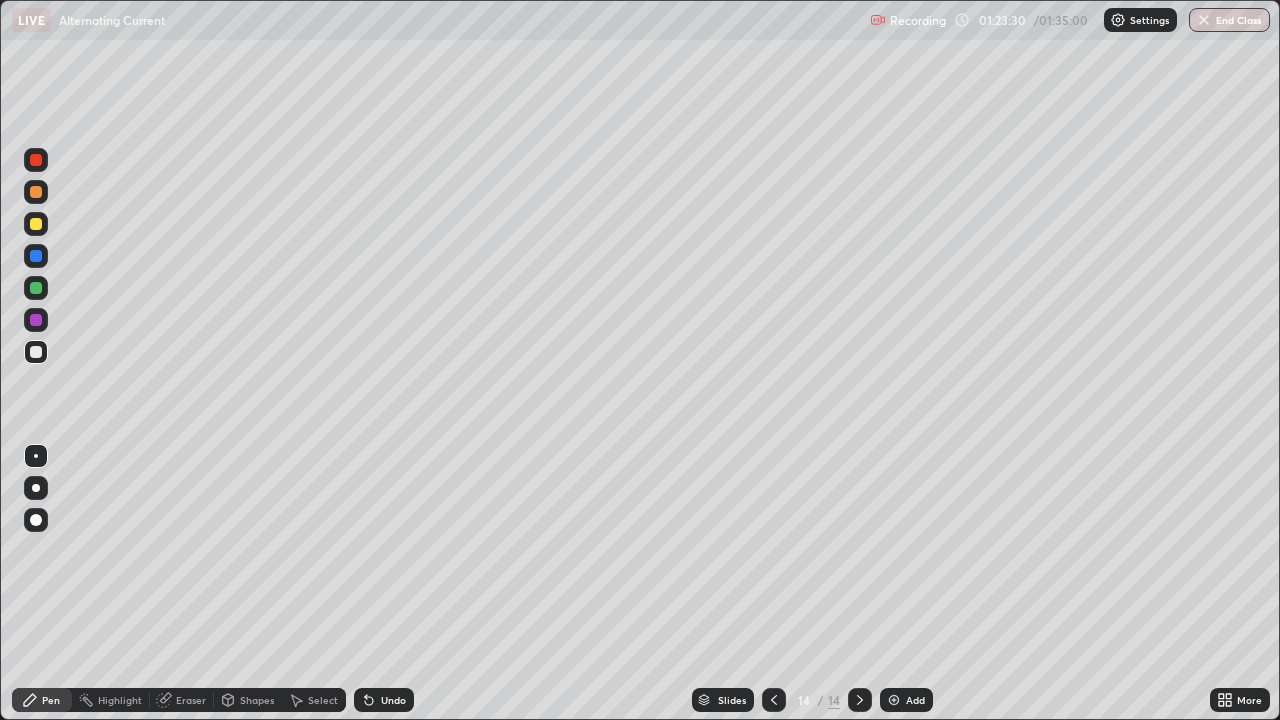 click on "Undo" at bounding box center (384, 700) 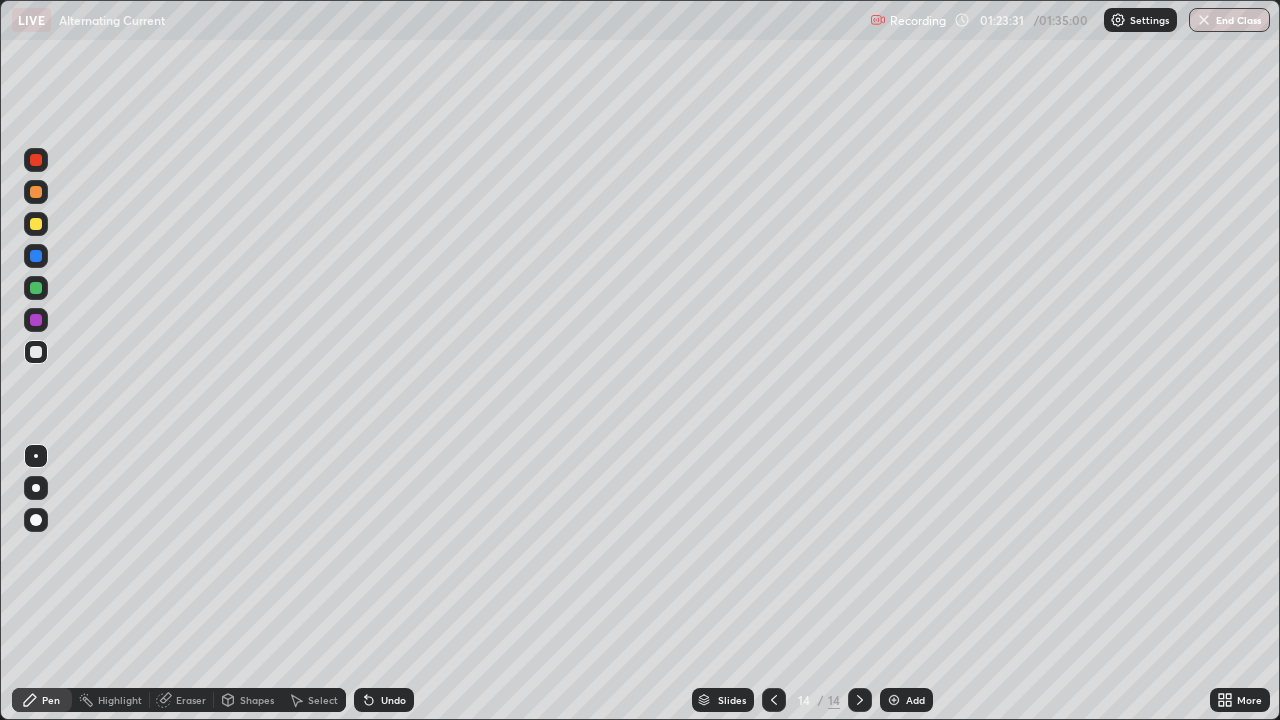 click on "Eraser" at bounding box center [191, 700] 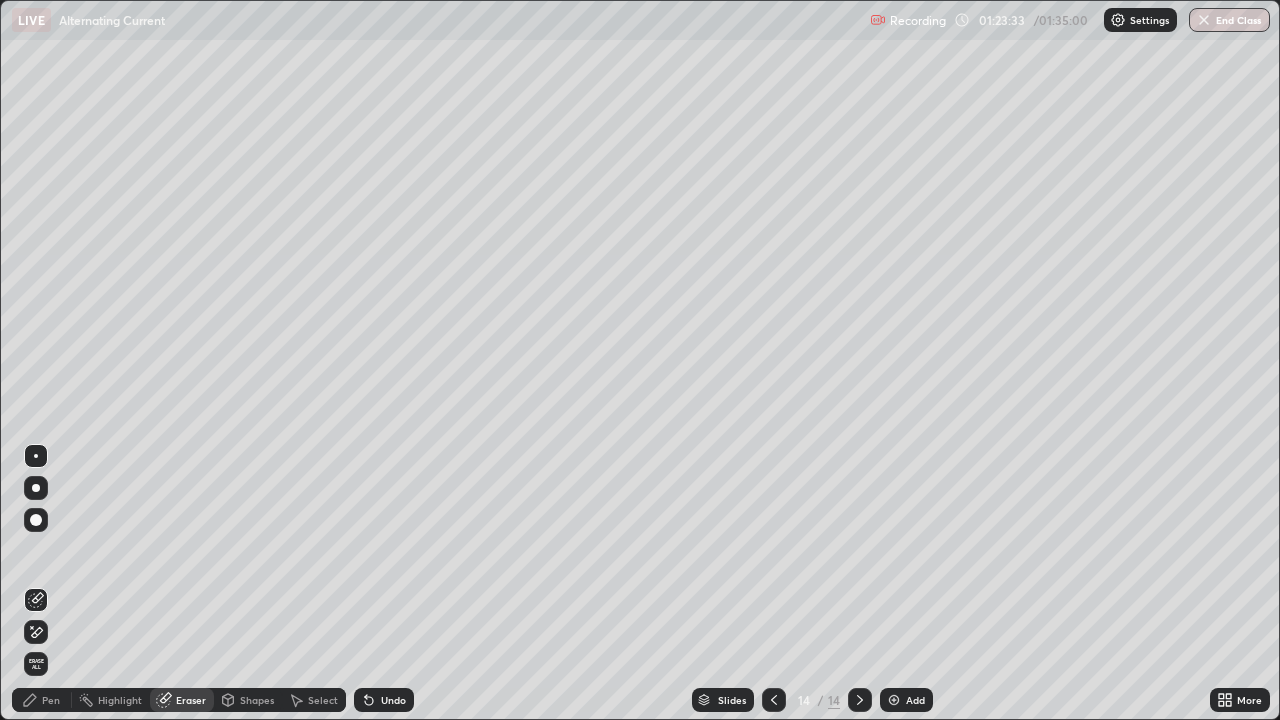 click 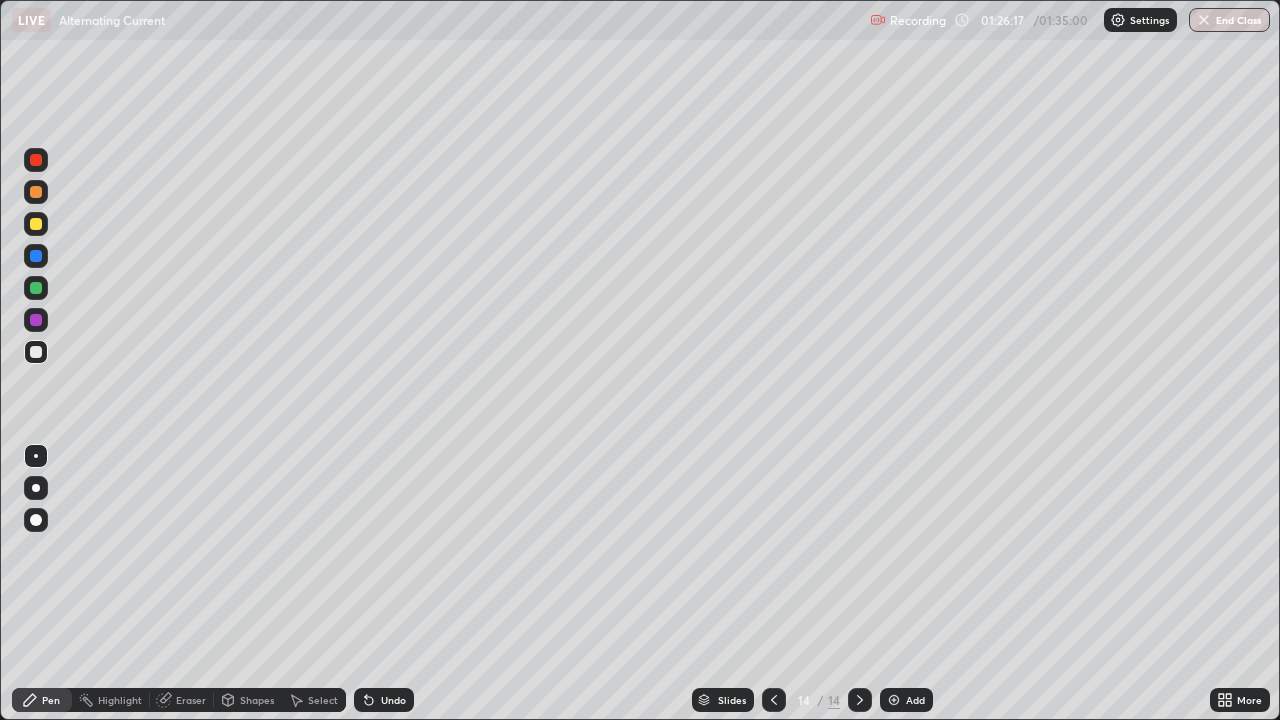 click at bounding box center (894, 700) 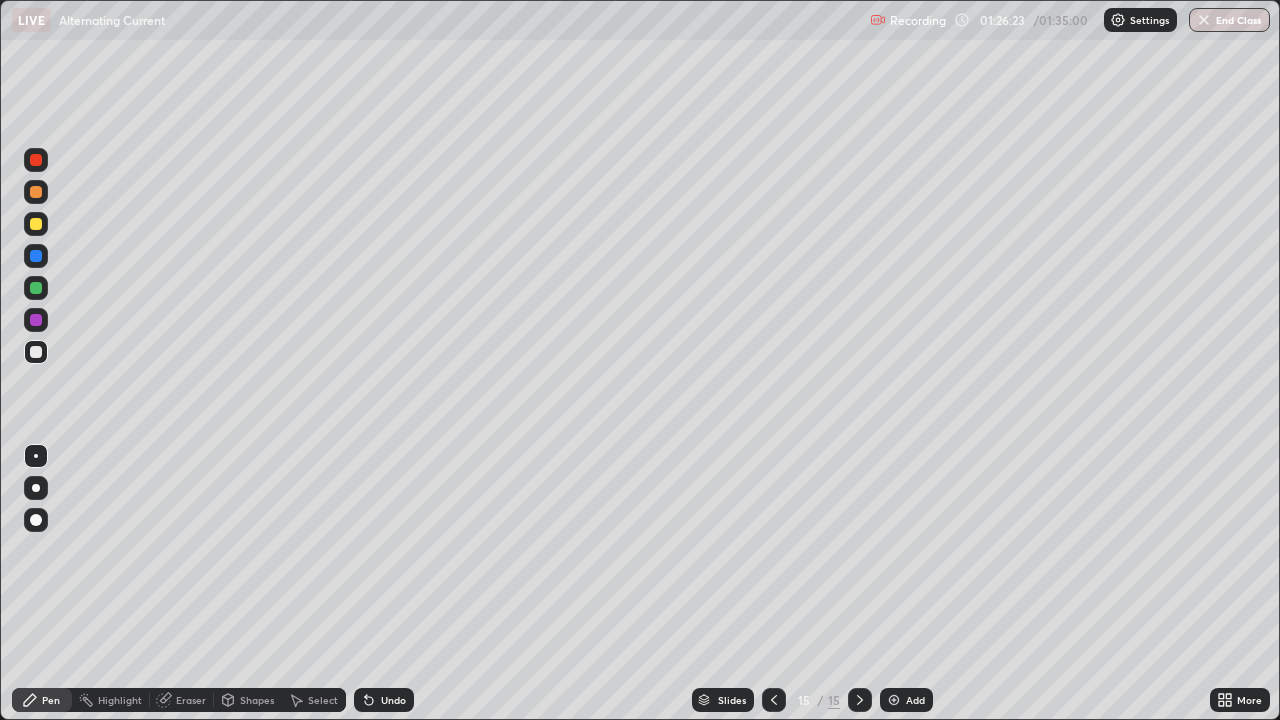 click at bounding box center (36, 224) 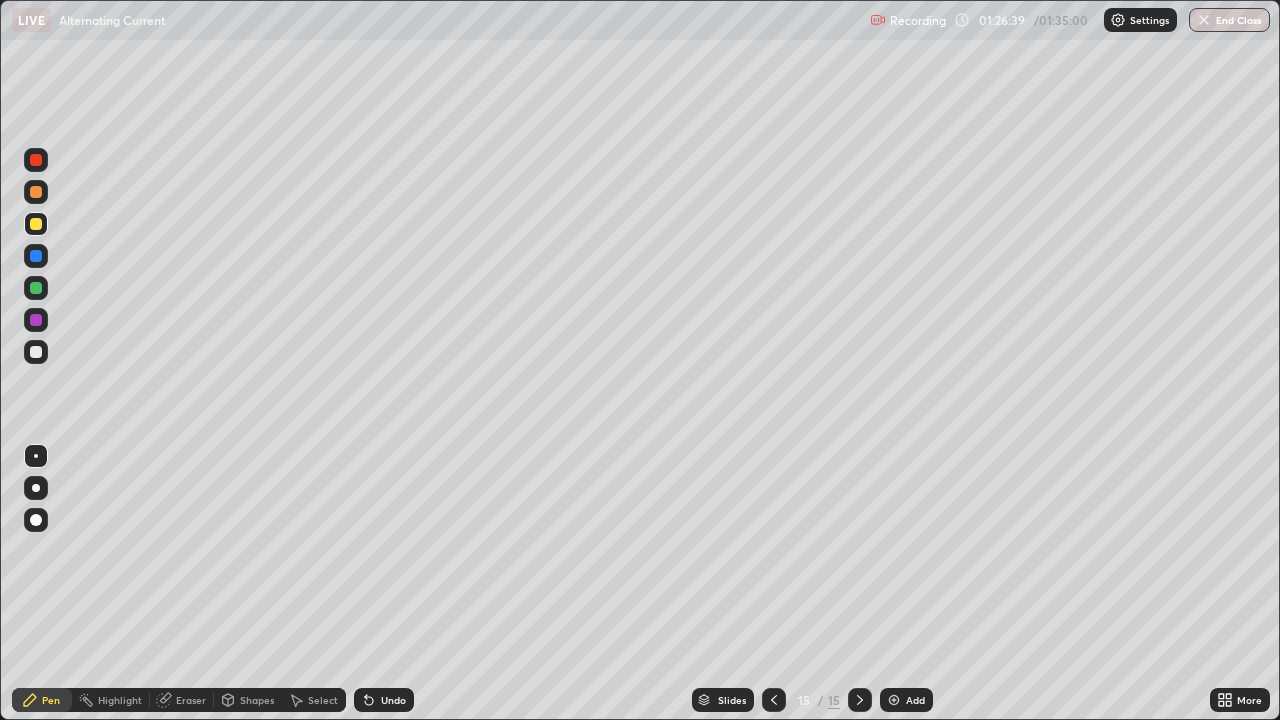 click on "Undo" at bounding box center [393, 700] 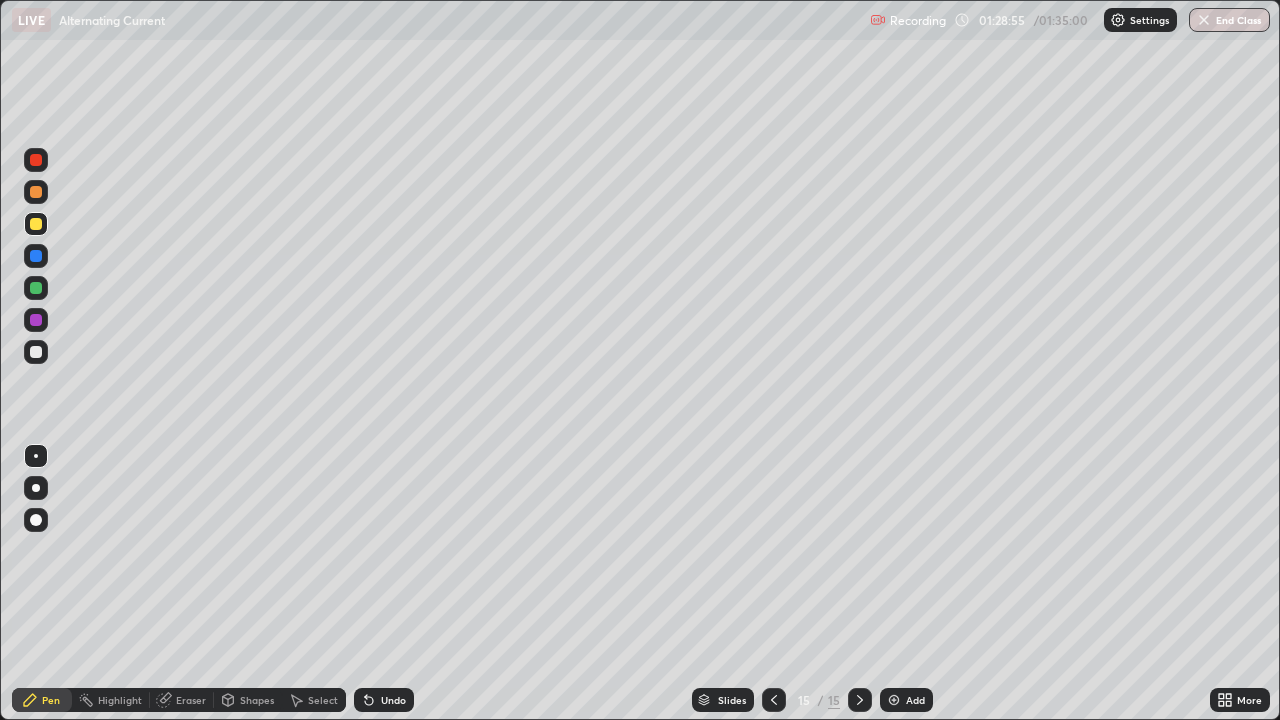click at bounding box center (36, 352) 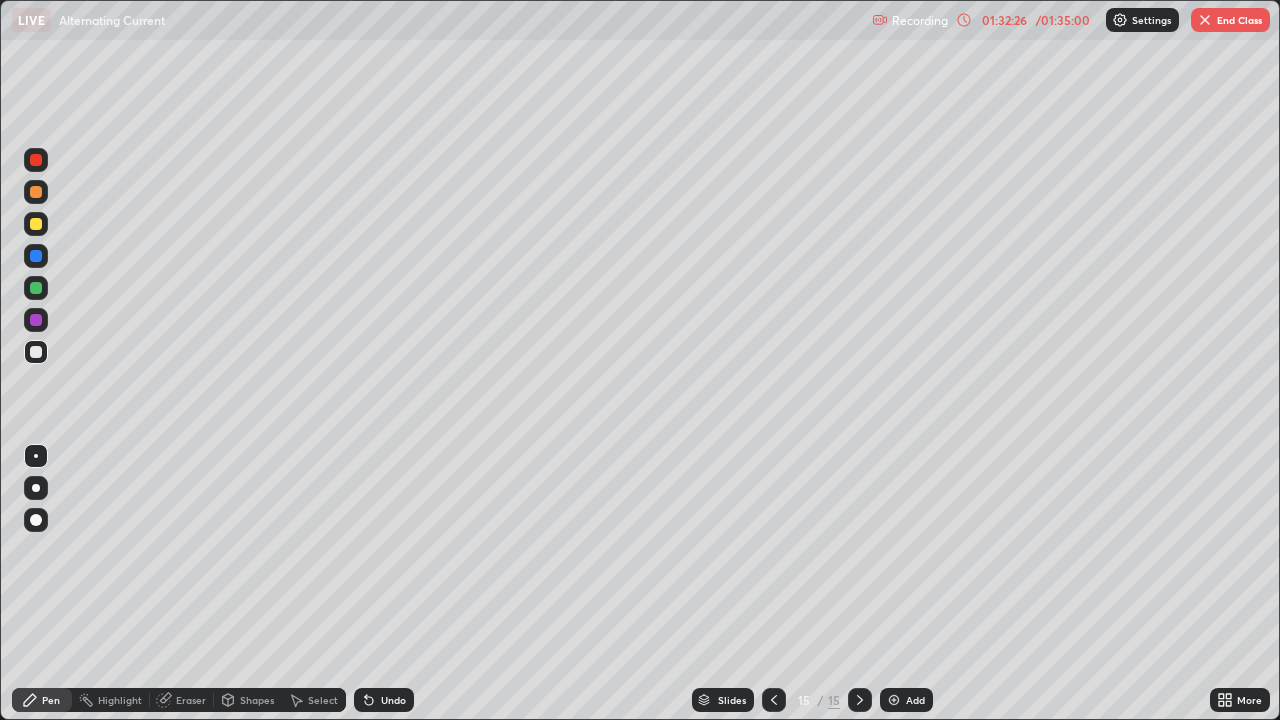 click on "End Class" at bounding box center [1230, 20] 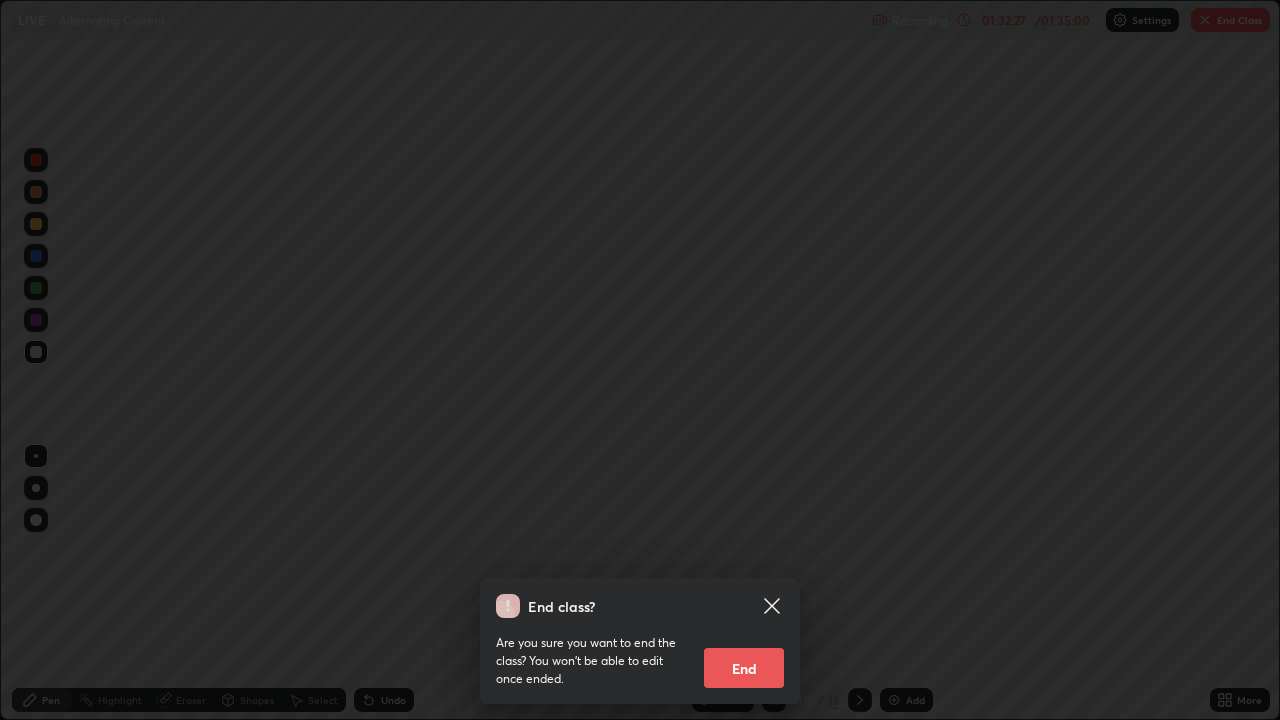 click on "End" at bounding box center (744, 668) 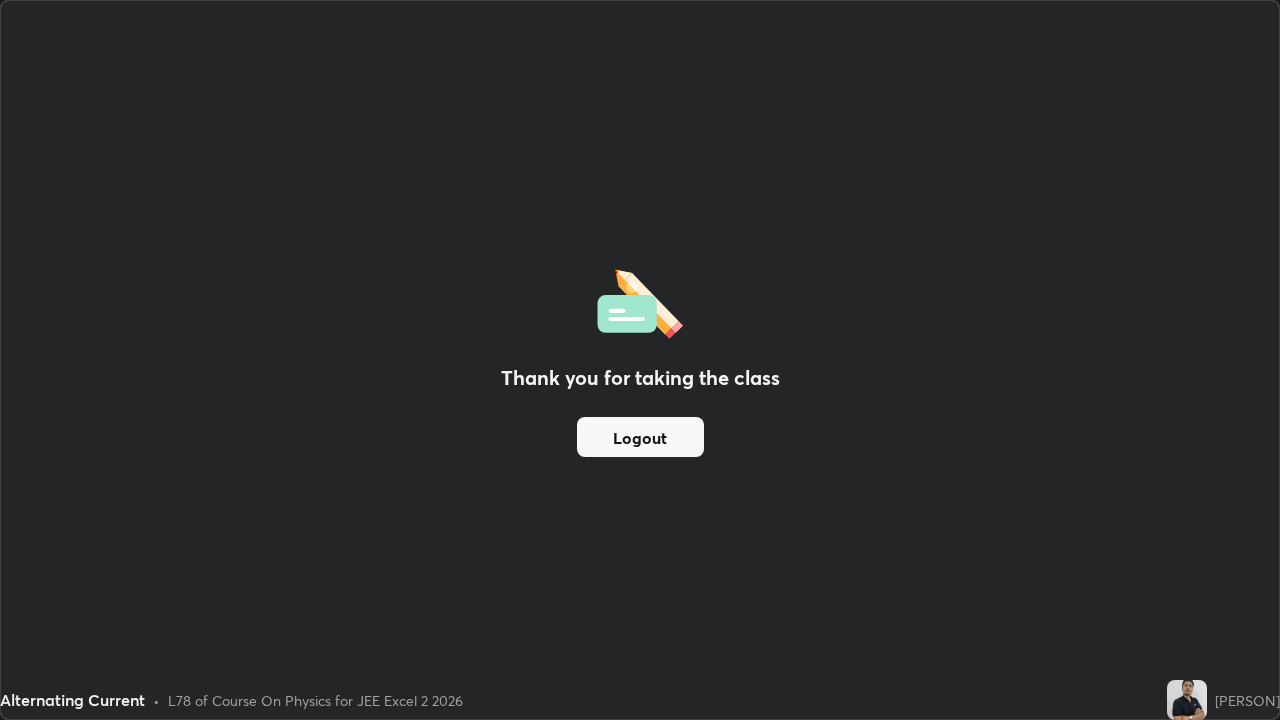 click on "Logout" at bounding box center (640, 437) 